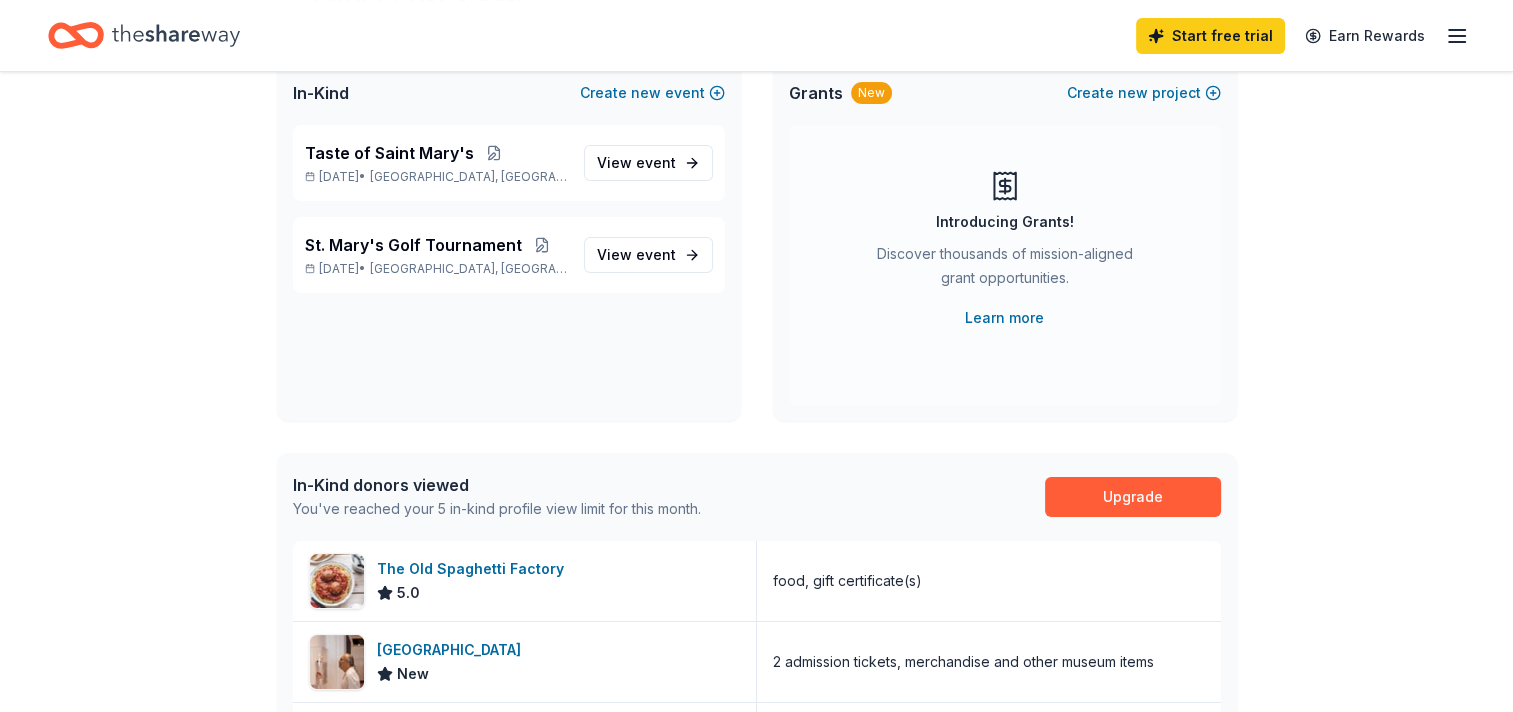 scroll, scrollTop: 0, scrollLeft: 0, axis: both 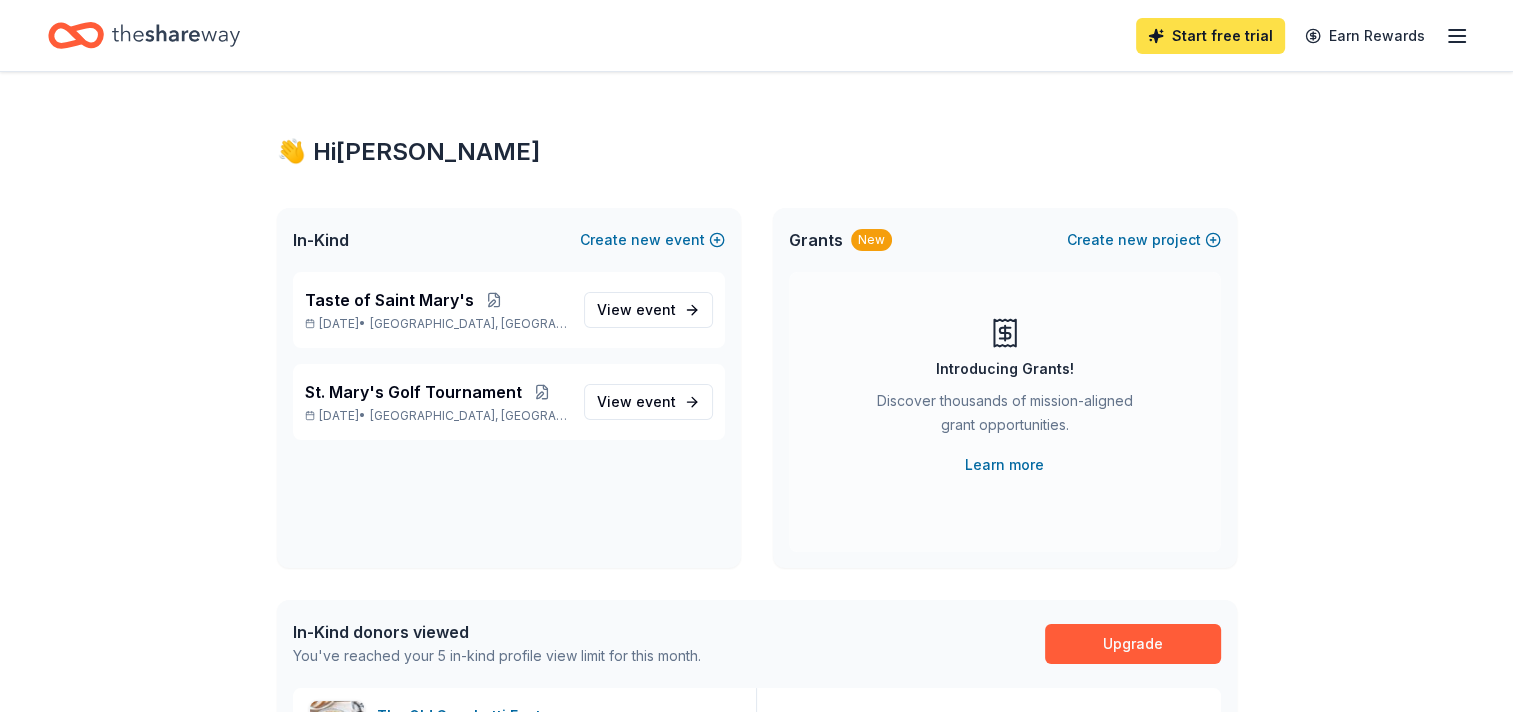 click on "Start free  trial" at bounding box center (1210, 36) 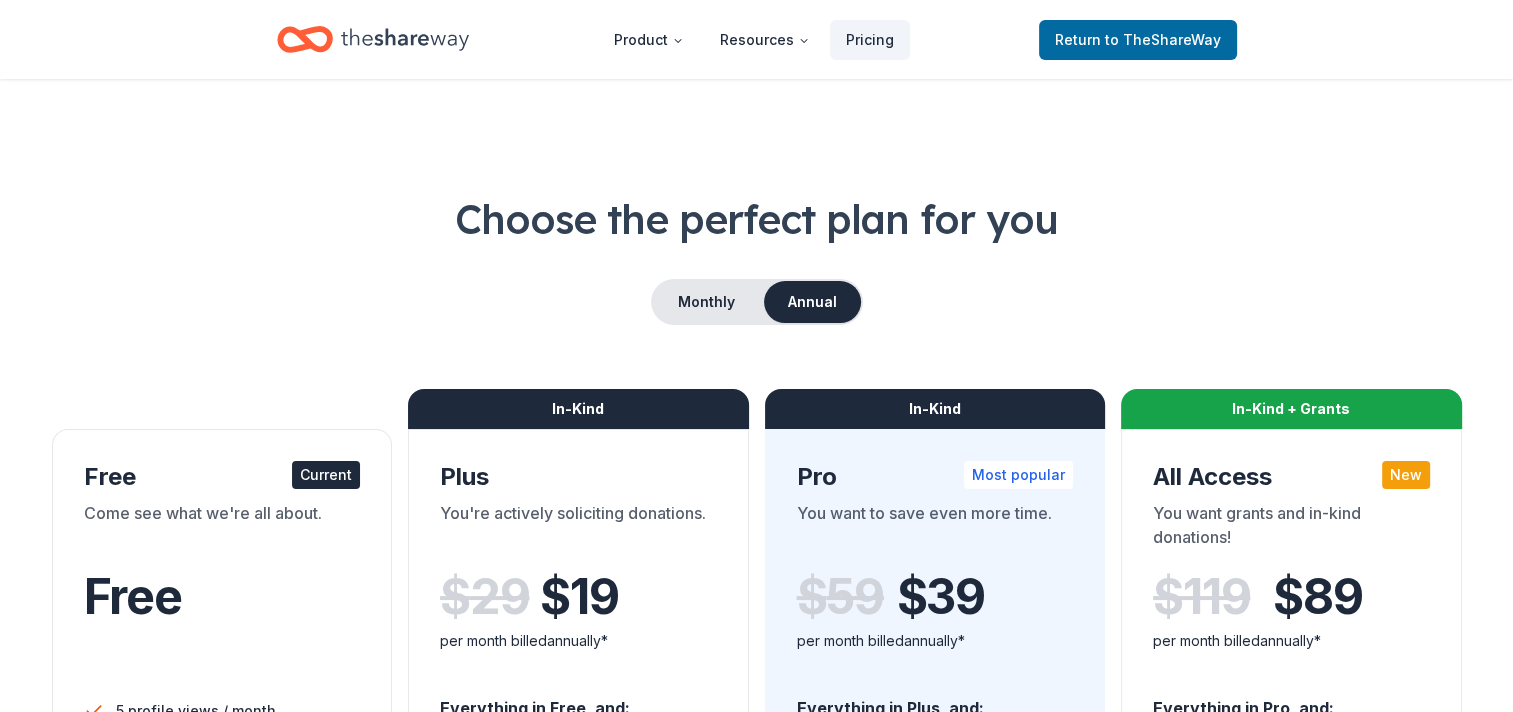 scroll, scrollTop: 0, scrollLeft: 0, axis: both 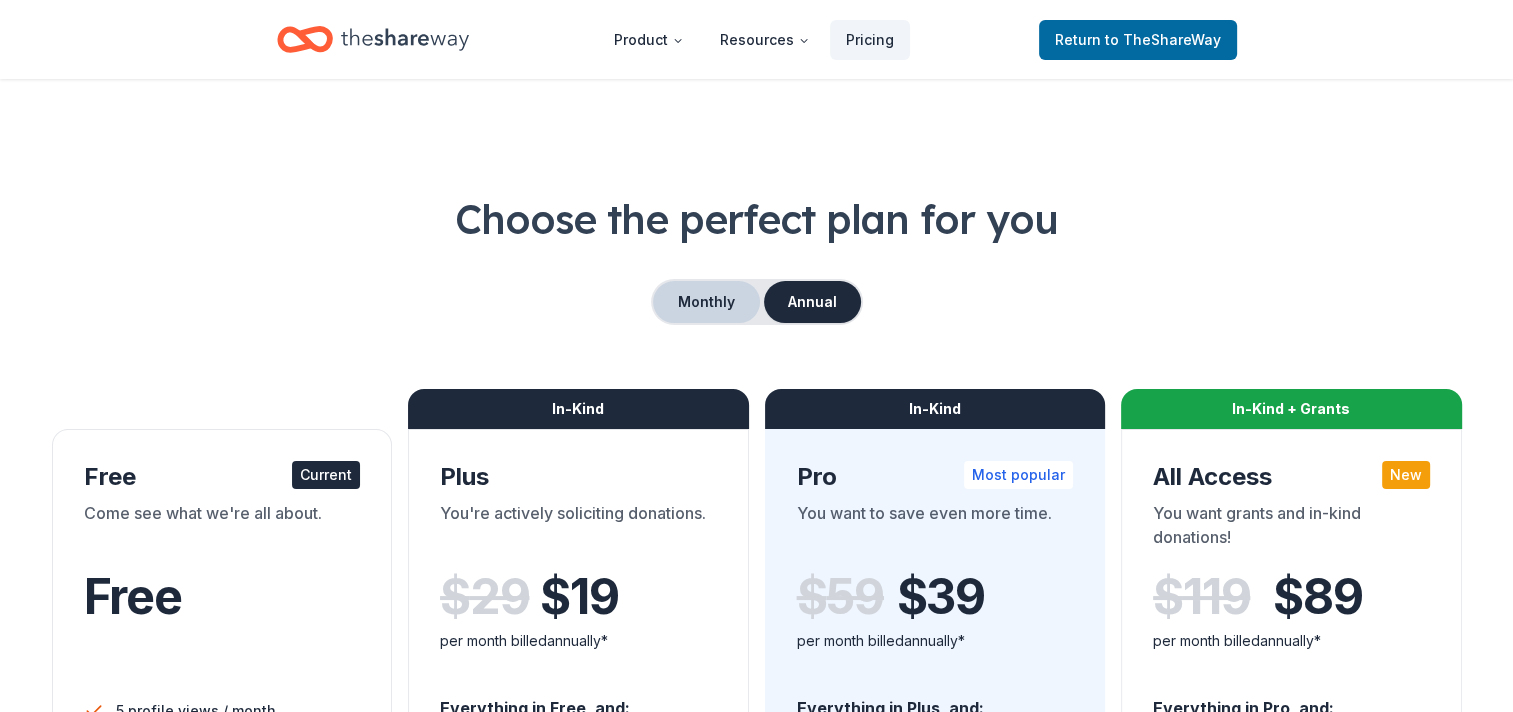 click on "Monthly" at bounding box center [706, 302] 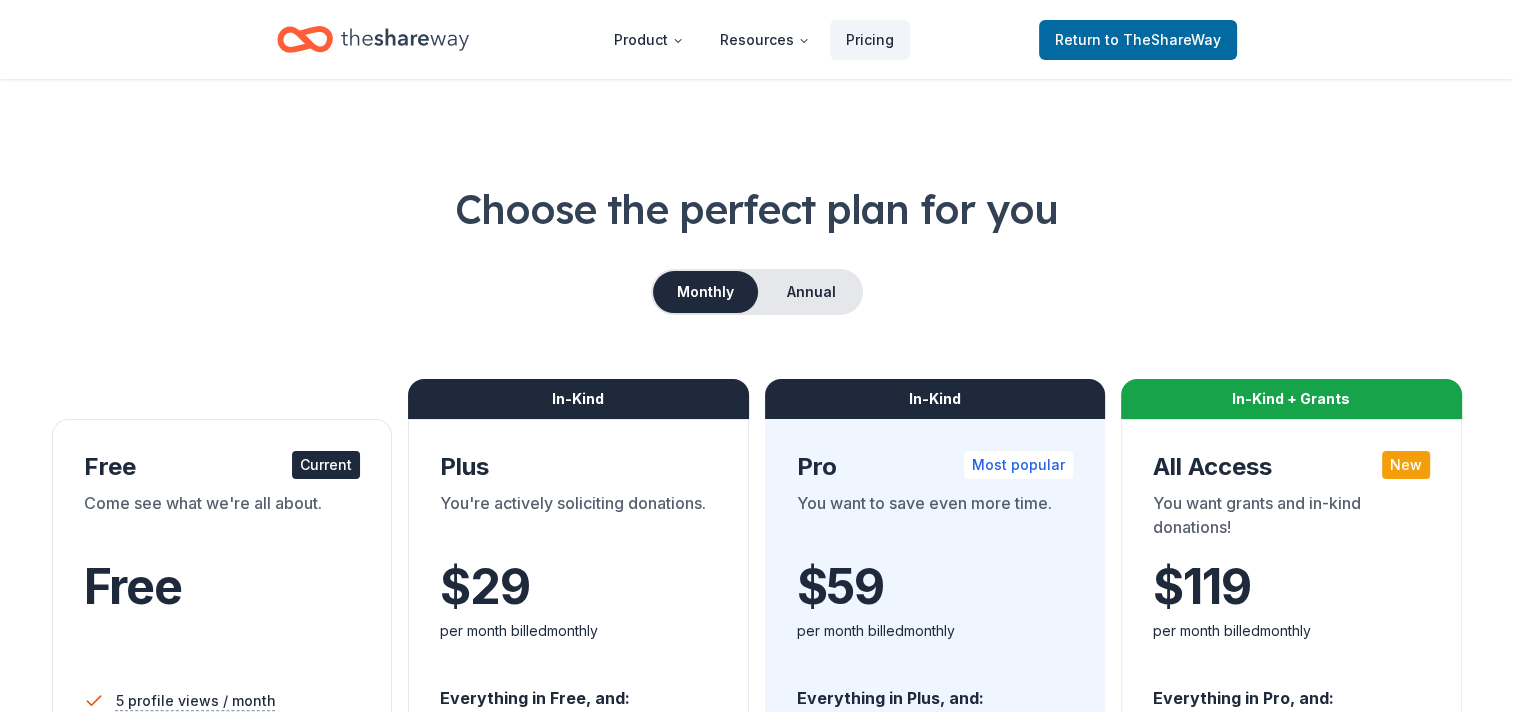 scroll, scrollTop: 0, scrollLeft: 0, axis: both 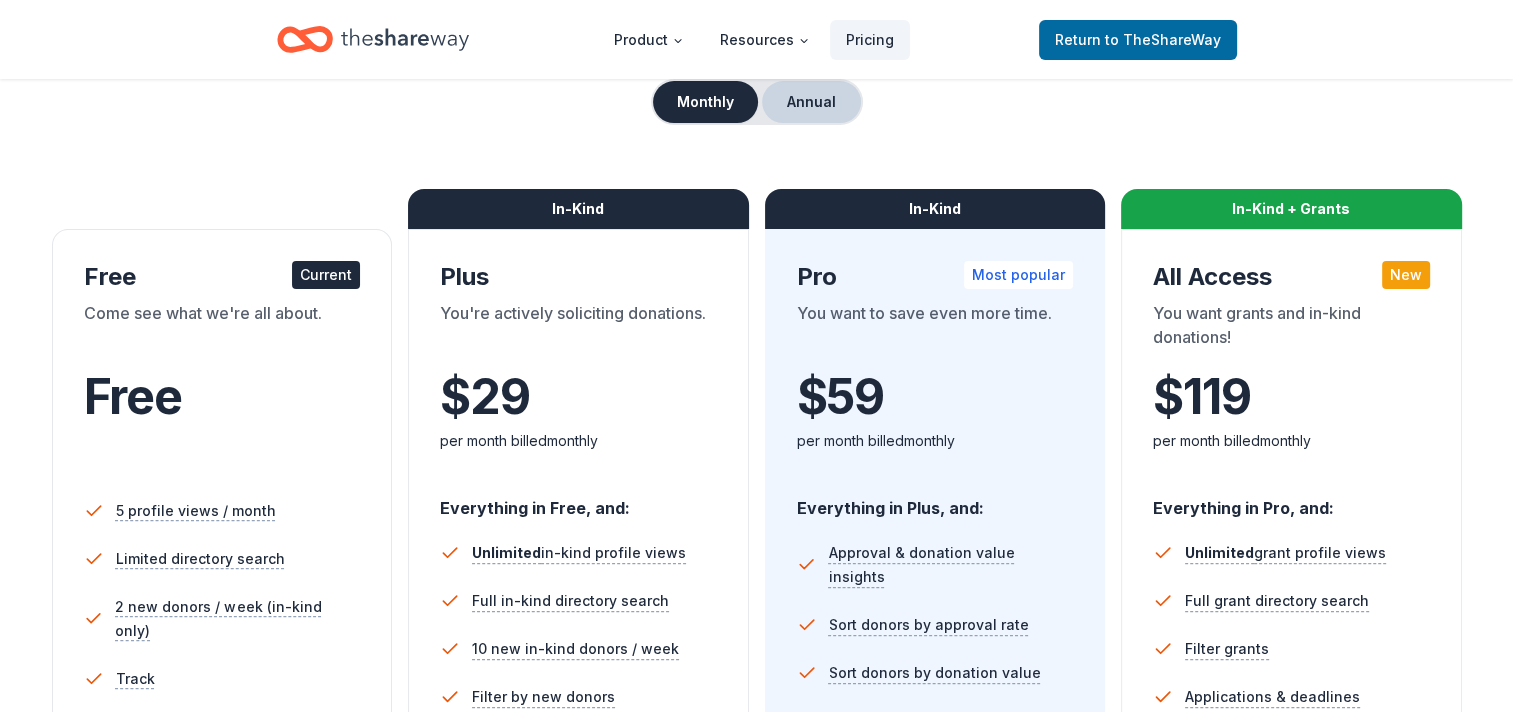 click on "Annual" at bounding box center (811, 102) 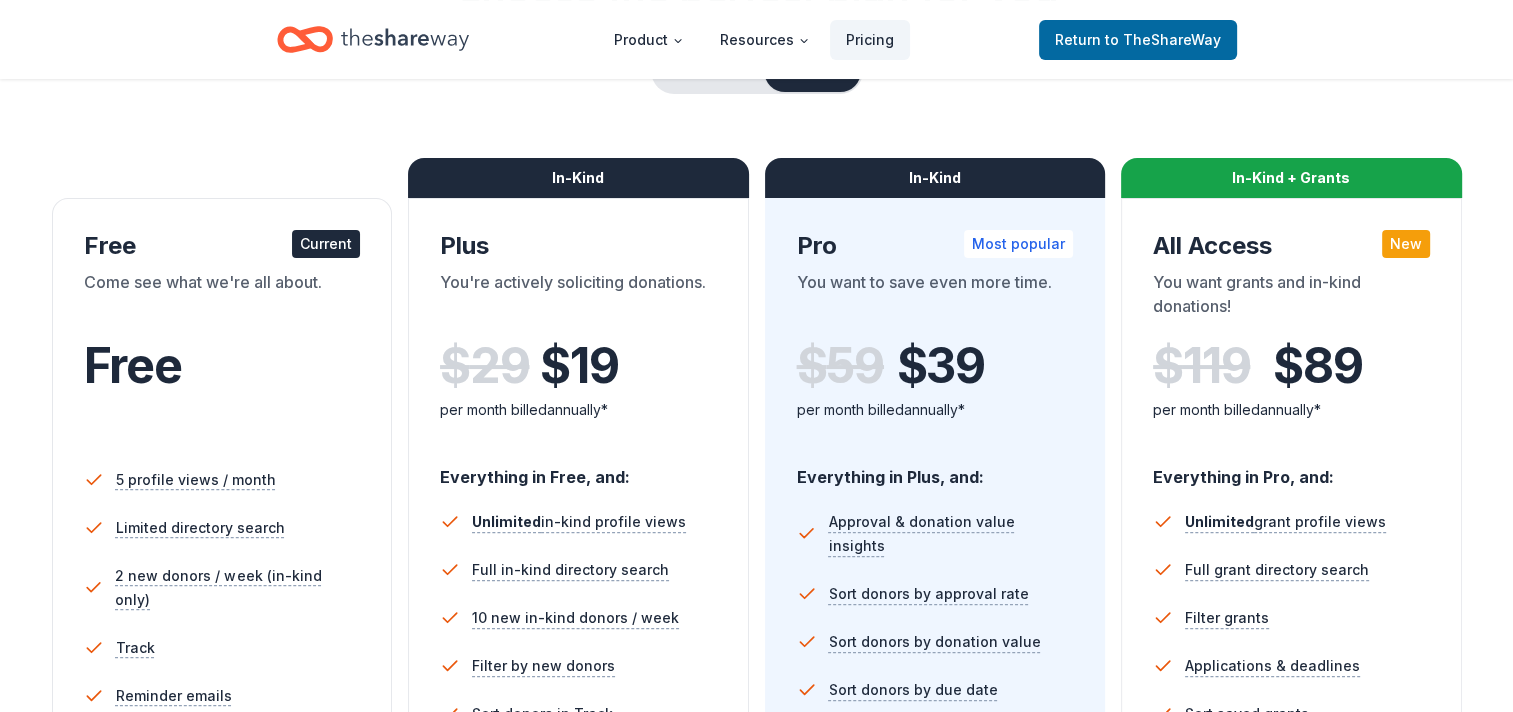 scroll, scrollTop: 0, scrollLeft: 0, axis: both 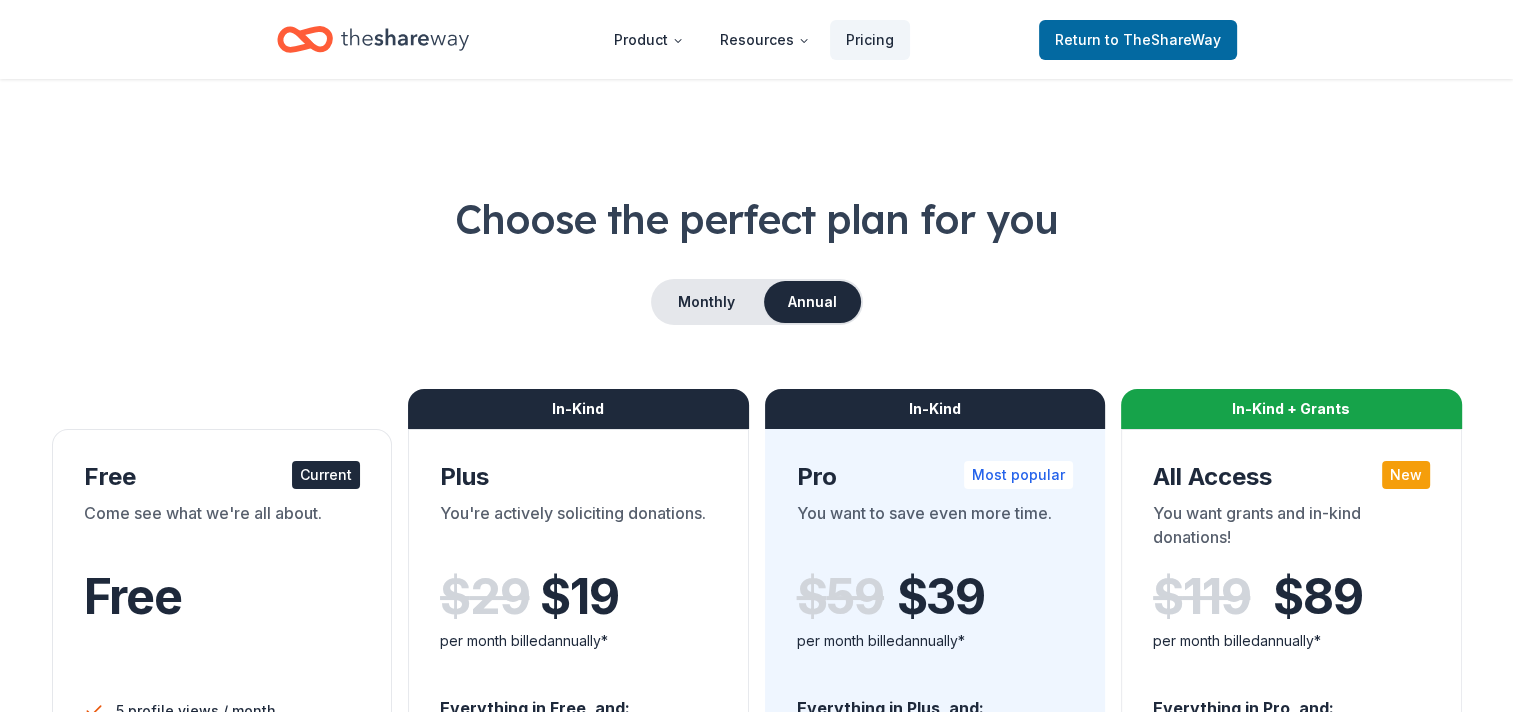 click 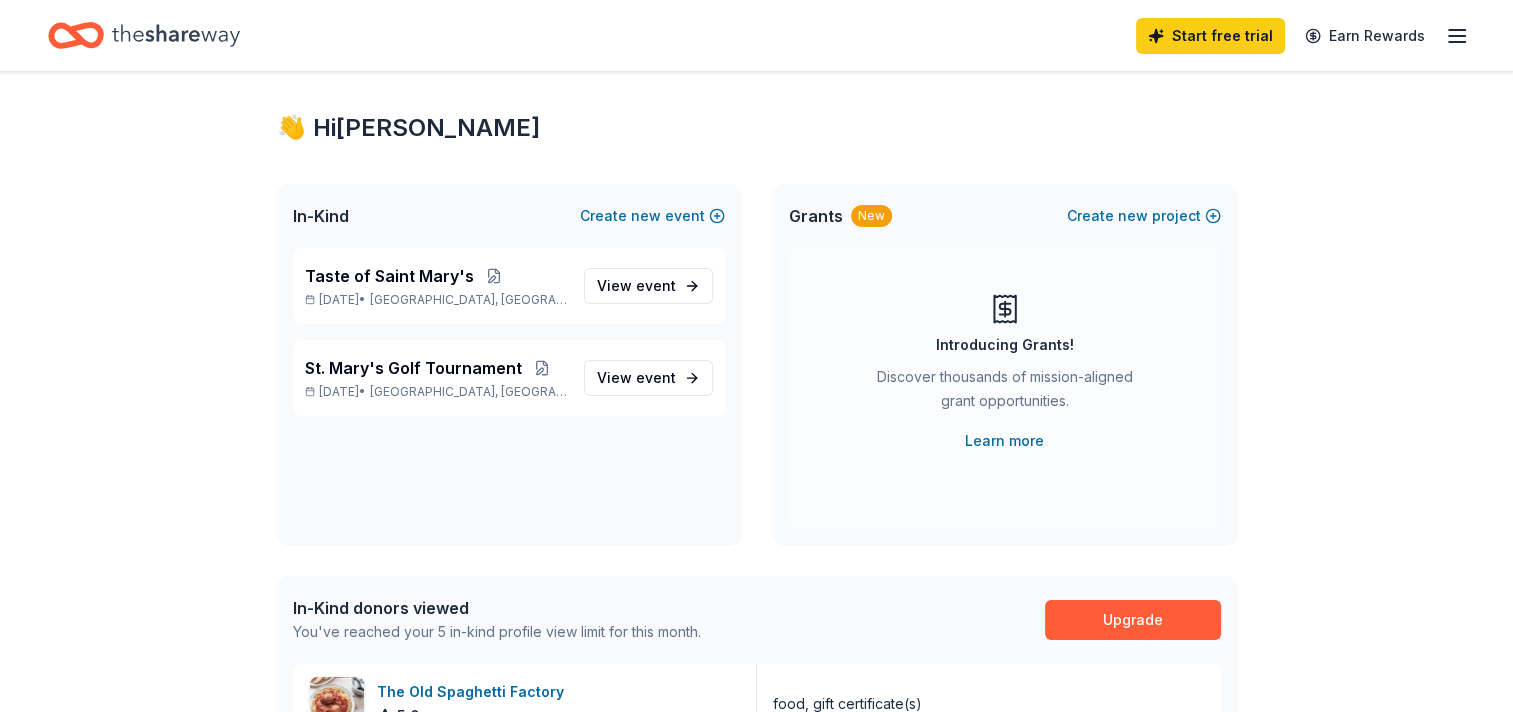 scroll, scrollTop: 0, scrollLeft: 0, axis: both 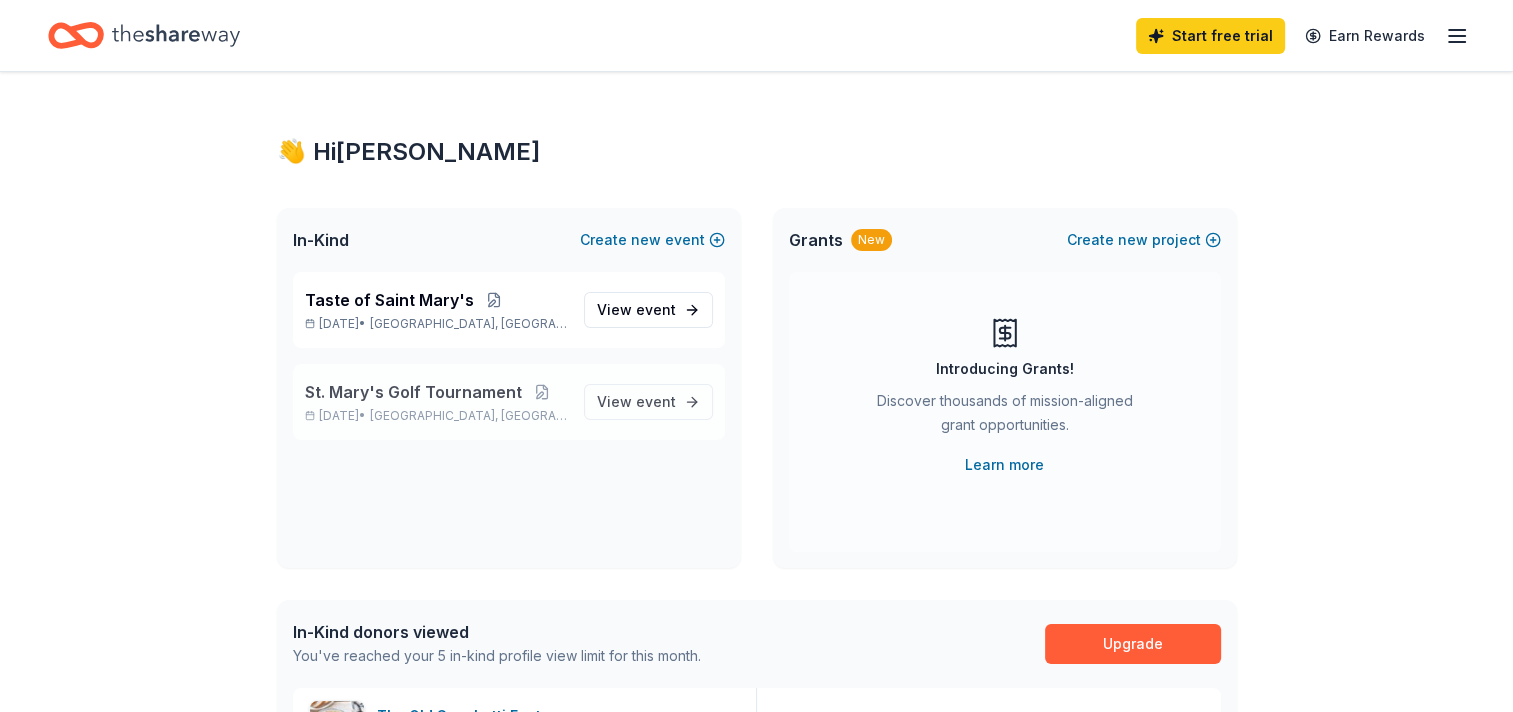 click on "St. Mary's Golf Tournament" at bounding box center (413, 392) 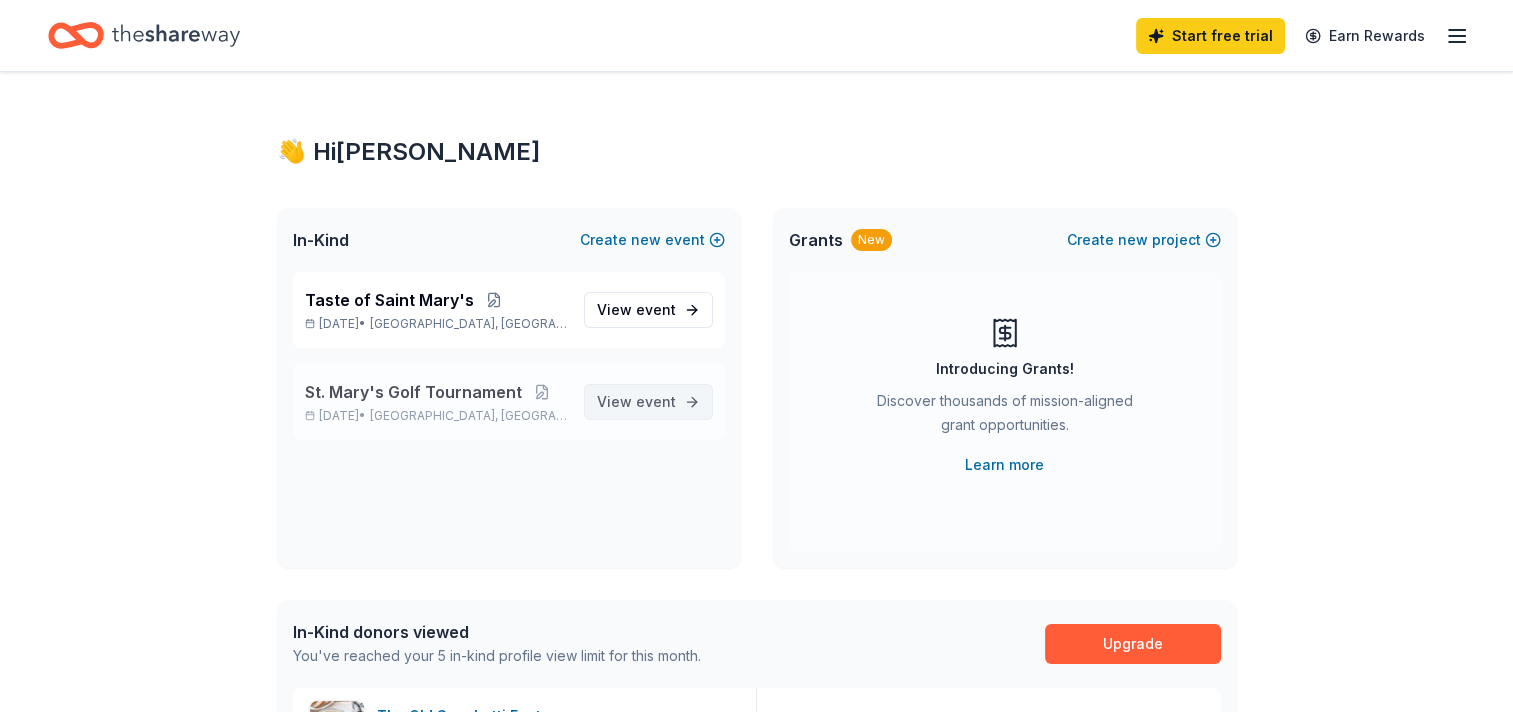 click on "View   event" at bounding box center (636, 402) 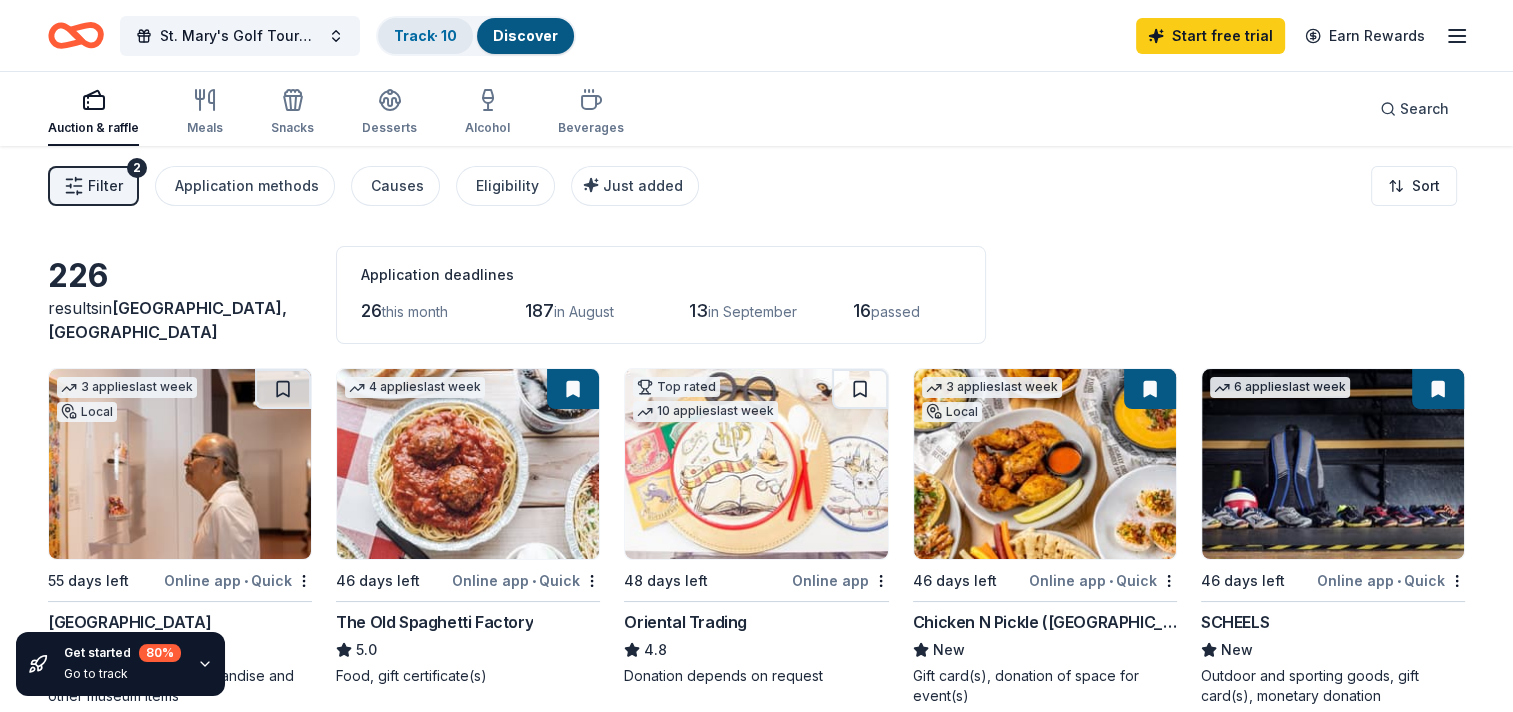 click on "Track  · 10" at bounding box center (425, 35) 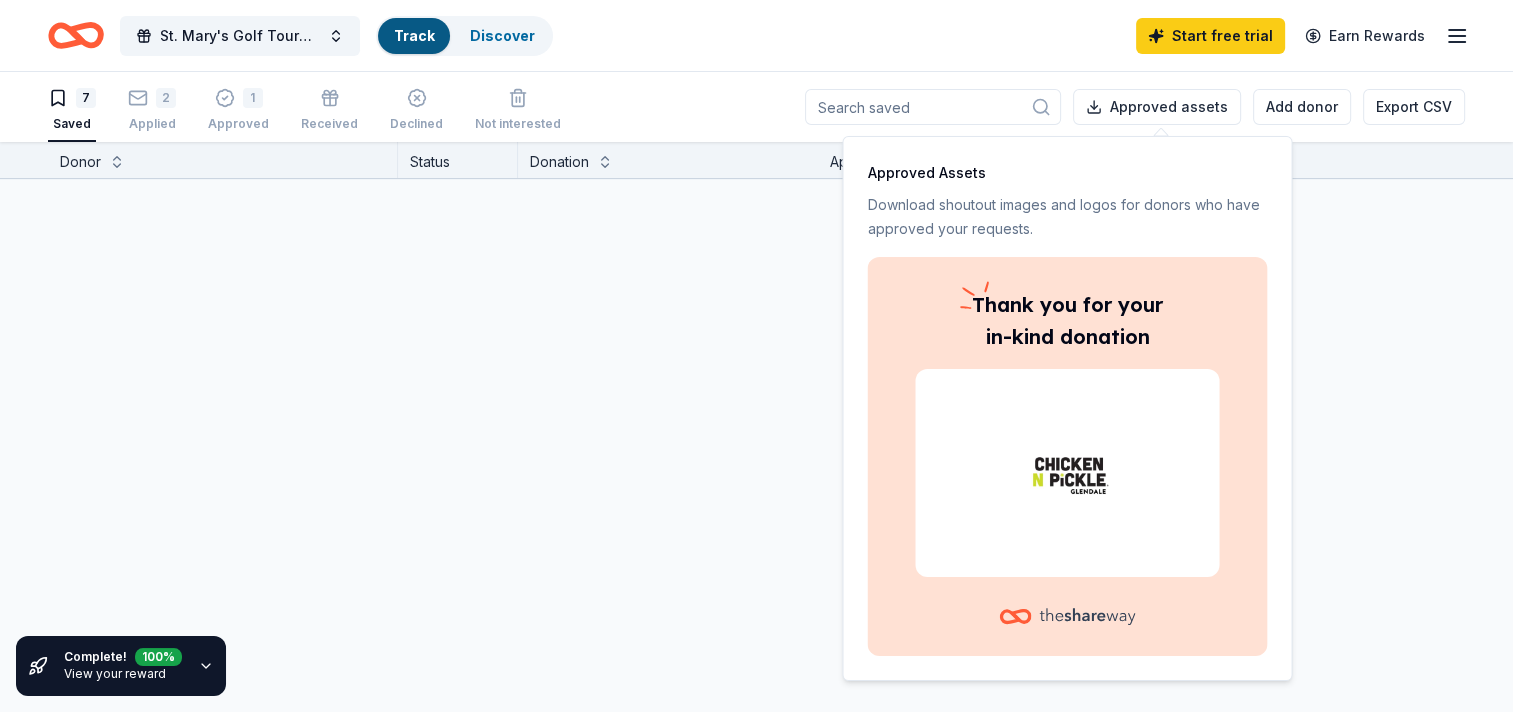 scroll, scrollTop: 0, scrollLeft: 0, axis: both 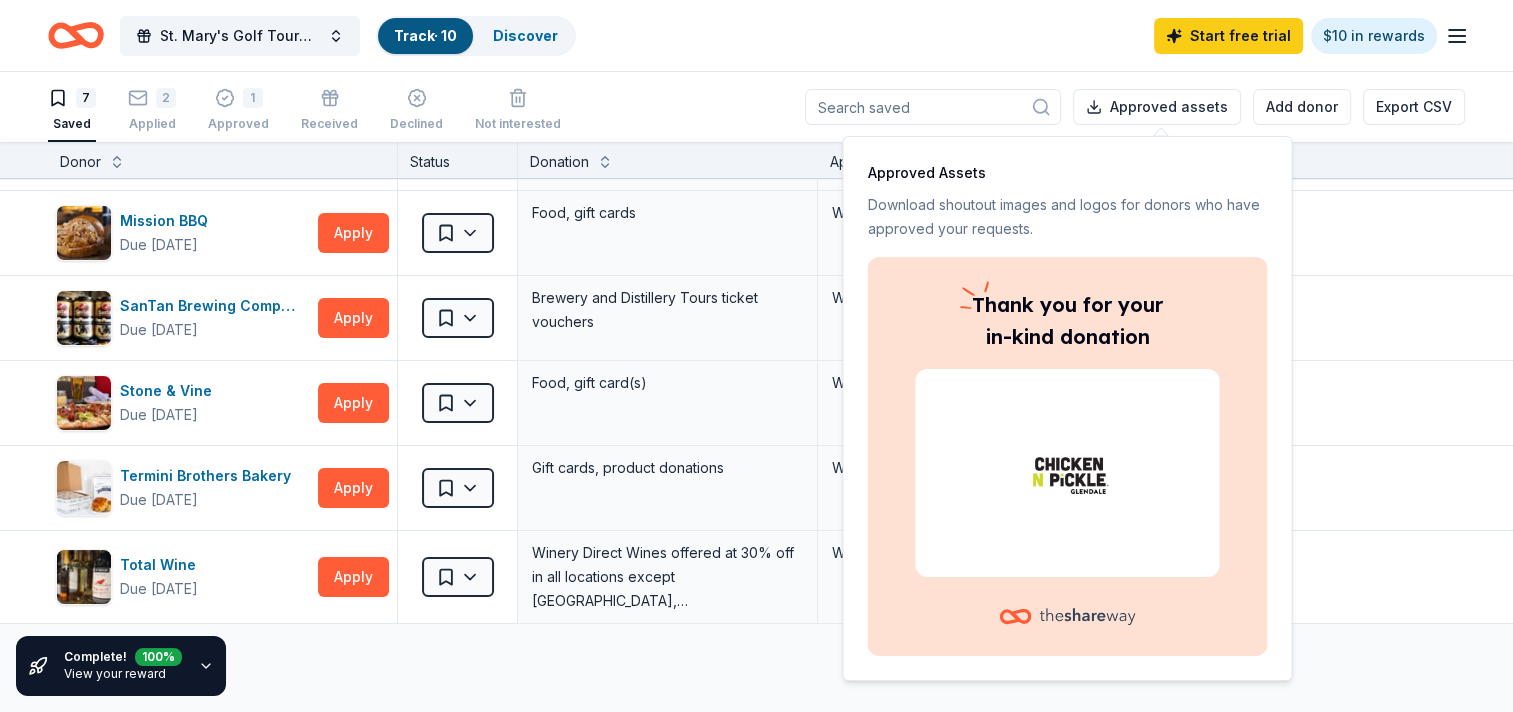 click on "Notes" at bounding box center (1367, 162) 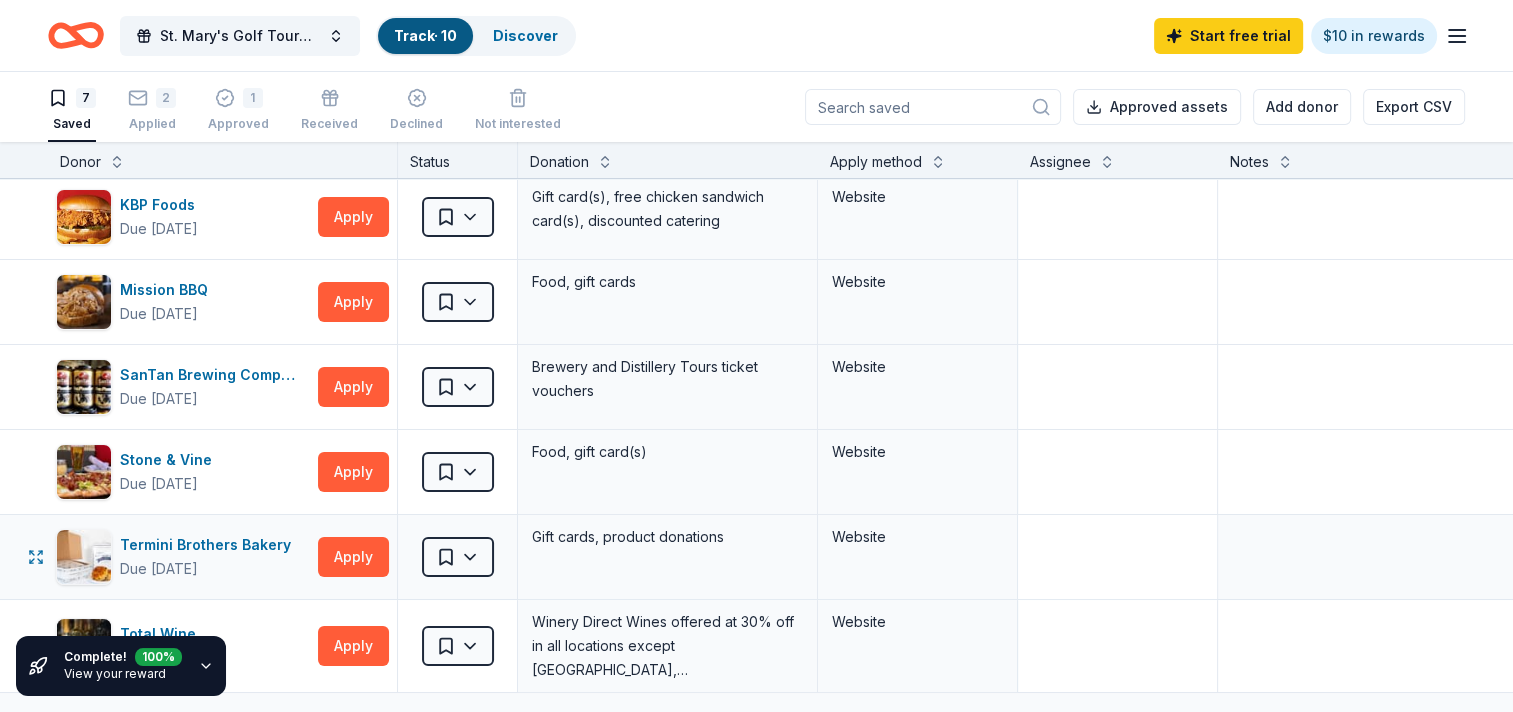 scroll, scrollTop: 0, scrollLeft: 0, axis: both 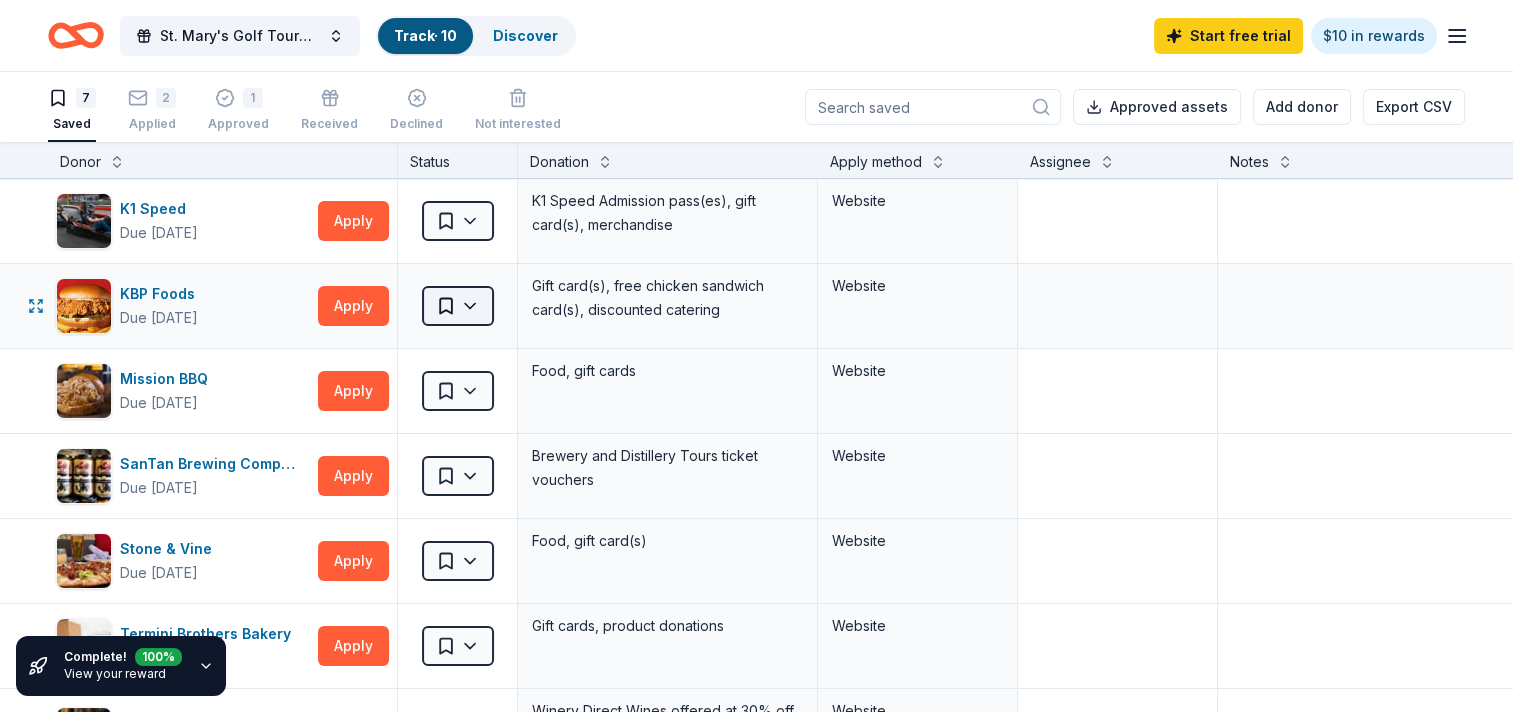 click on "St. Mary's Golf Tournament Track  · 10 Discover Start free  trial $10 in rewards 7 Saved 2 Applied 1 Approved Received Declined Not interested  Approved assets Add donor Export CSV Complete! 100 % View your reward Donor Status Donation Apply method Assignee Notes K1 Speed Due in 46 days Apply Saved K1 Speed Admission pass(es), gift card(s), merchandise Website KBP Foods Due in 34 days Apply Saved Gift card(s), free chicken sandwich card(s), discounted catering Website Mission BBQ Due in 46 days Apply Saved Food, gift cards Website SanTan Brewing Company Due in 31 days Apply Saved Brewery and Distillery Tours ticket vouchers Website Stone & Vine Due in 16 days Apply Saved Food, gift card(s) Website Termini Brothers Bakery Due in 46 days Apply Saved Gift cards, product donations Website Total Wine Due in 20 days Apply Saved Website   Discover more donors Saved" at bounding box center [756, 356] 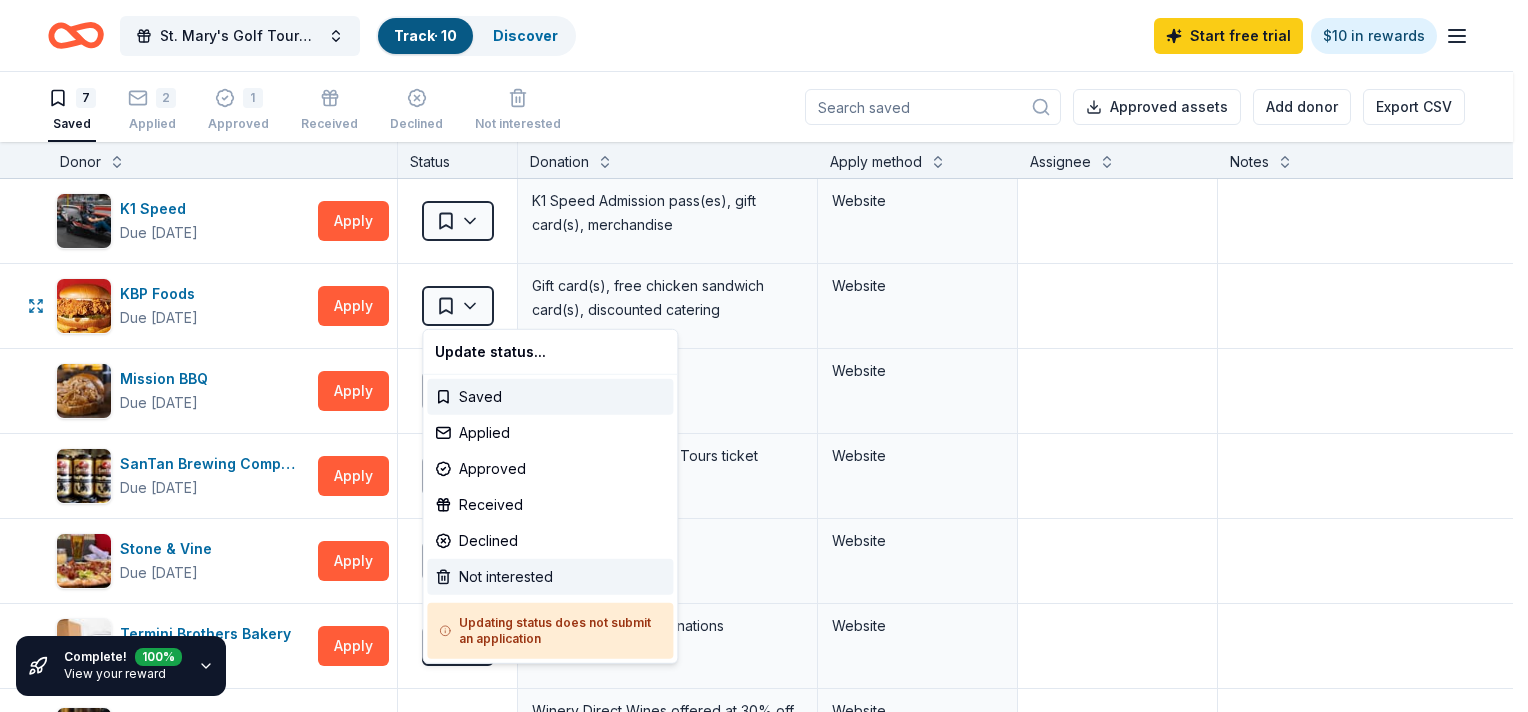 click on "Not interested" at bounding box center (550, 577) 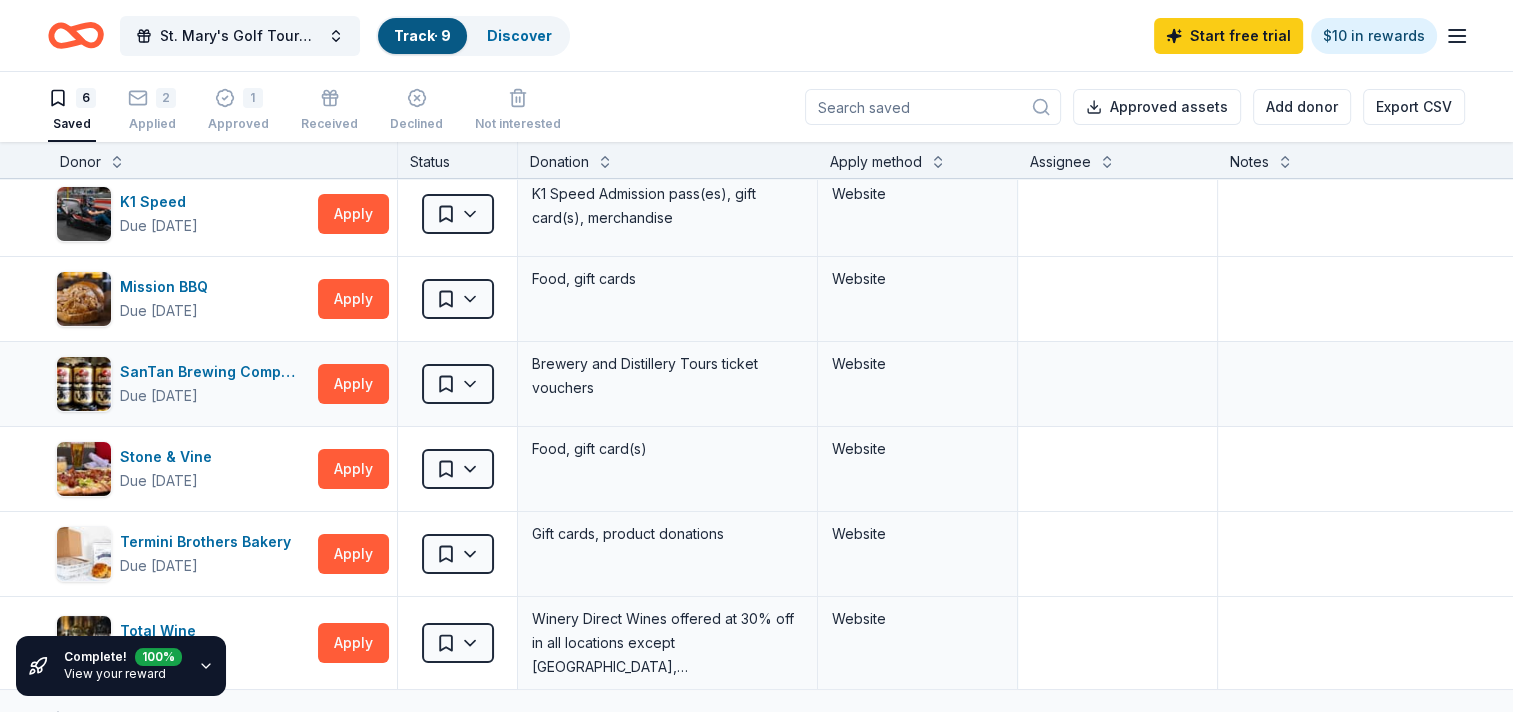 scroll, scrollTop: 0, scrollLeft: 0, axis: both 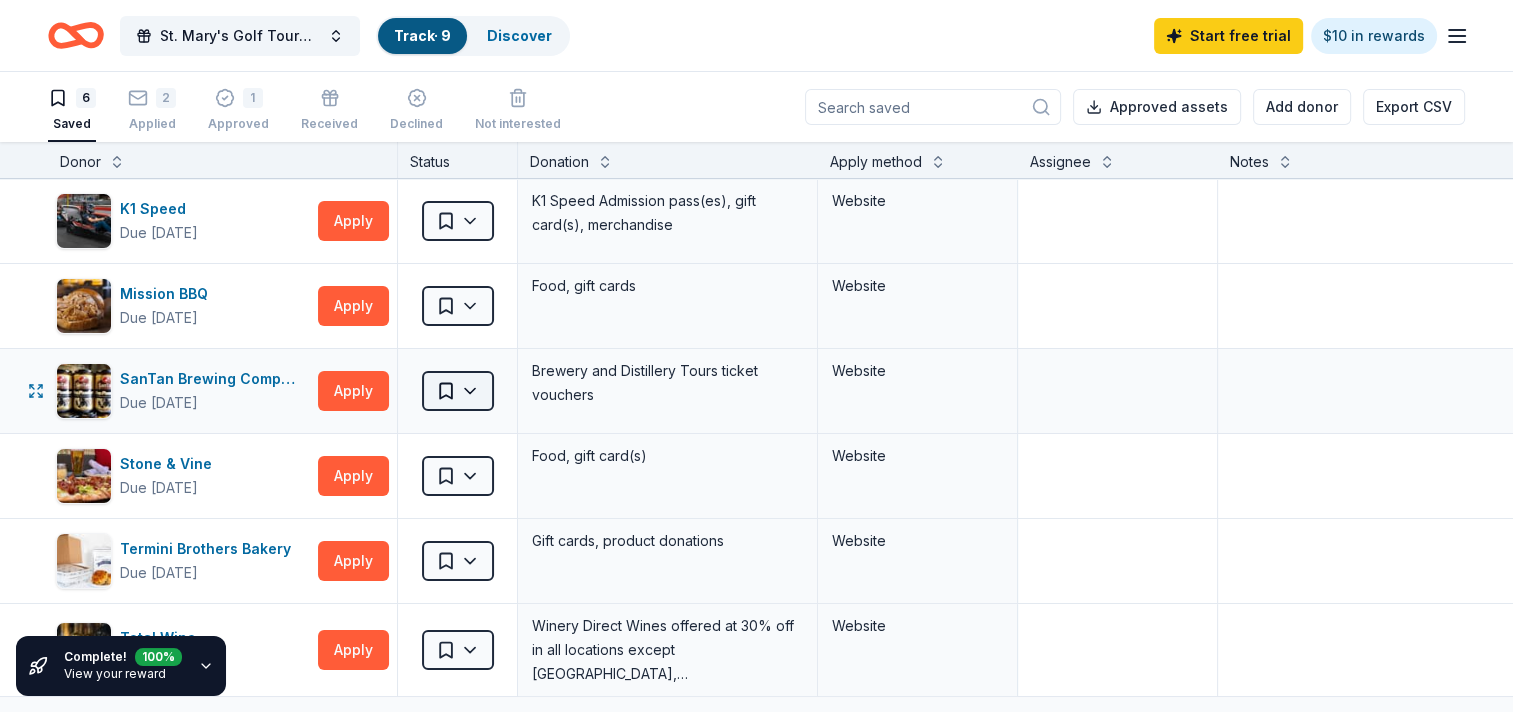 click on "St. Mary's Golf Tournament Track  · 9 Discover Start free  trial $10 in rewards 6 Saved 2 Applied 1 Approved Received Declined Not interested  Approved assets Add donor Export CSV Complete! 100 % View your reward Donor Status Donation Apply method Assignee Notes K1 Speed Due in 46 days Apply Saved K1 Speed Admission pass(es), gift card(s), merchandise Website Mission BBQ Due in 46 days Apply Saved Food, gift cards Website SanTan Brewing Company Due in 31 days Apply Saved Brewery and Distillery Tours ticket vouchers Website Stone & Vine Due in 16 days Apply Saved Food, gift card(s) Website Termini Brothers Bakery Due in 46 days Apply Saved Gift cards, product donations Website Total Wine Due in 20 days Apply Saved Winery Direct Wines offered at 30% off in all locations except CT, MA, and other select markets; Private Wine Class for 20 people in all locations except available in WI, CO, and other select markets Website   Discover more donors Saved" at bounding box center [756, 356] 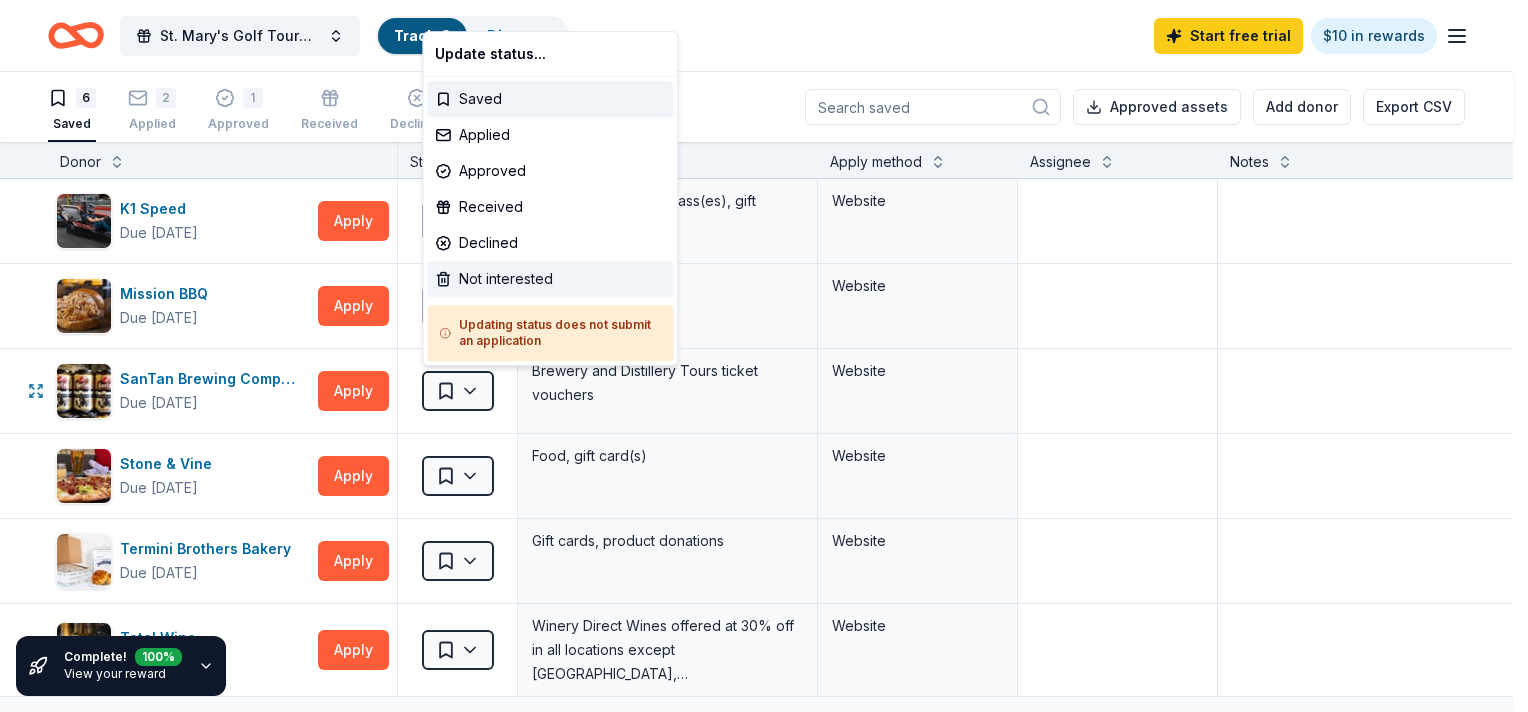 click on "Not interested" at bounding box center (550, 279) 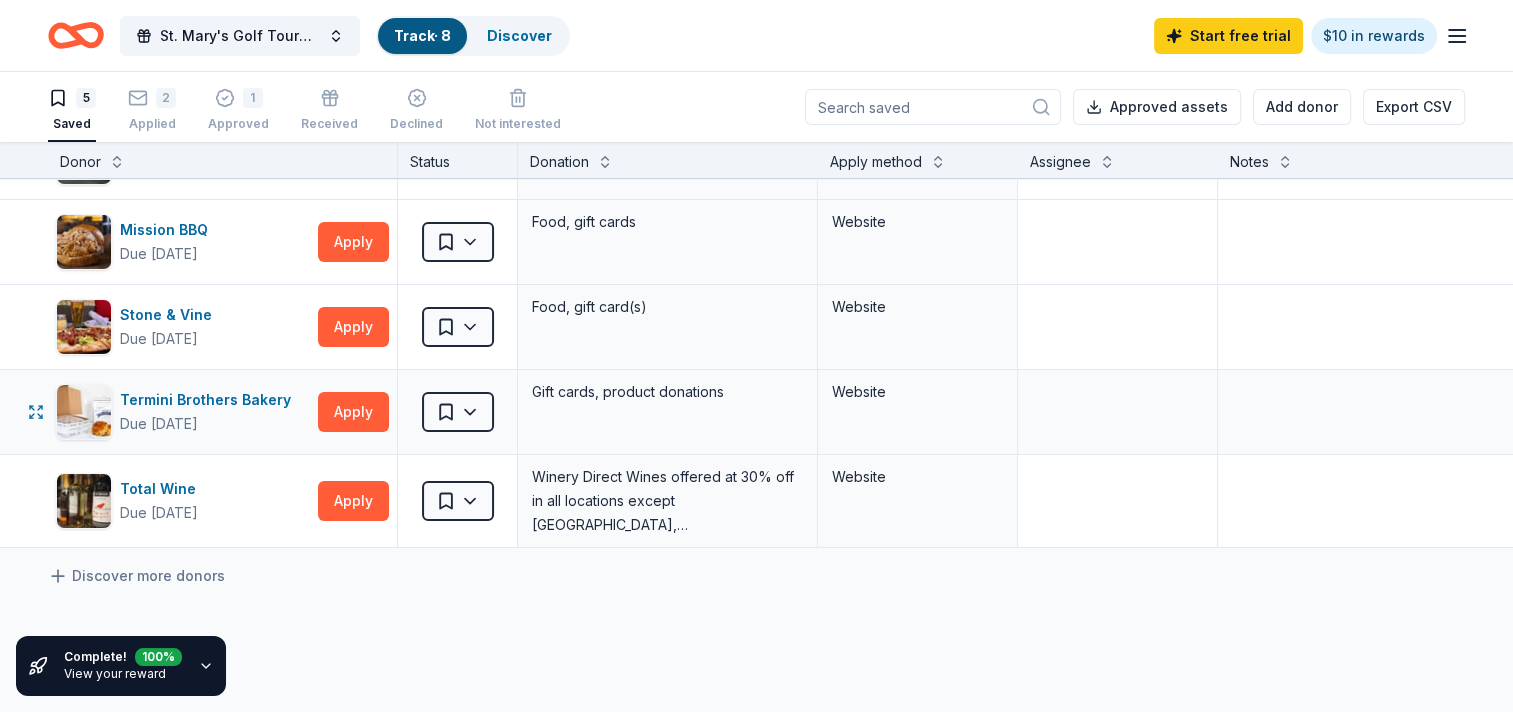 scroll, scrollTop: 100, scrollLeft: 0, axis: vertical 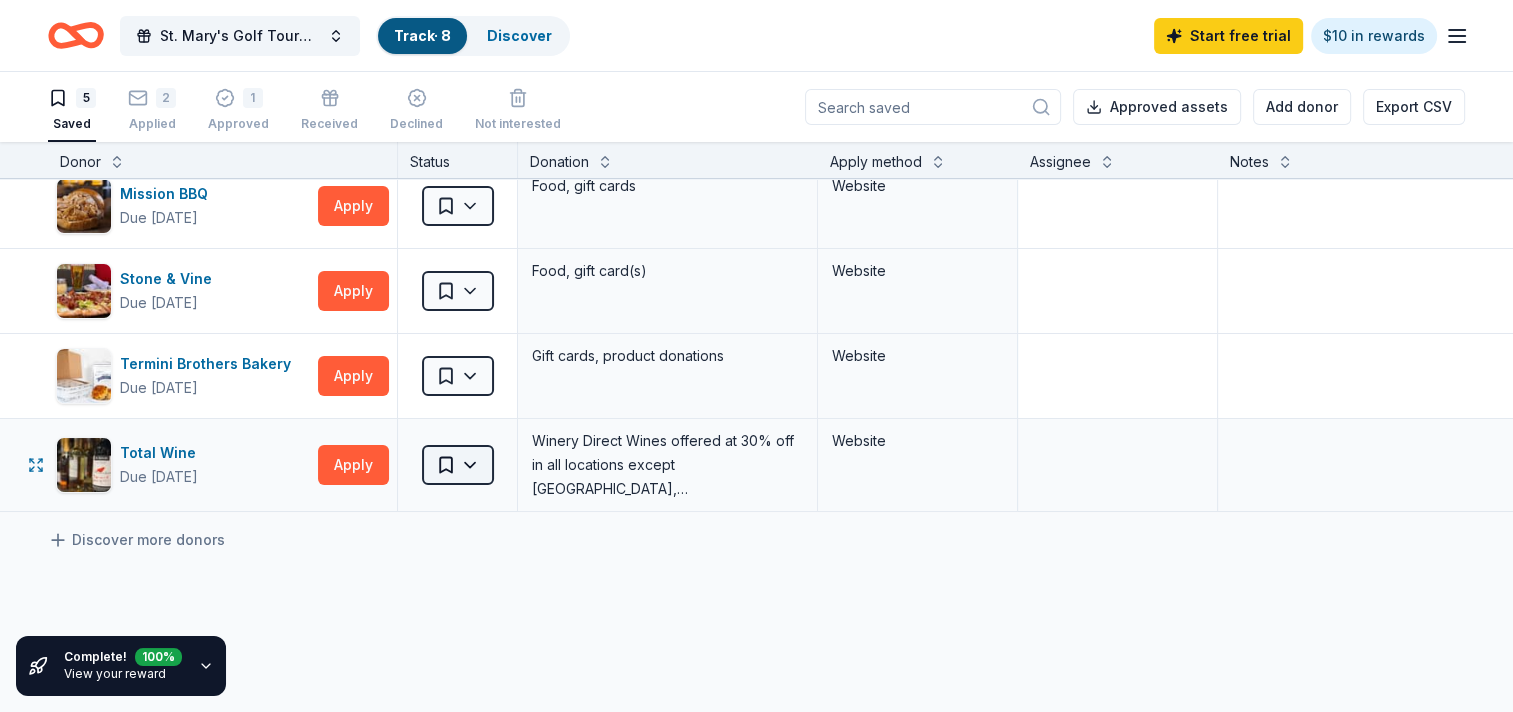 click on "St. Mary's Golf Tournament Track  · 8 Discover Start free  trial $10 in rewards 5 Saved 2 Applied 1 Approved Received Declined Not interested  Approved assets Add donor Export CSV Complete! 100 % View your reward Donor Status Donation Apply method Assignee Notes K1 Speed Due in 46 days Apply Saved K1 Speed Admission pass(es), gift card(s), merchandise Website Mission BBQ Due in 46 days Apply Saved Food, gift cards Website Stone & Vine Due in 16 days Apply Saved Food, gift card(s) Website Termini Brothers Bakery Due in 46 days Apply Saved Gift cards, product donations Website Total Wine Due in 20 days Apply Saved Winery Direct Wines offered at 30% off in all locations except CT, MA, and other select markets; Private Wine Class for 20 people in all locations except available in WI, CO, and other select markets Website   Discover more donors Saved" at bounding box center [756, 356] 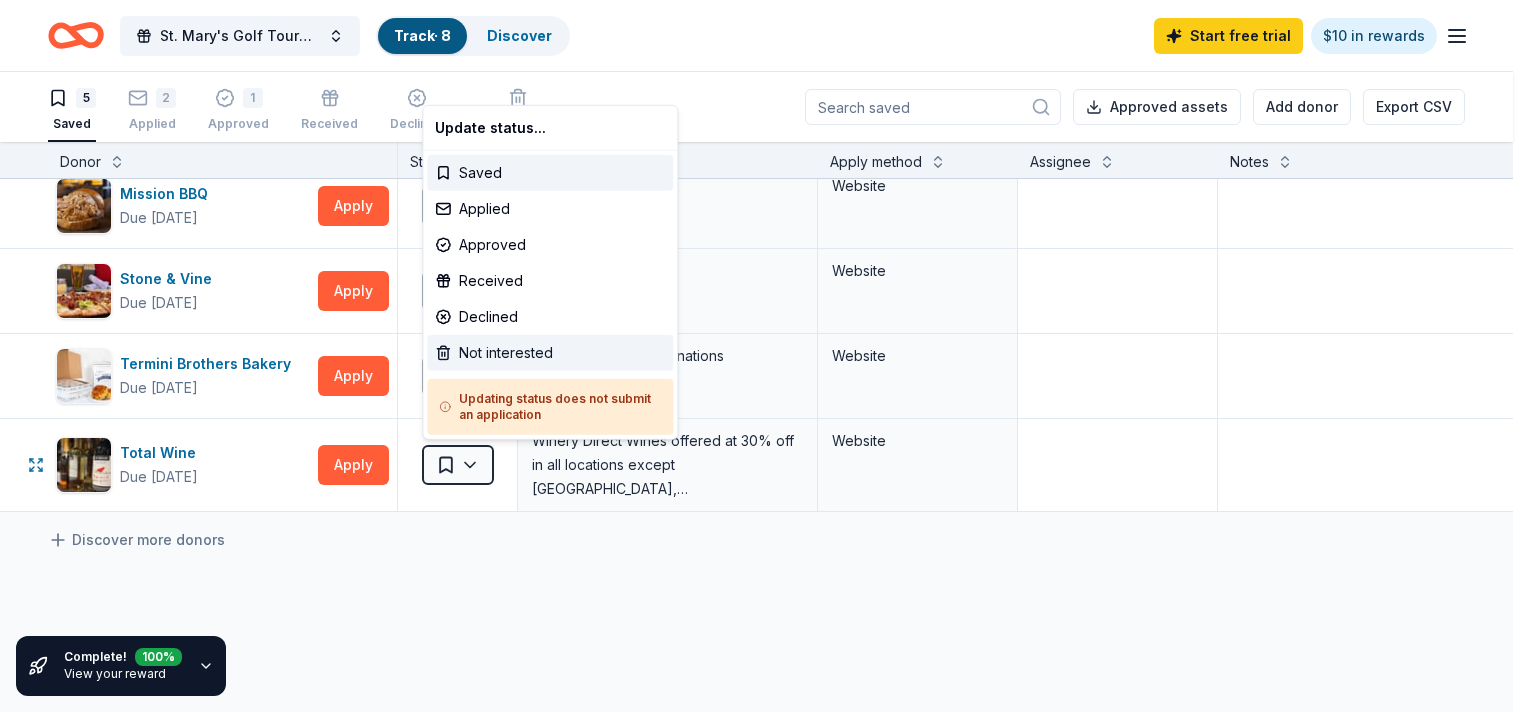 click on "Not interested" at bounding box center (550, 353) 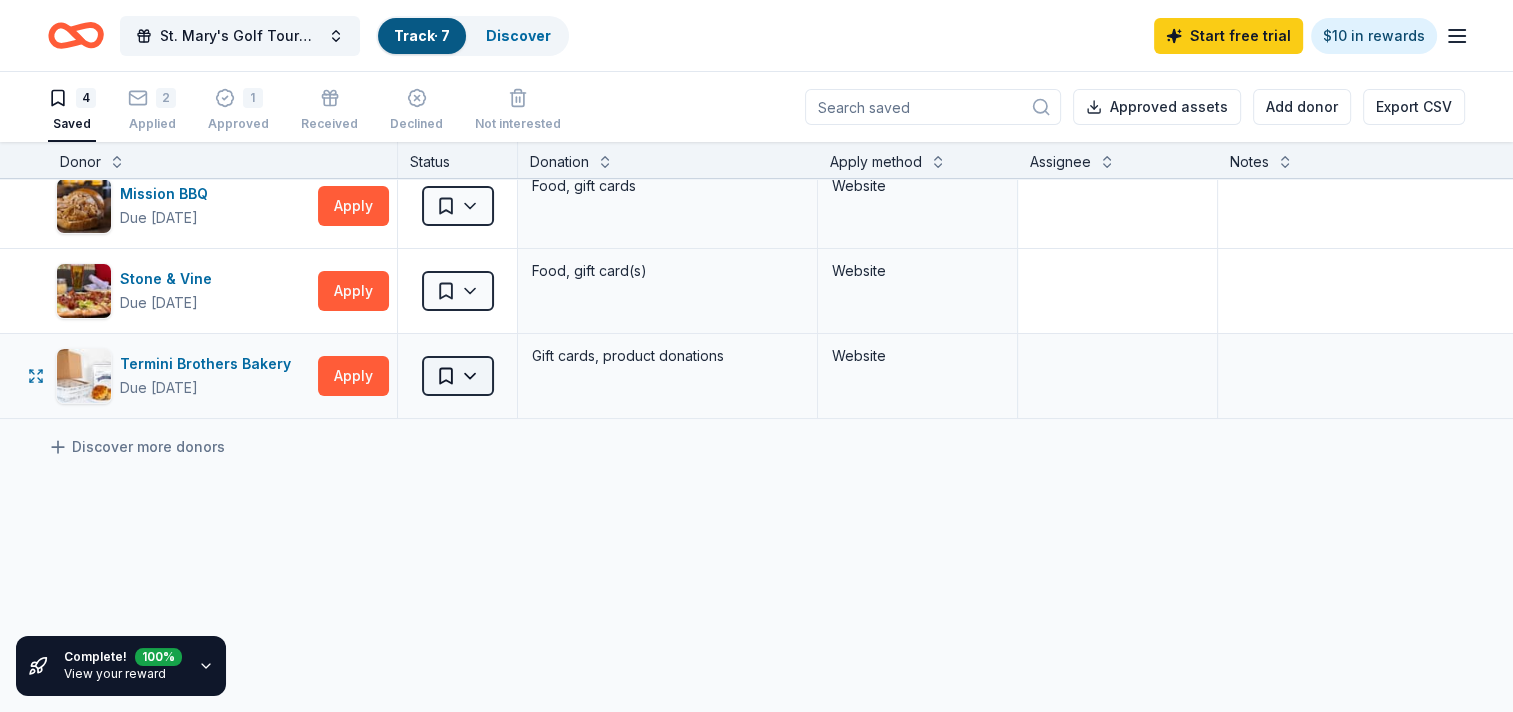 click on "St. Mary's Golf Tournament Track  · 7 Discover Start free  trial $10 in rewards 4 Saved 2 Applied 1 Approved Received Declined Not interested  Approved assets Add donor Export CSV Complete! 100 % View your reward Donor Status Donation Apply method Assignee Notes K1 Speed Due in 46 days Apply Saved K1 Speed Admission pass(es), gift card(s), merchandise Website Mission BBQ Due in 46 days Apply Saved Food, gift cards Website Stone & Vine Due in 16 days Apply Saved Food, gift card(s) Website Termini Brothers Bakery Due in 46 days Apply Saved Gift cards, product donations Website   Discover more donors Saved" at bounding box center (756, 356) 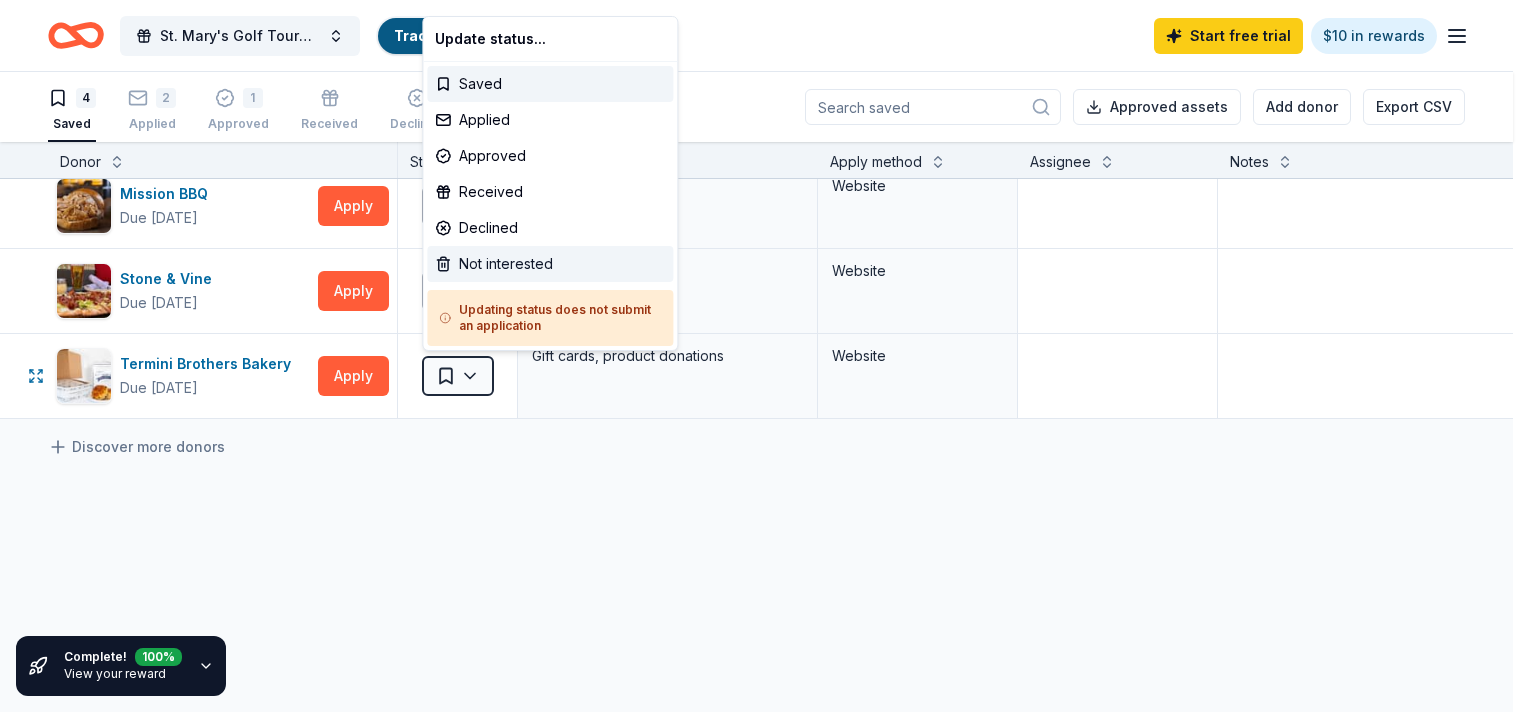 click on "Not interested" at bounding box center (550, 264) 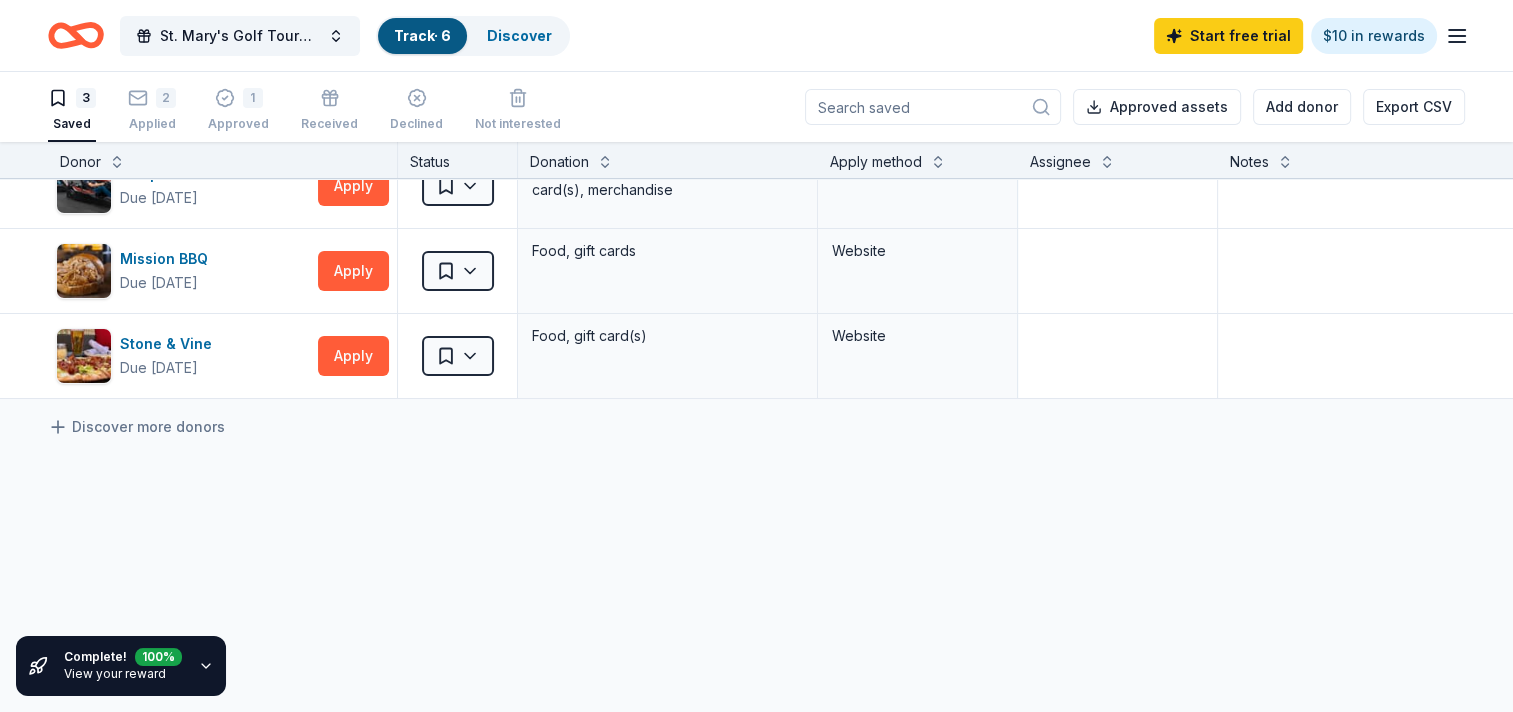 scroll, scrollTop: 0, scrollLeft: 0, axis: both 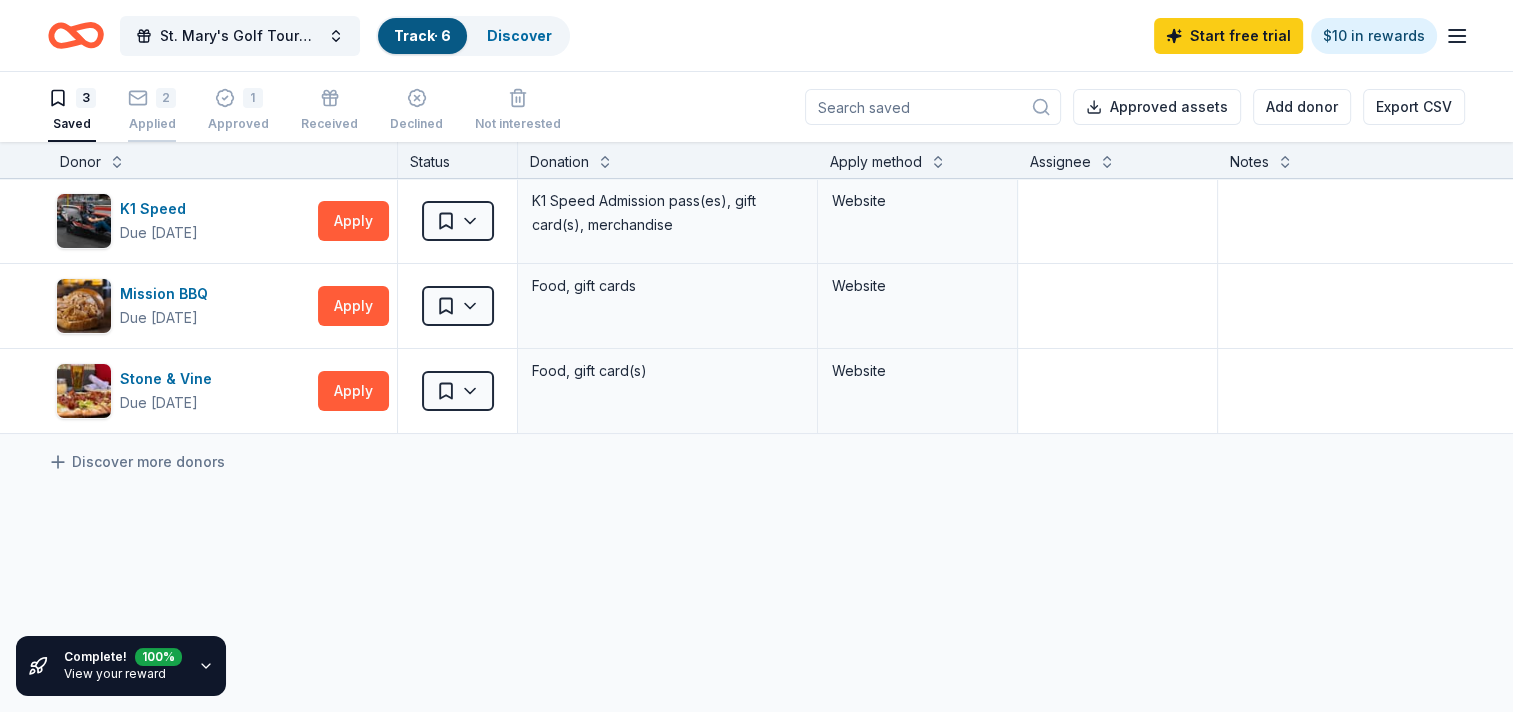 click on "2" at bounding box center [152, 98] 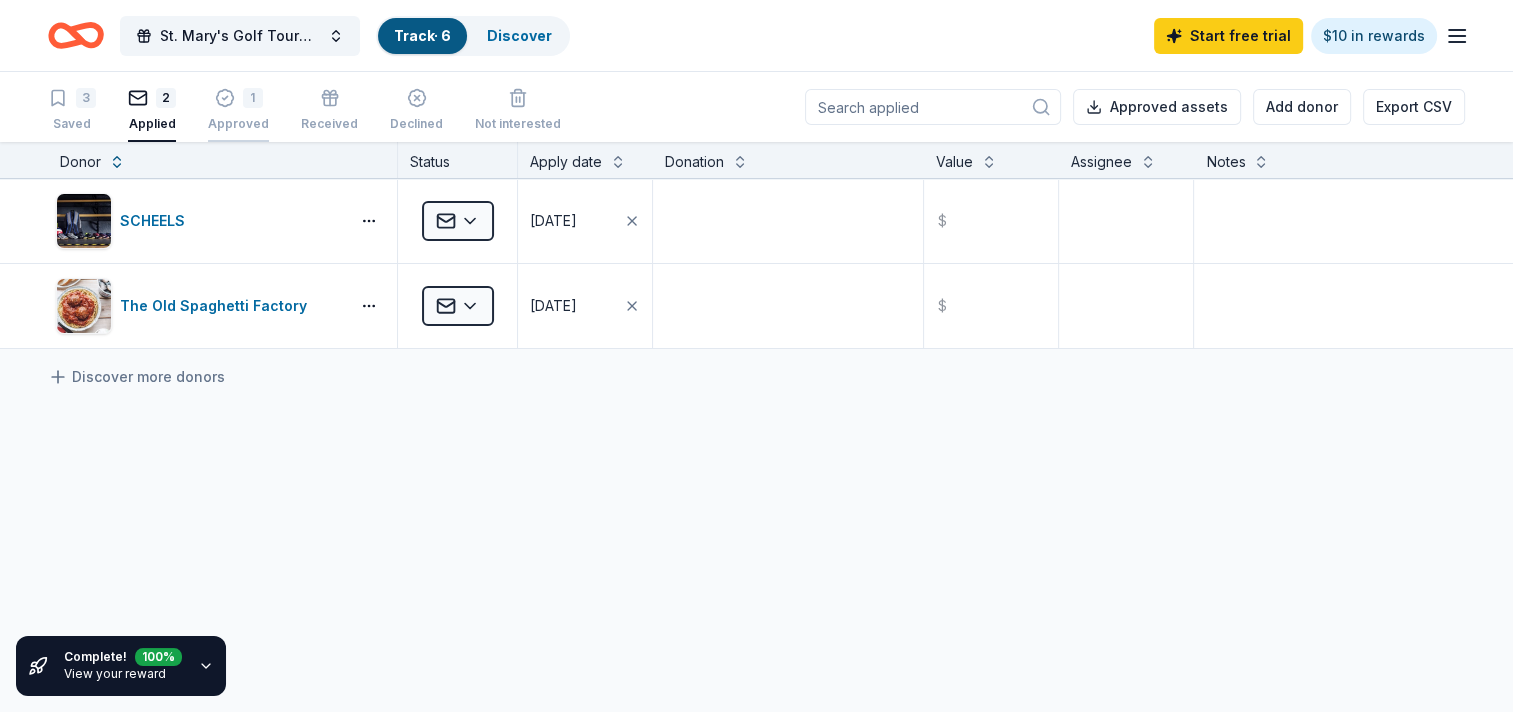 click on "1 Approved" at bounding box center (238, 110) 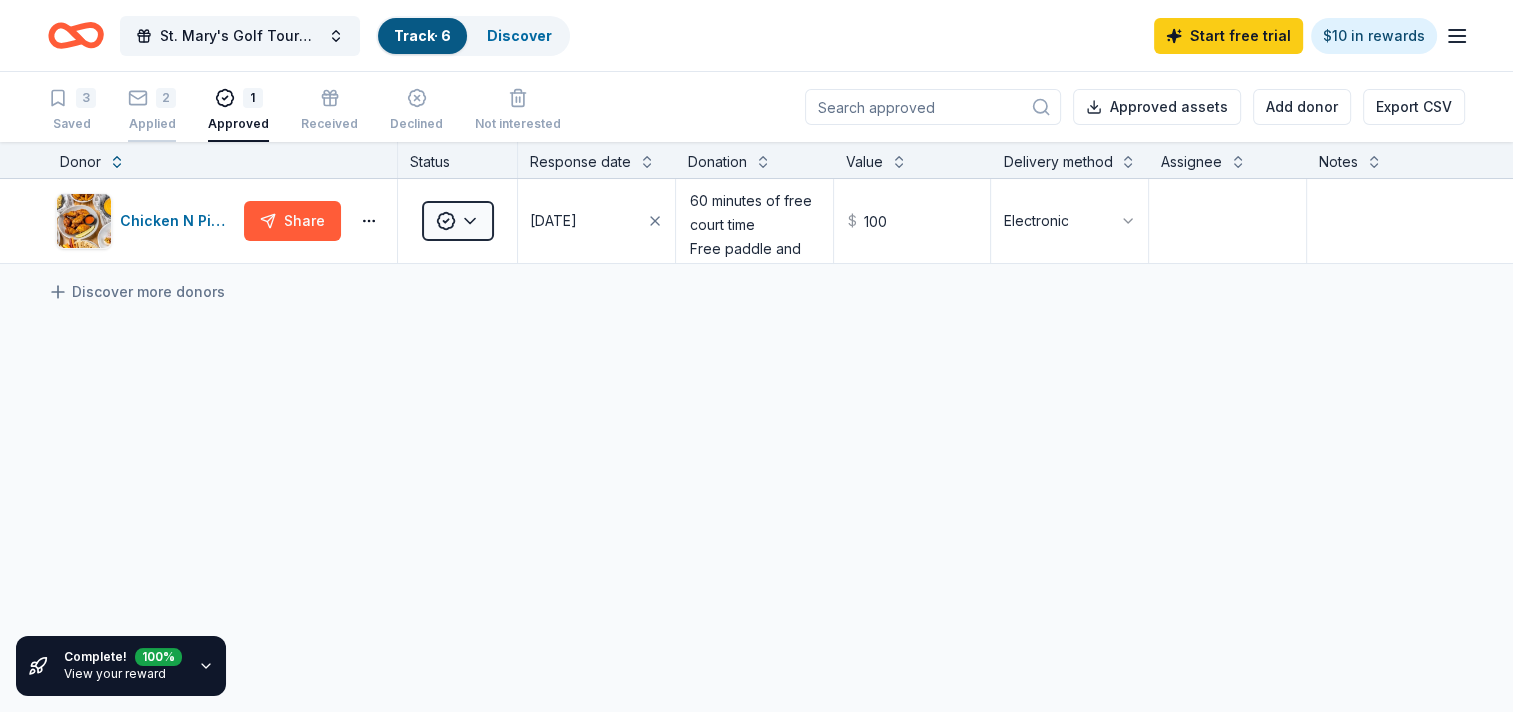 click on "2" at bounding box center (152, 98) 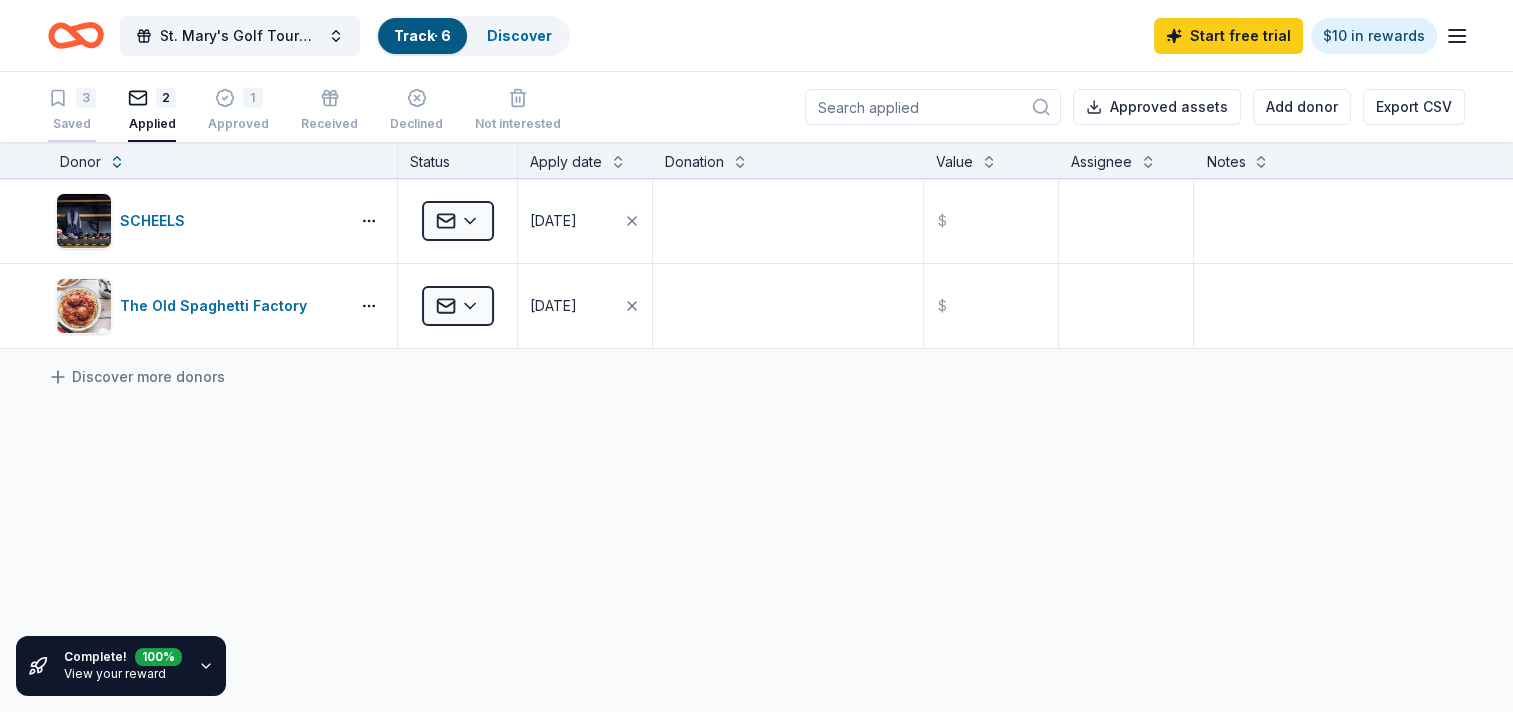 click on "3" at bounding box center (86, 98) 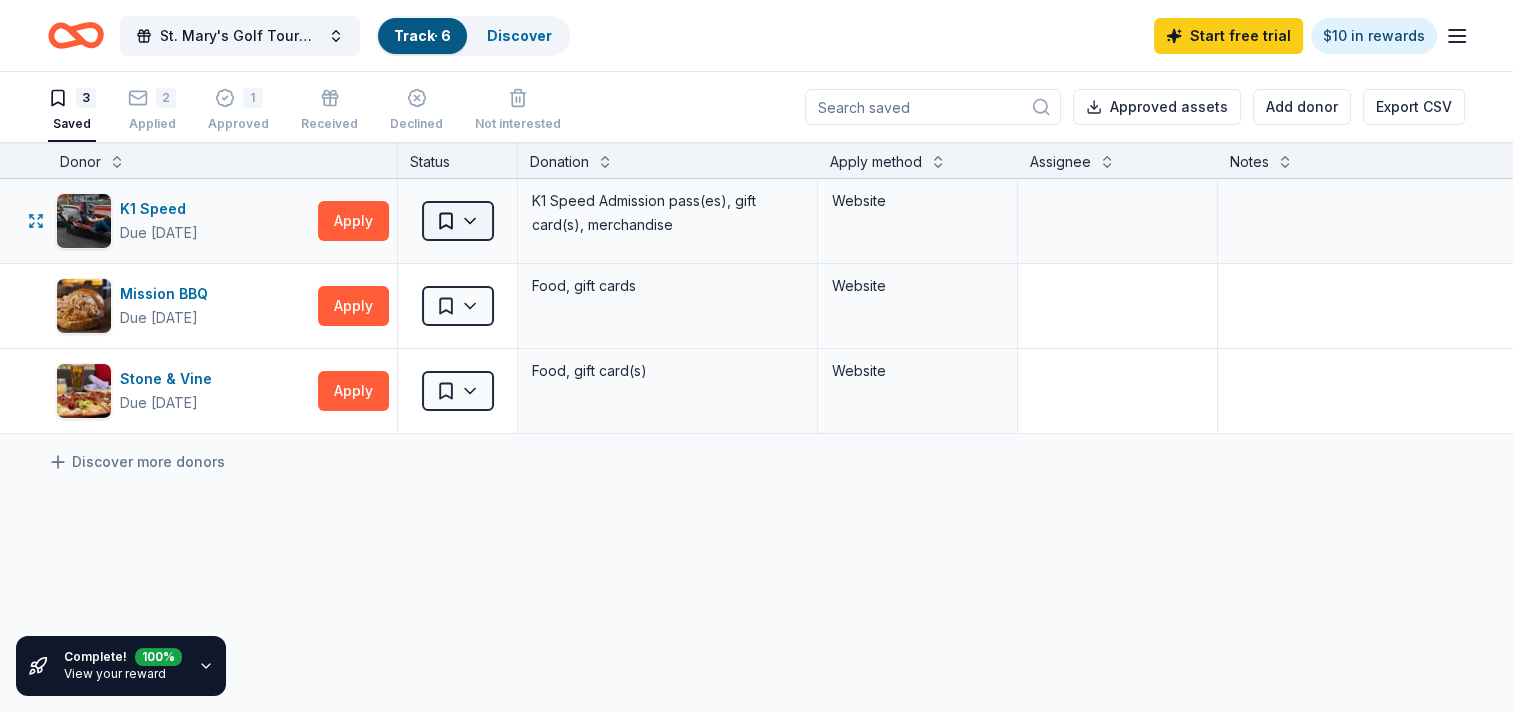 click on "St. Mary's Golf Tournament Track  · 6 Discover Start free  trial $10 in rewards 3 Saved 2 Applied 1 Approved Received Declined Not interested  Approved assets Add donor Export CSV Complete! 100 % View your reward Donor Status Donation Apply method Assignee Notes K1 Speed Due in 46 days Apply Saved K1 Speed Admission pass(es), gift card(s), merchandise Website Mission BBQ Due in 46 days Apply Saved Food, gift cards Website Stone & Vine Due in 16 days Apply Saved Food, gift card(s) Website   Discover more donors Saved" at bounding box center (756, 356) 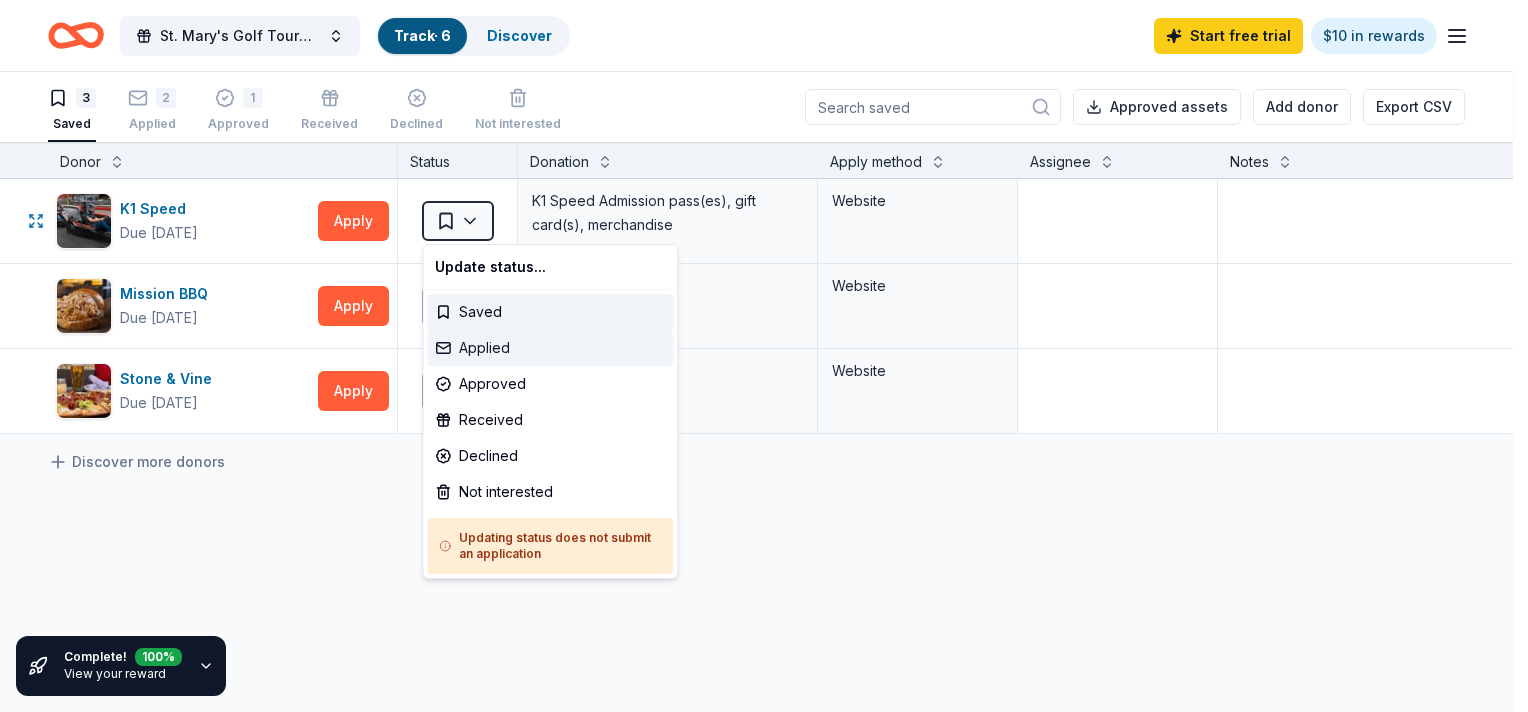 click on "Applied" at bounding box center [550, 348] 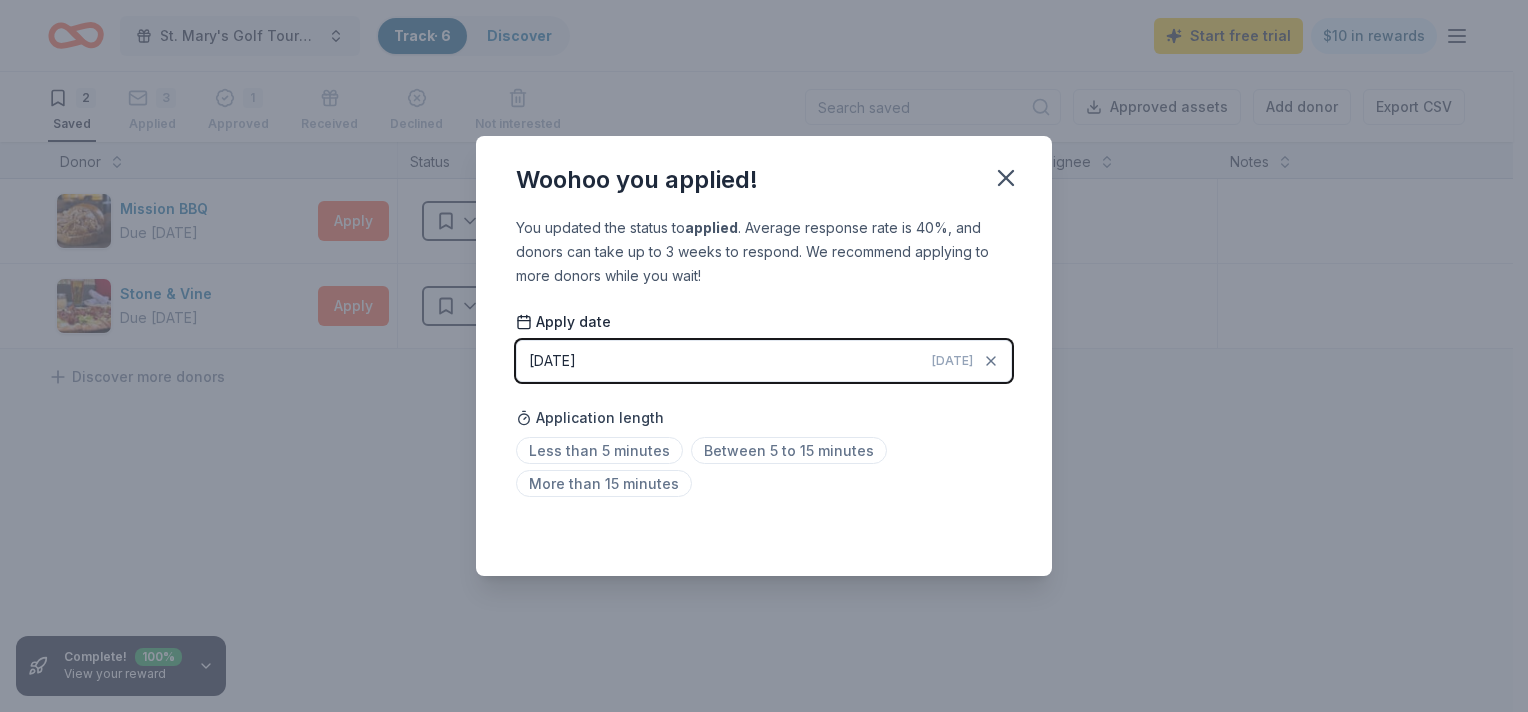 click on "07/11/2025 Today" at bounding box center (764, 361) 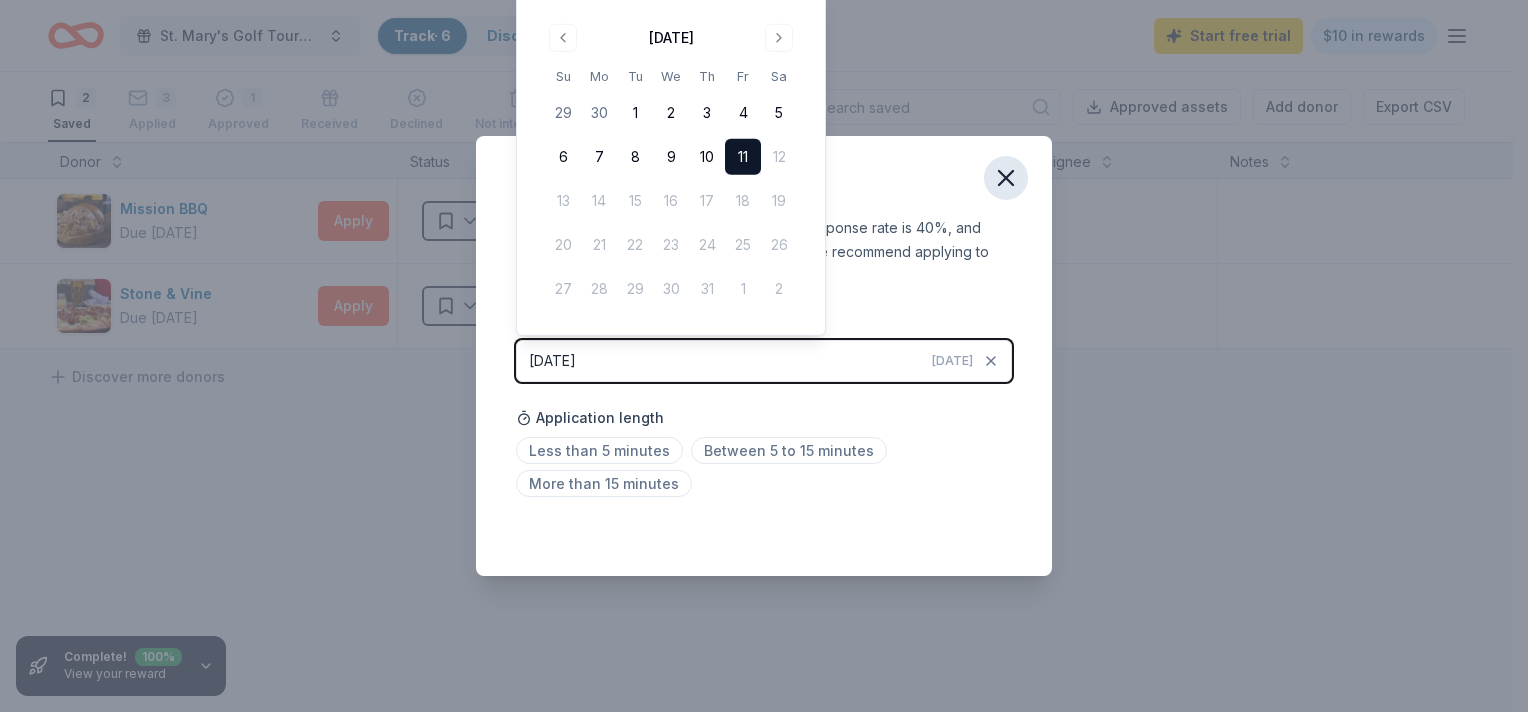 click 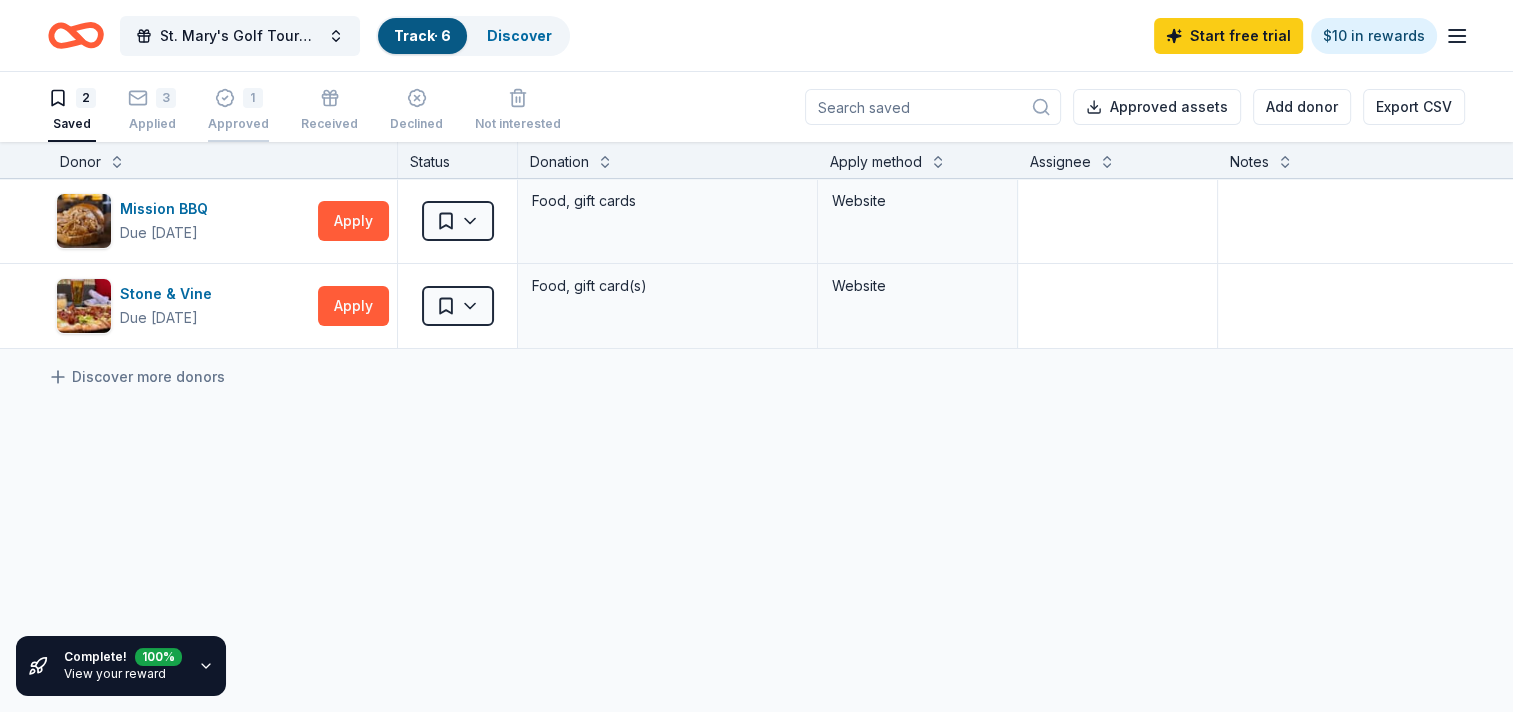 click on "1 Approved" at bounding box center [238, 110] 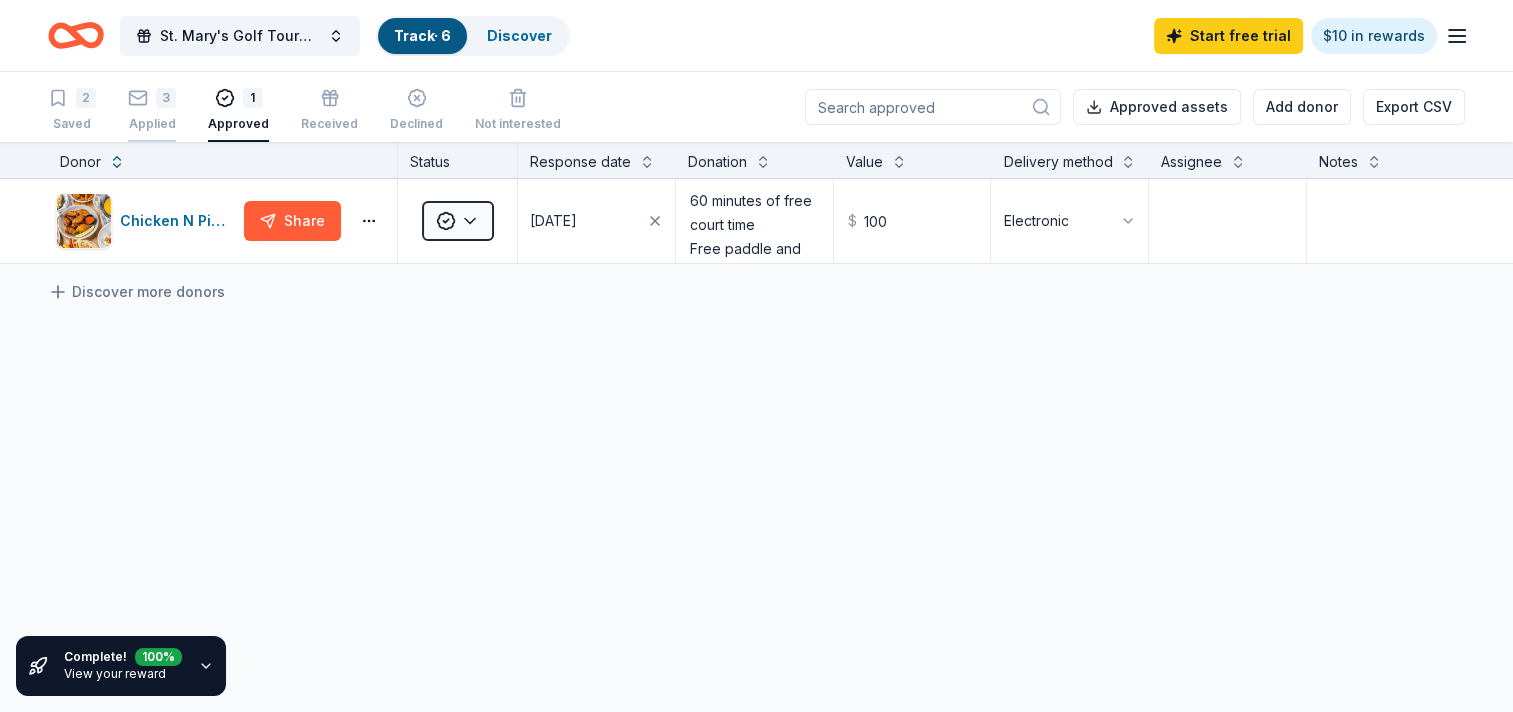 click on "3" at bounding box center [166, 87] 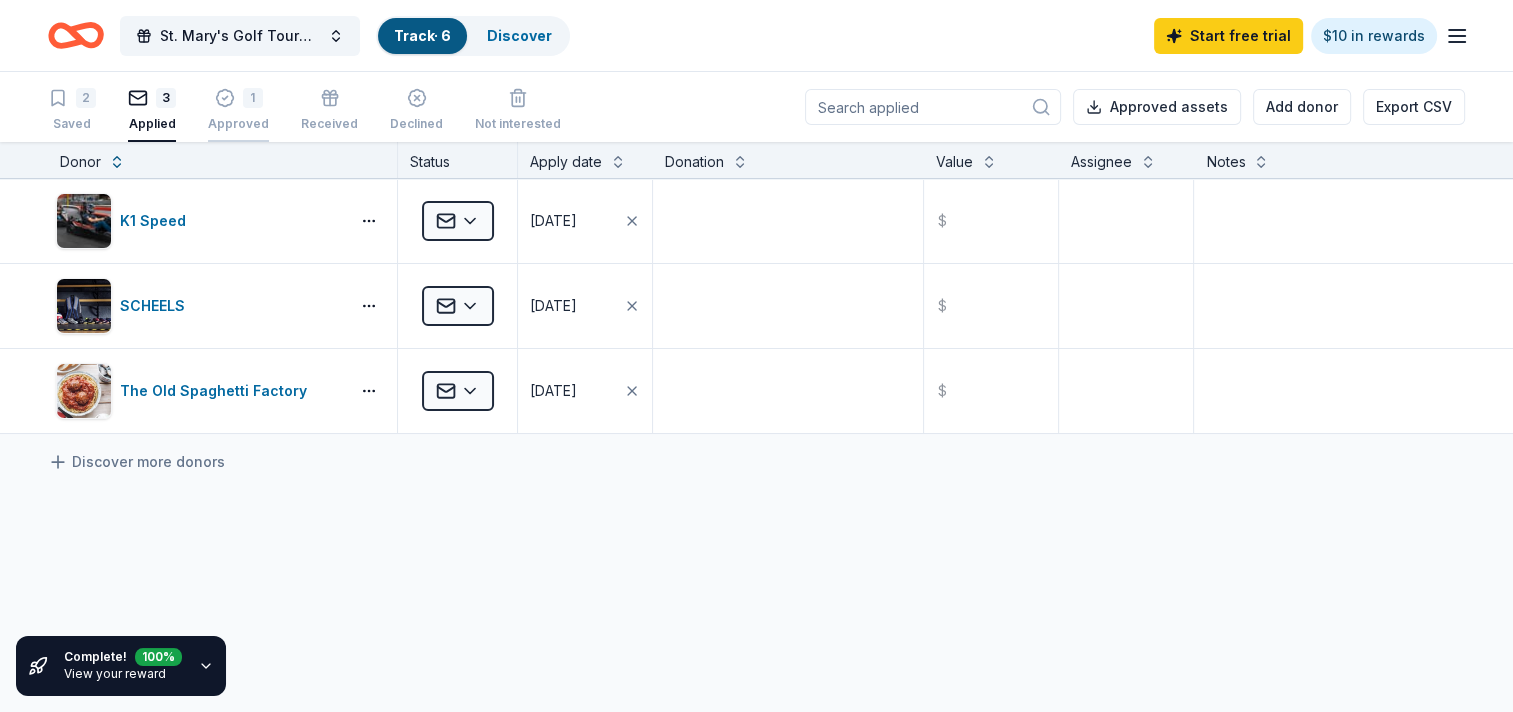 click on "1 Approved" at bounding box center [238, 110] 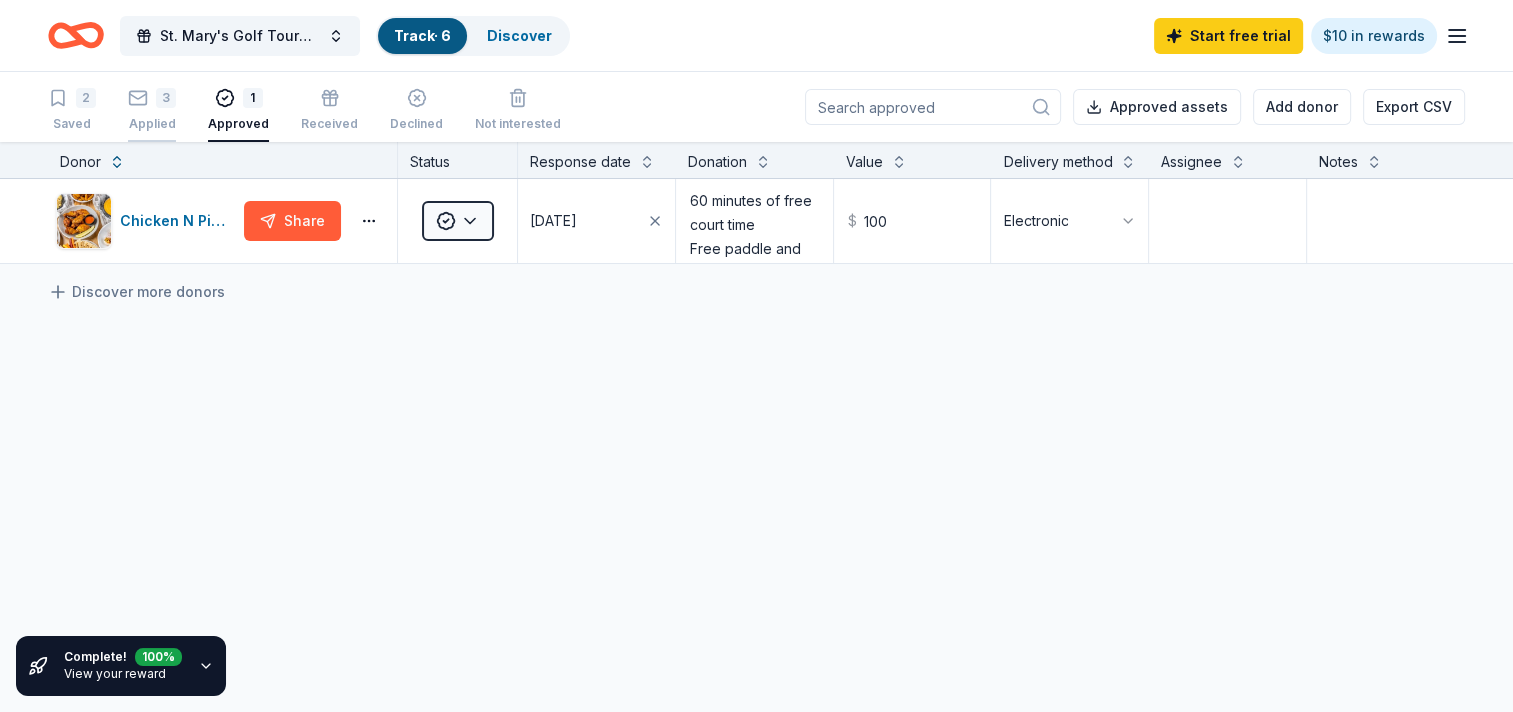 click on "3 Applied" at bounding box center (152, 99) 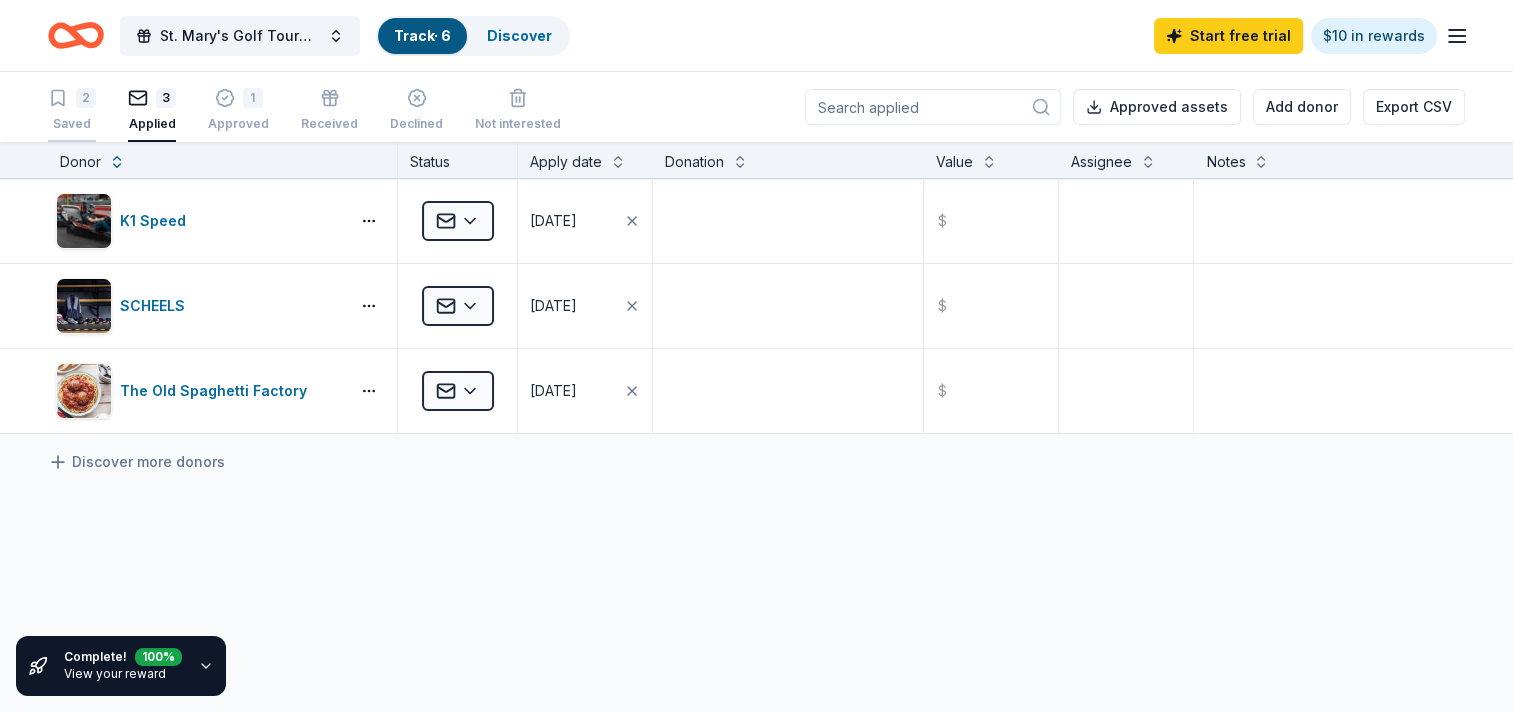 click 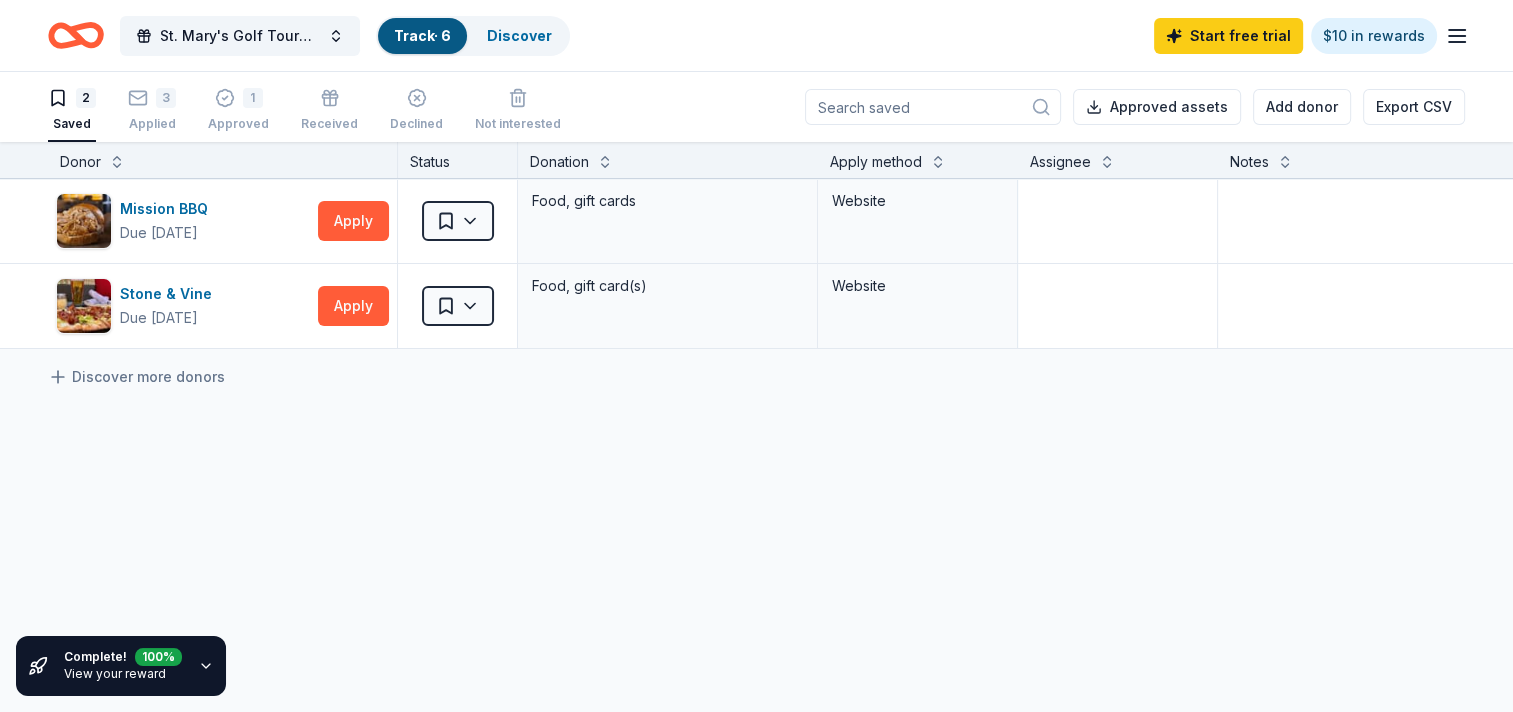 click 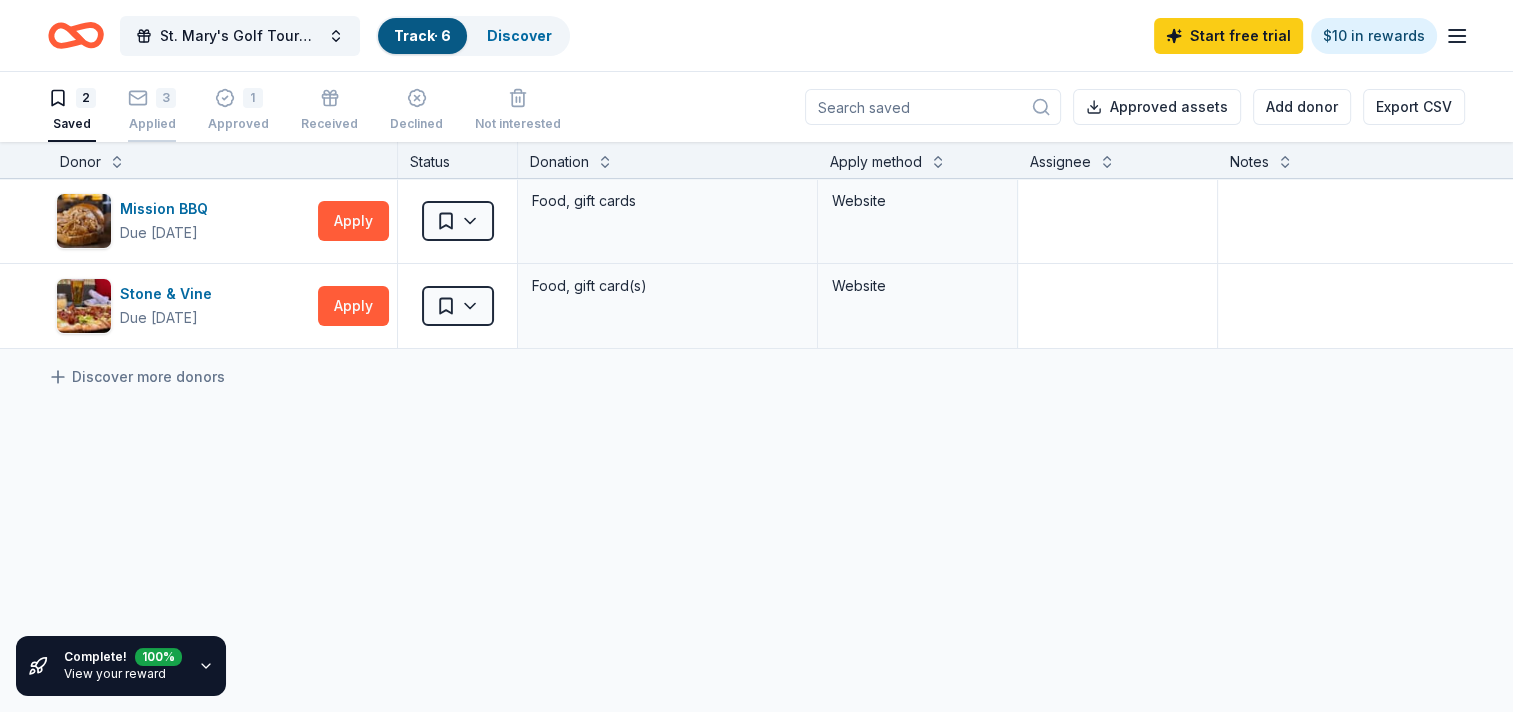 click 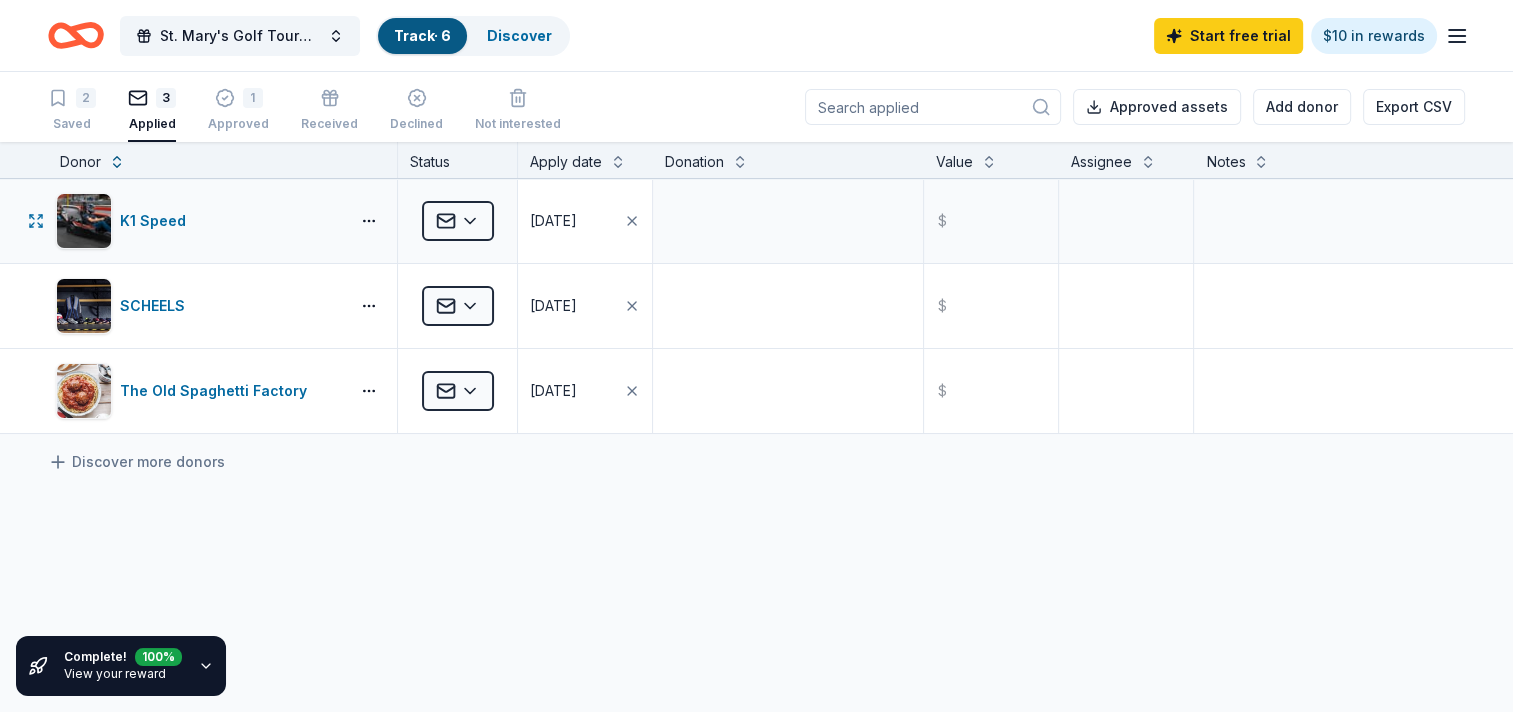 click on "07/11/2025" at bounding box center [553, 221] 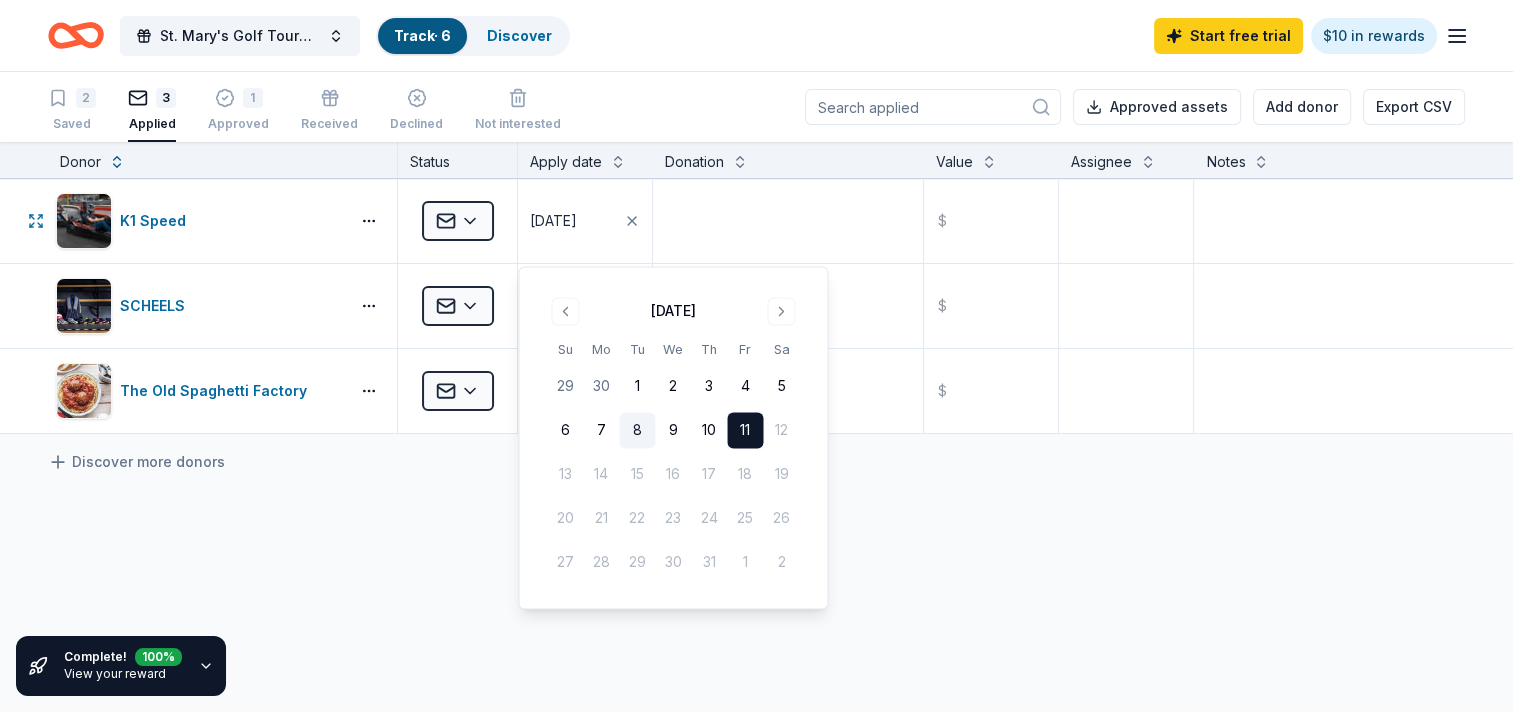 click on "8" at bounding box center (637, 431) 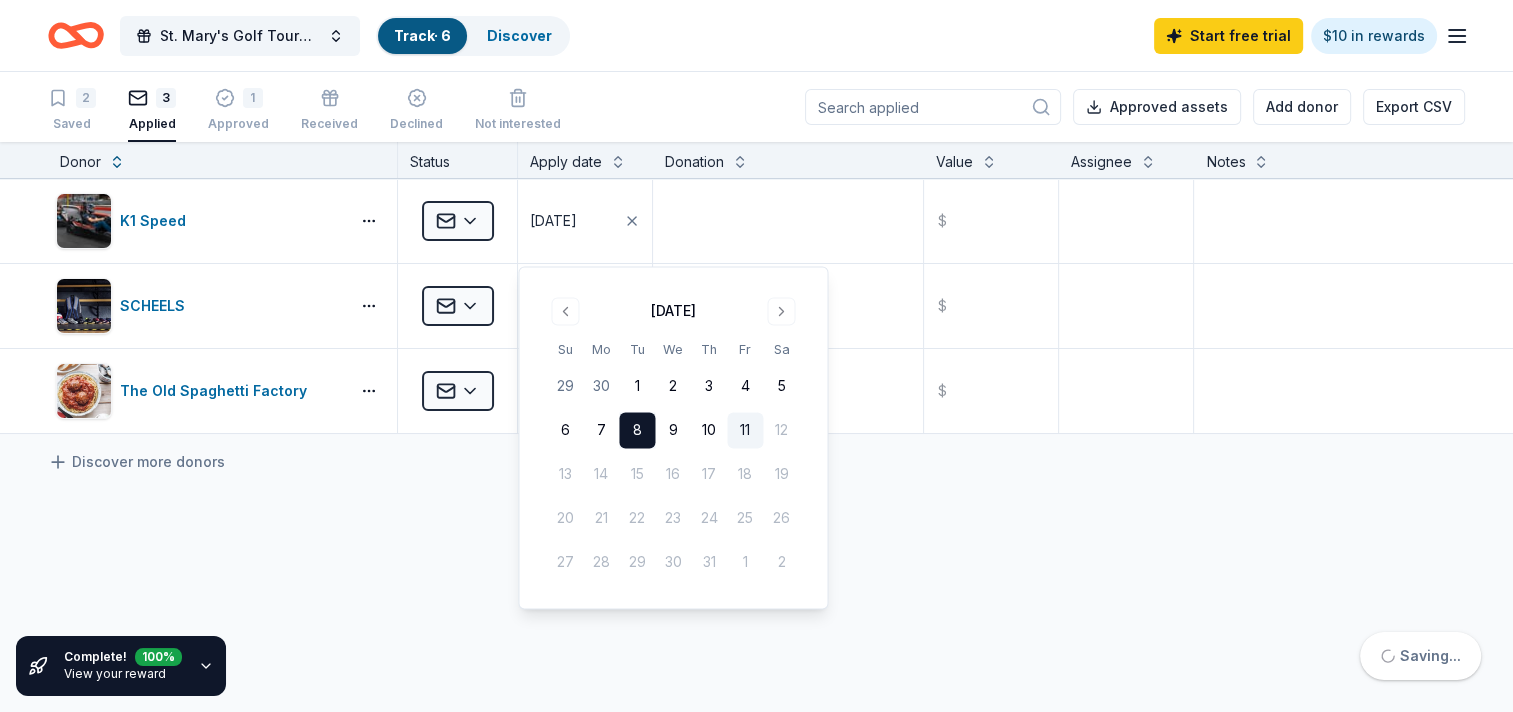 click on "K1 Speed Applied 07/08/2025 $ SCHEELS Applied 07/08/2025 $ The Old Spaghetti Factory Applied 07/08/2025 $   Discover more donors" at bounding box center (756, 494) 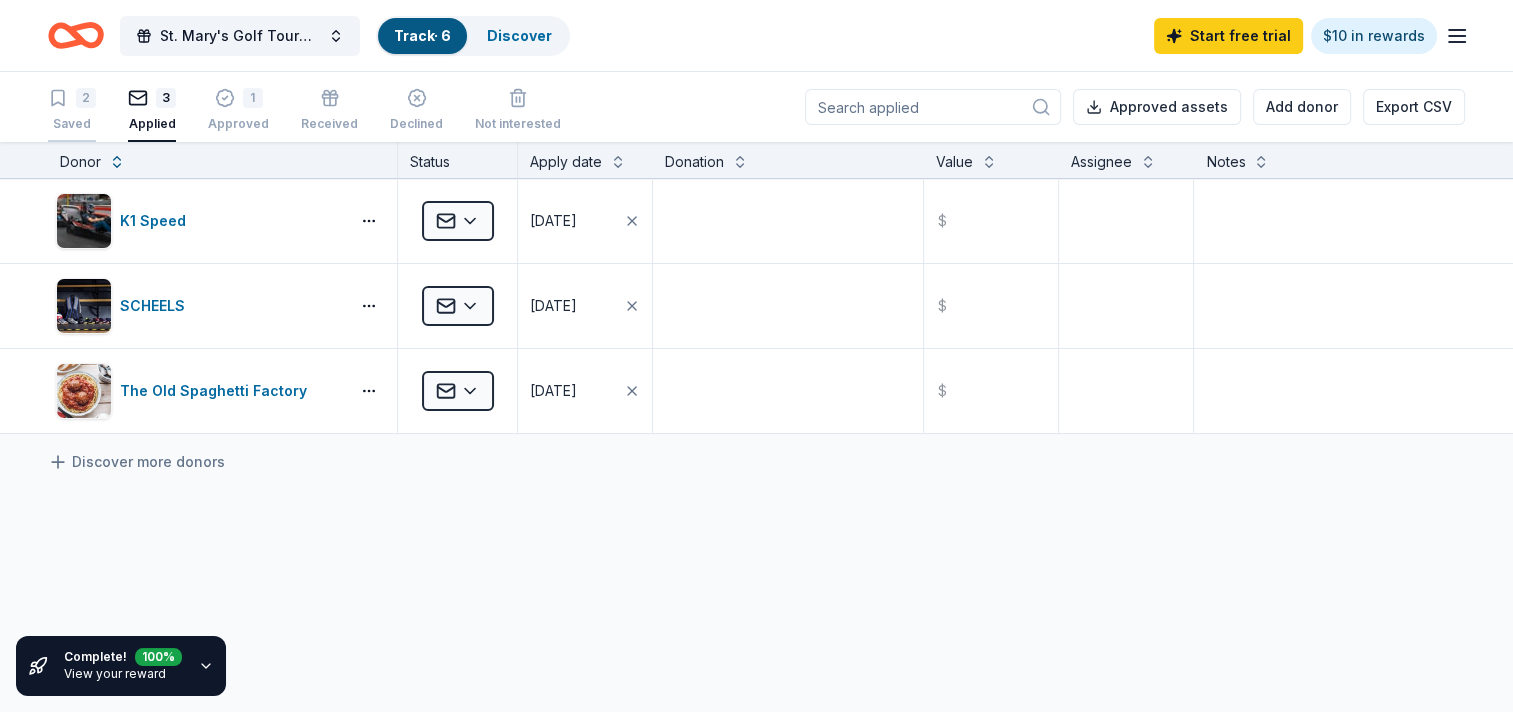 click on "Saved" at bounding box center (72, 124) 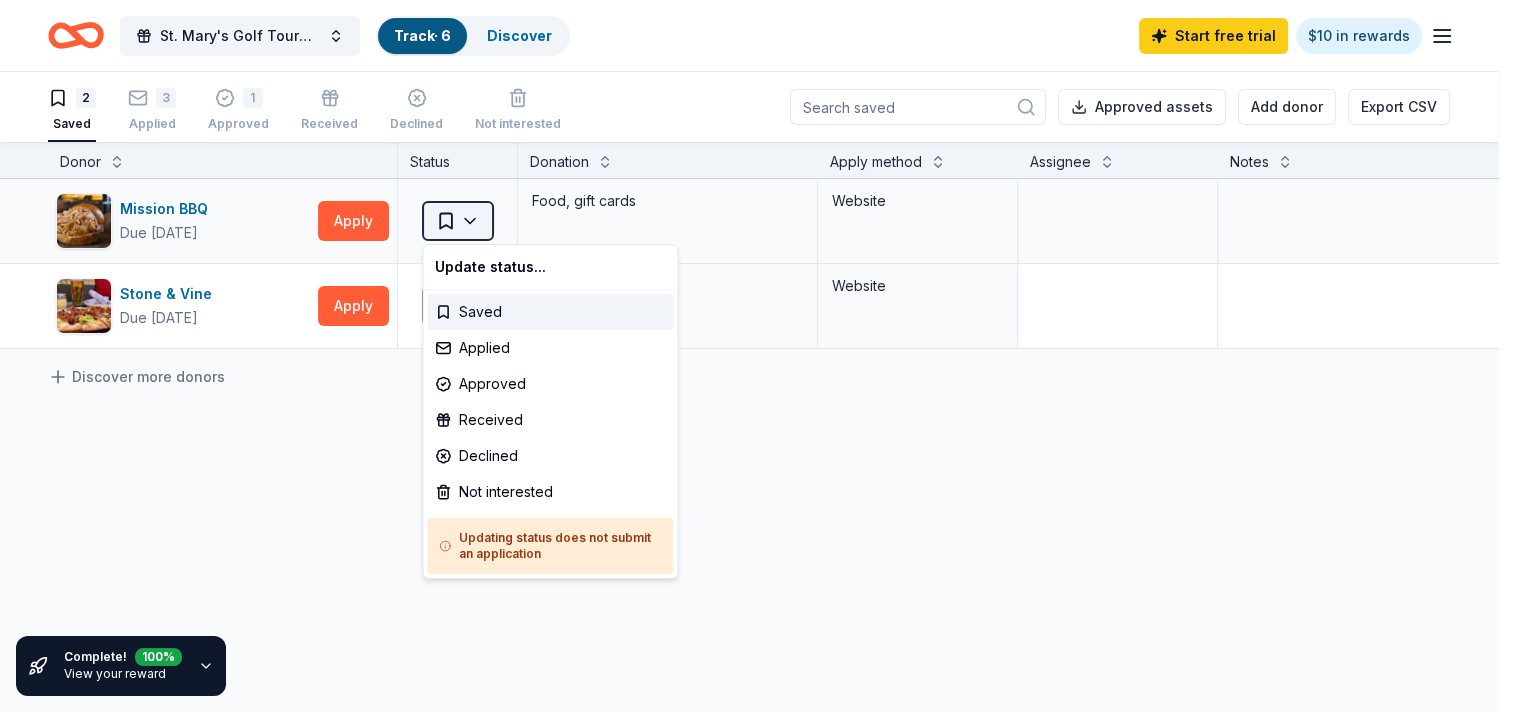 click on "St. Mary's Golf Tournament Track  · 6 Discover Start free  trial $10 in rewards 2 Saved 3 Applied 1 Approved Received Declined Not interested  Approved assets Add donor Export CSV Complete! 100 % View your reward Donor Status Donation Apply method Assignee Notes Mission BBQ Due in 46 days Apply Saved Food, gift cards Website Stone & Vine Due in 16 days Apply Saved Food, gift card(s) Website   Discover more donors Saved Update status... Saved Applied Approved Received Declined Not interested Updating status does not submit an application" at bounding box center (756, 356) 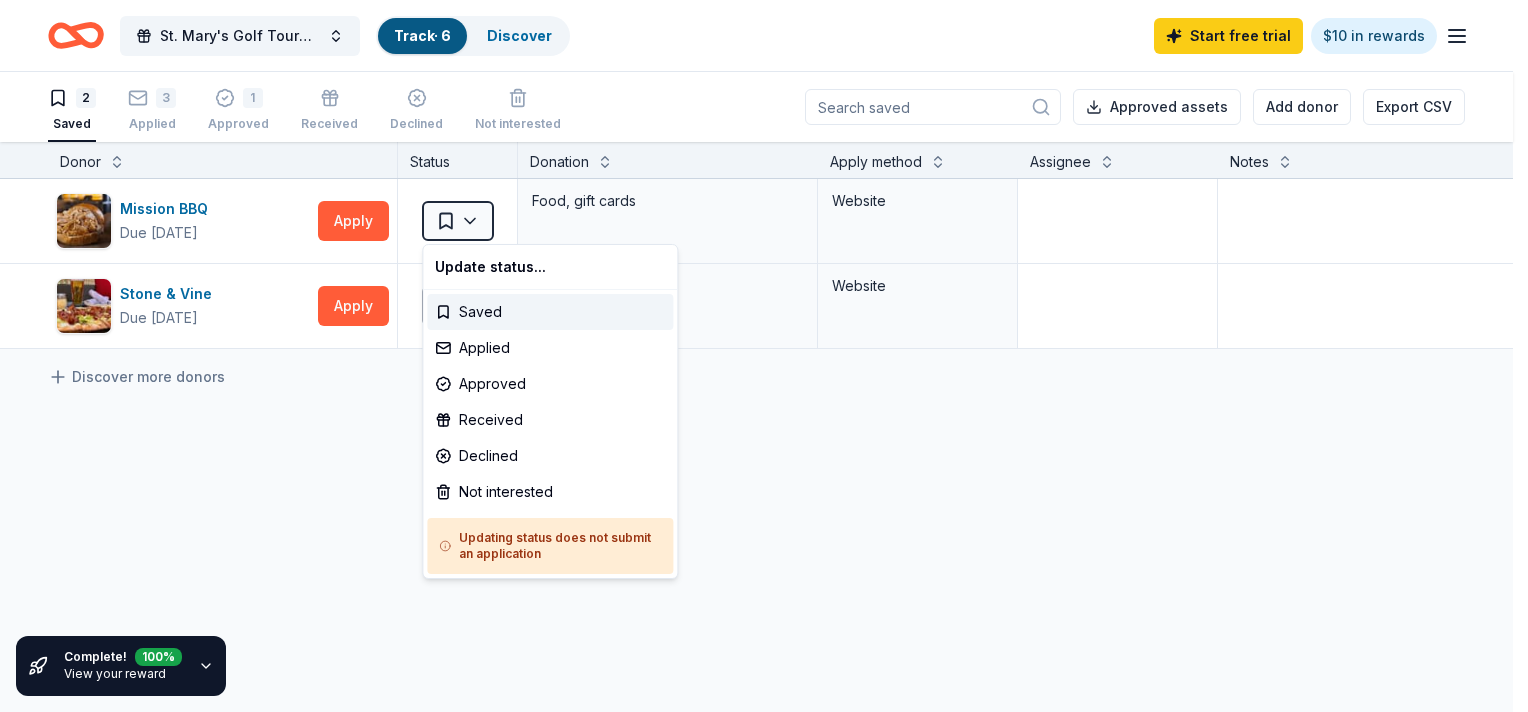 click on "St. Mary's Golf Tournament Track  · 6 Discover Start free  trial $10 in rewards 2 Saved 3 Applied 1 Approved Received Declined Not interested  Approved assets Add donor Export CSV Complete! 100 % View your reward Donor Status Donation Apply method Assignee Notes Mission BBQ Due in 46 days Apply Saved Food, gift cards Website Stone & Vine Due in 16 days Apply Saved Food, gift card(s) Website   Discover more donors Saved Update status... Saved Applied Approved Received Declined Not interested Updating status does not submit an application" at bounding box center (764, 356) 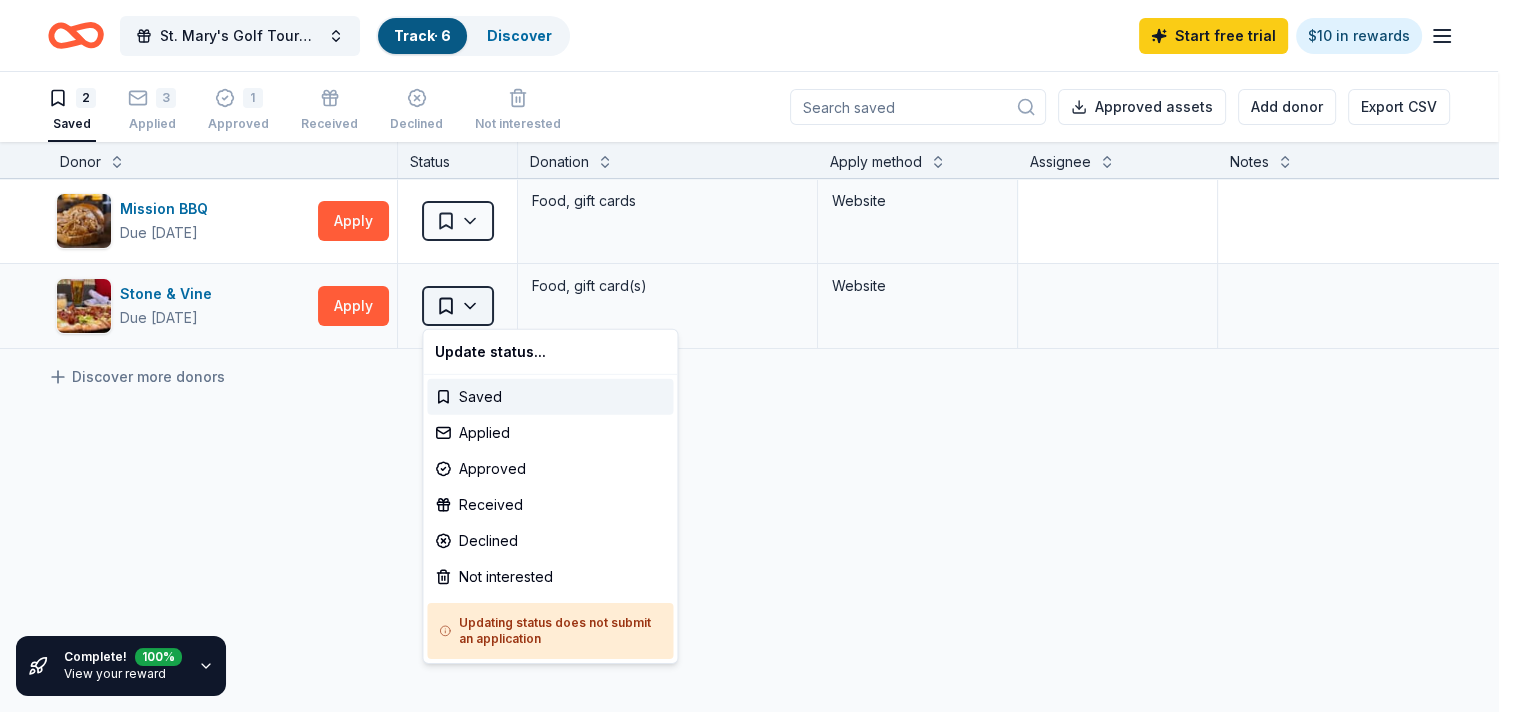 click on "St. Mary's Golf Tournament Track  · 6 Discover Start free  trial $10 in rewards 2 Saved 3 Applied 1 Approved Received Declined Not interested  Approved assets Add donor Export CSV Complete! 100 % View your reward Donor Status Donation Apply method Assignee Notes Mission BBQ Due in 46 days Apply Saved Food, gift cards Website Stone & Vine Due in 16 days Apply Saved Food, gift card(s) Website   Discover more donors Saved Update status... Saved Applied Approved Received Declined Not interested Updating status does not submit an application" at bounding box center (756, 356) 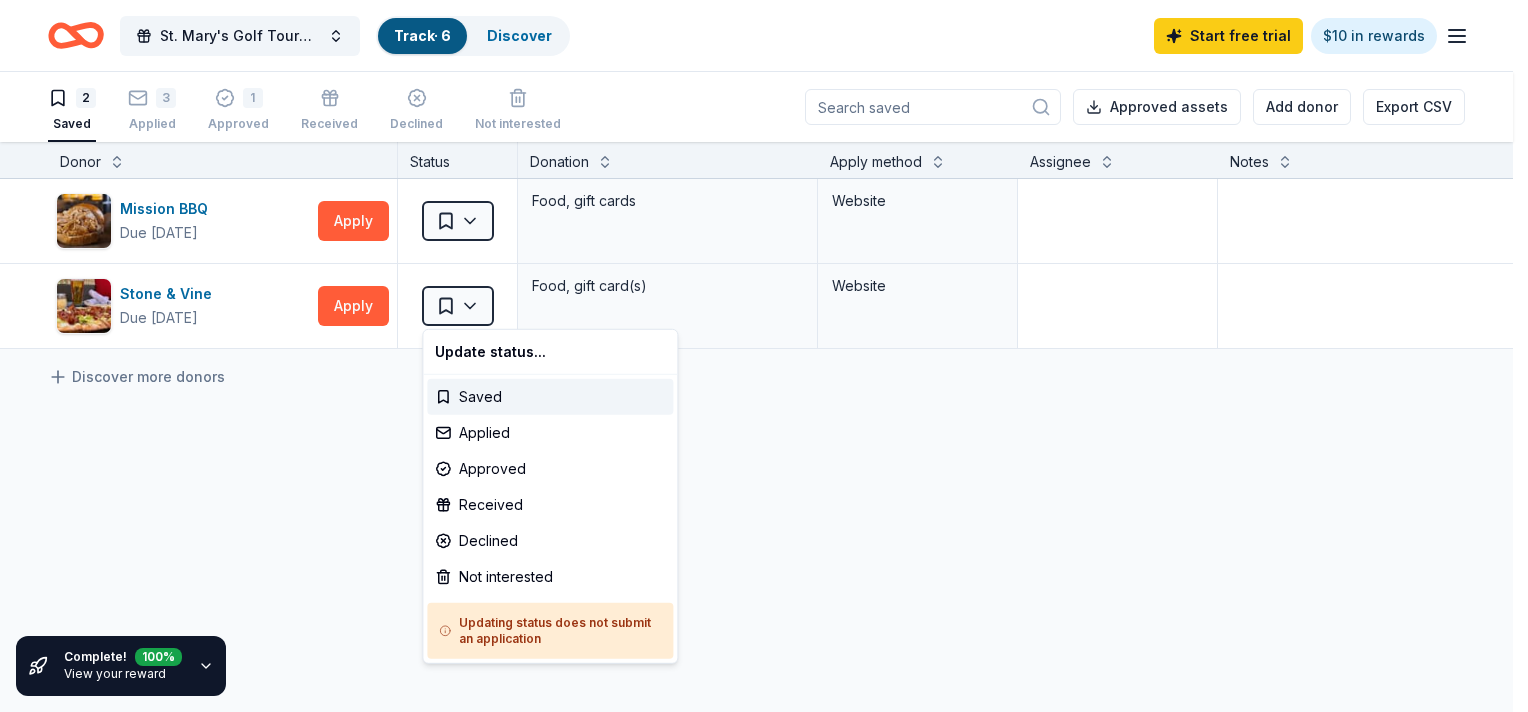 click on "St. Mary's Golf Tournament Track  · 6 Discover Start free  trial $10 in rewards 2 Saved 3 Applied 1 Approved Received Declined Not interested  Approved assets Add donor Export CSV Complete! 100 % View your reward Donor Status Donation Apply method Assignee Notes Mission BBQ Due in 46 days Apply Saved Food, gift cards Website Stone & Vine Due in 16 days Apply Saved Food, gift card(s) Website   Discover more donors Saved Update status... Saved Applied Approved Received Declined Not interested Updating status does not submit an application" at bounding box center [764, 356] 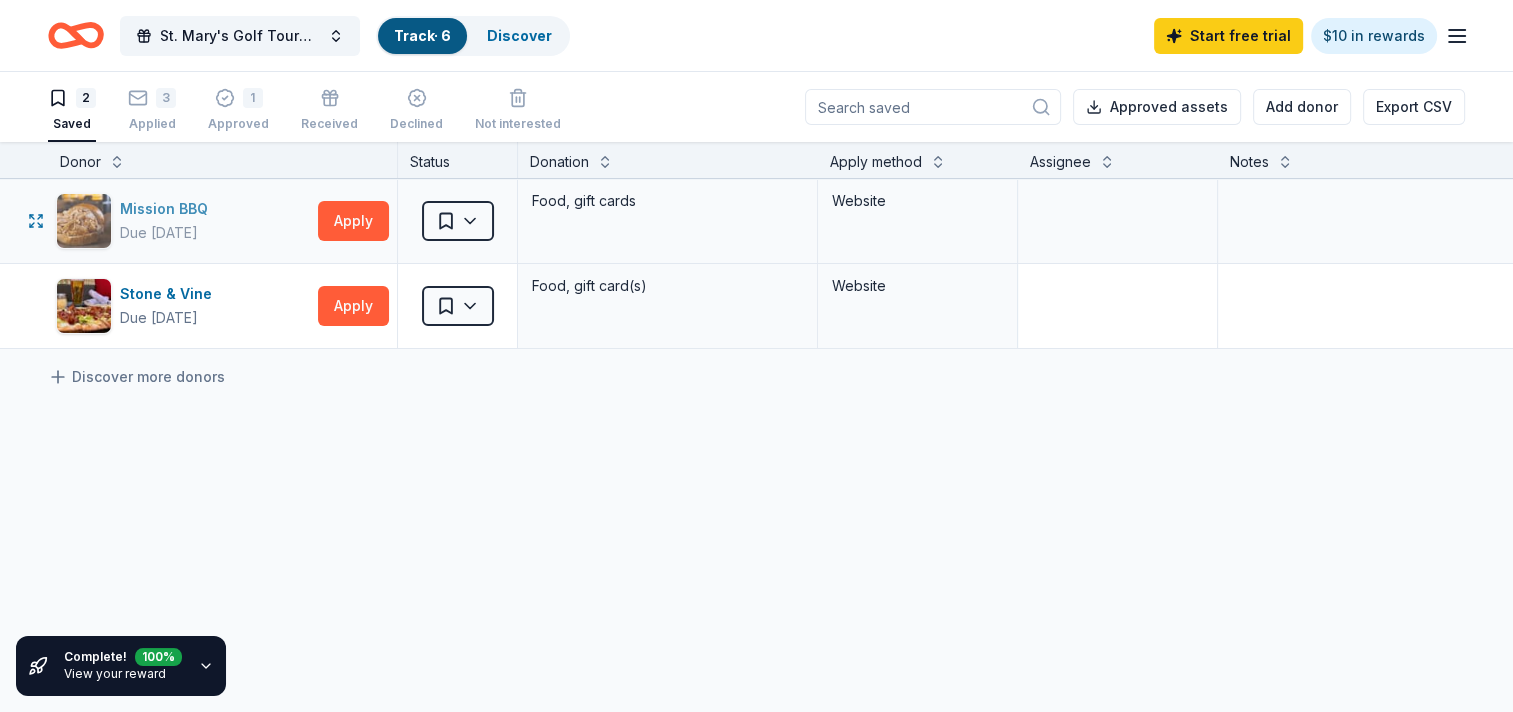 click on "Mission BBQ" at bounding box center [168, 209] 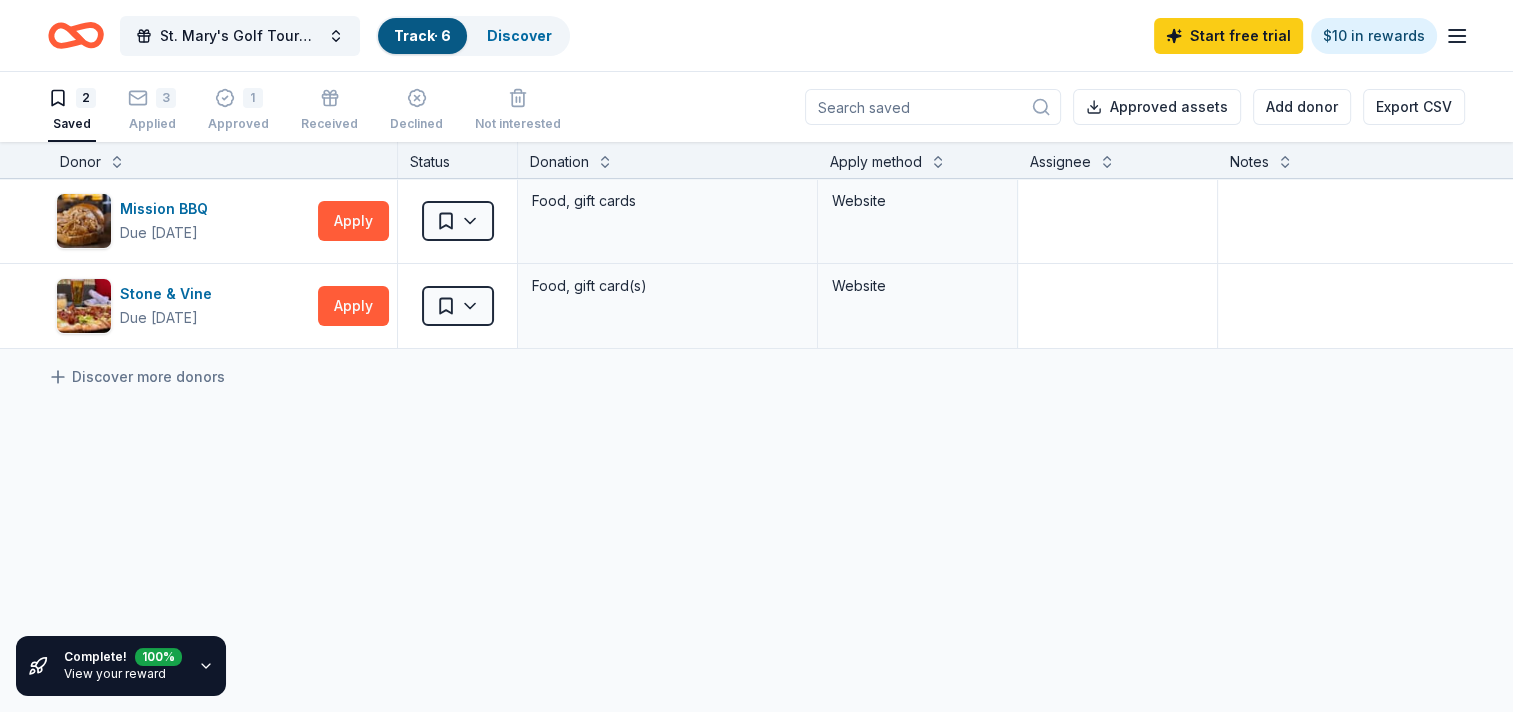 click on "2" at bounding box center (86, 98) 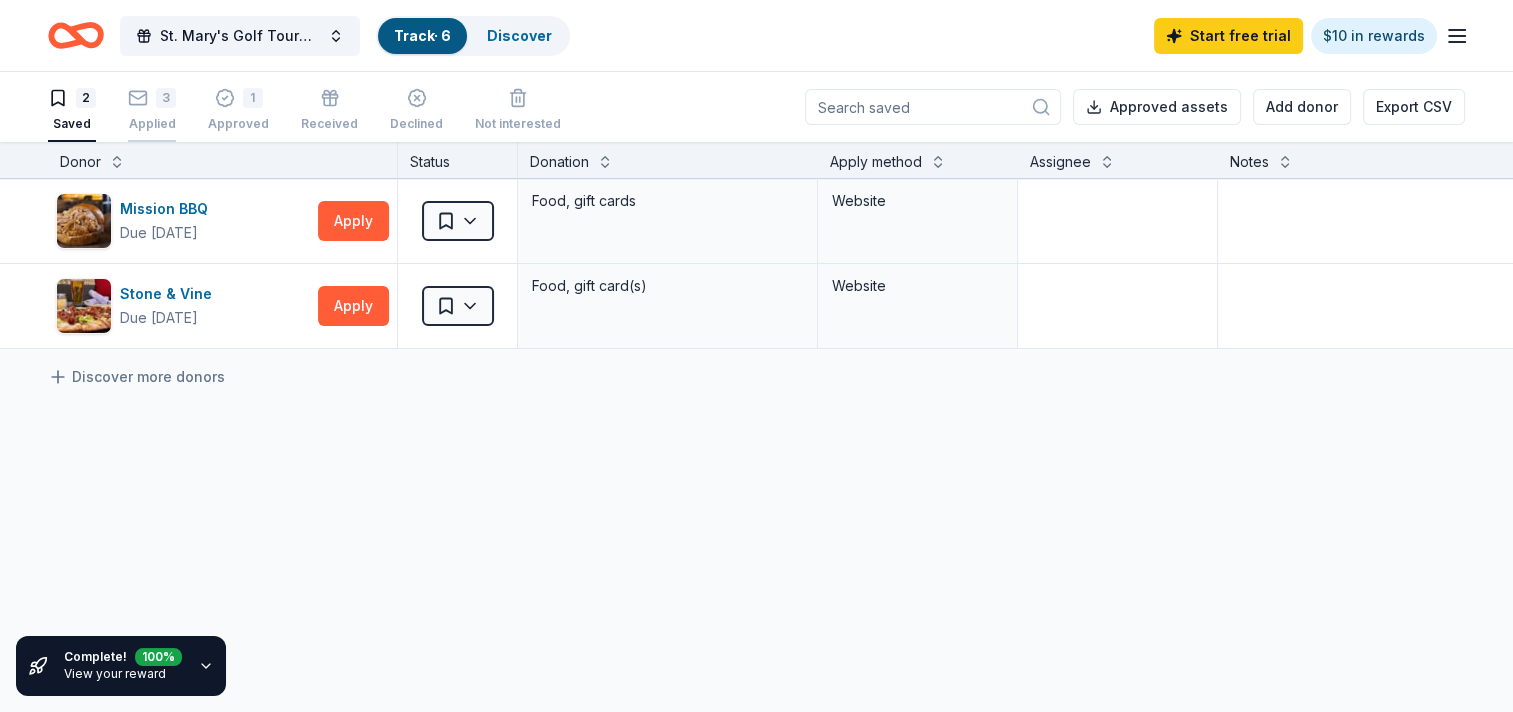click on "3 Applied" at bounding box center [152, 99] 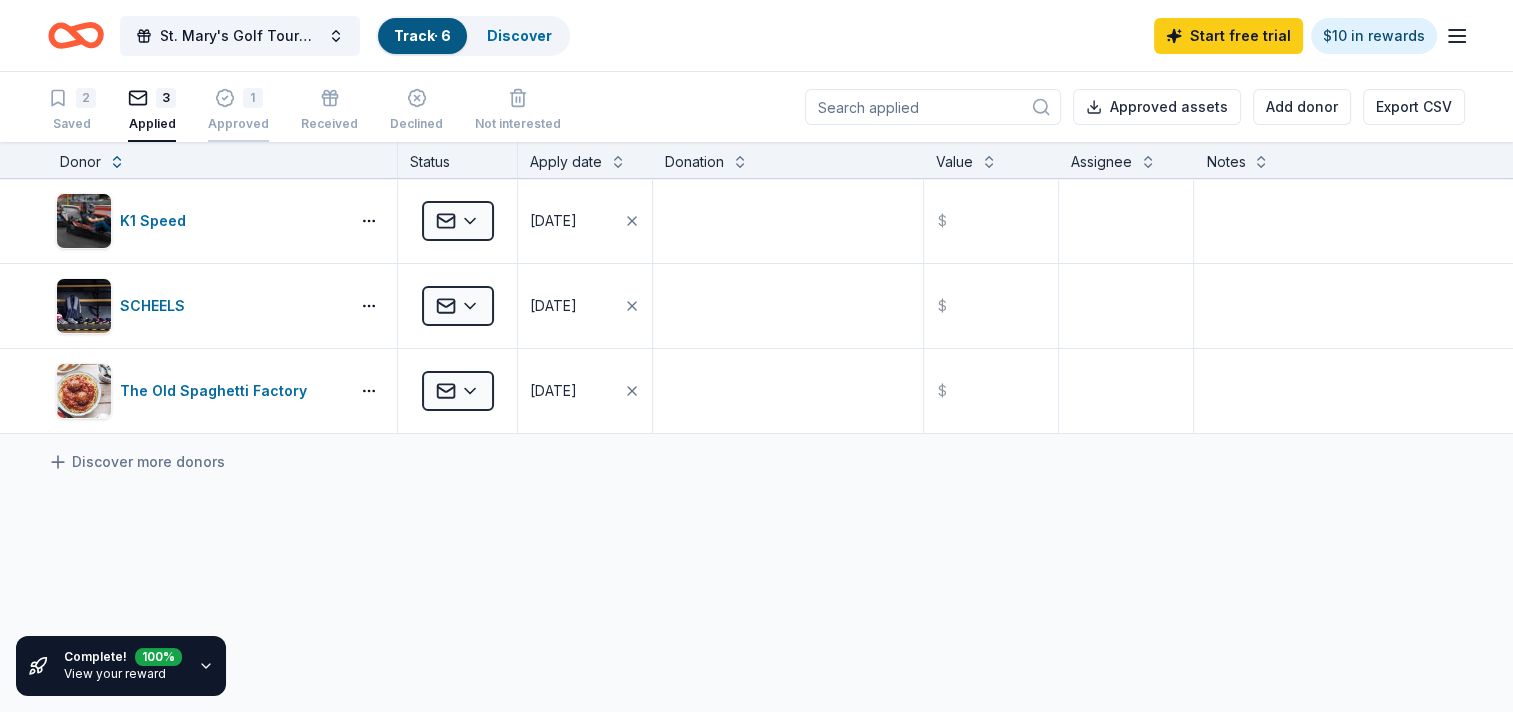 click on "1" at bounding box center (253, 98) 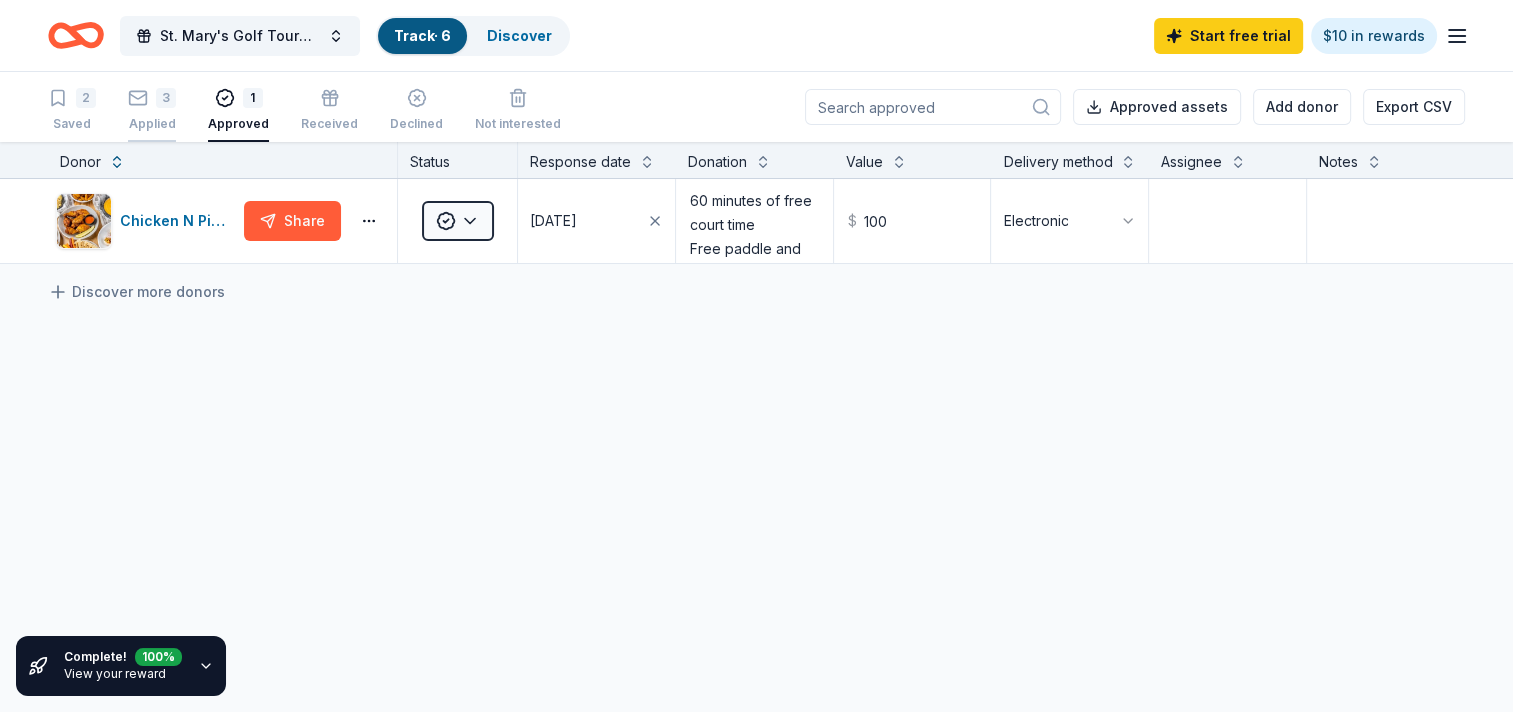 click on "3 Applied" at bounding box center (152, 99) 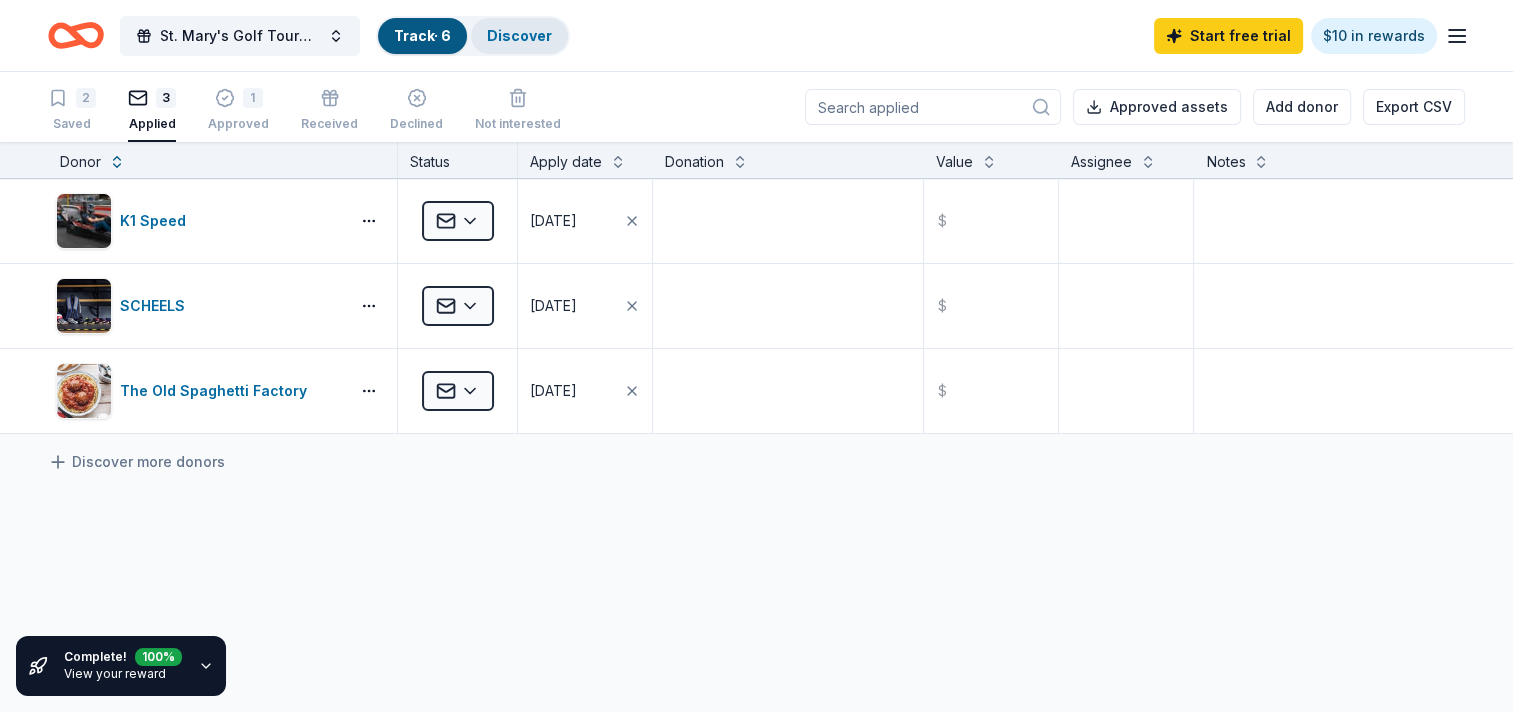 click on "Discover" at bounding box center (519, 35) 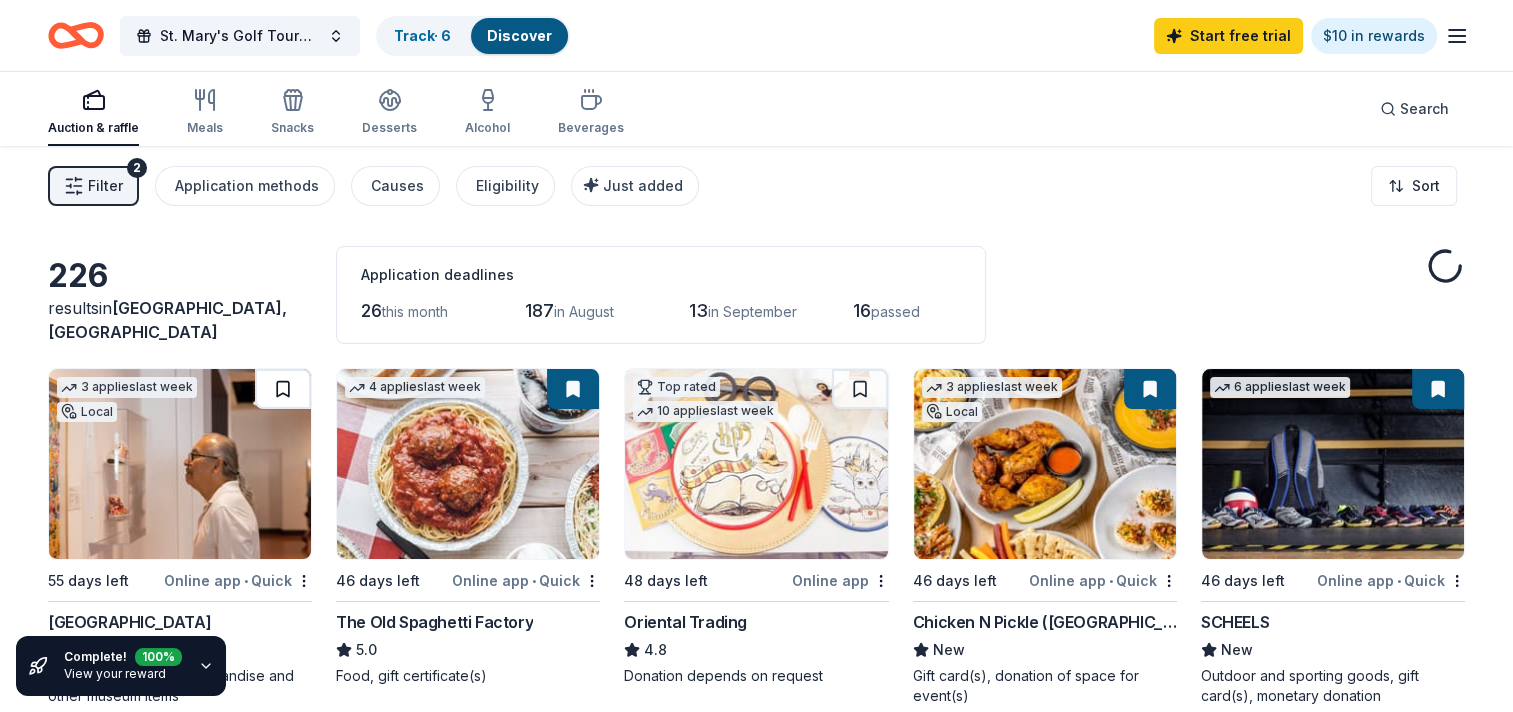 click at bounding box center (283, 389) 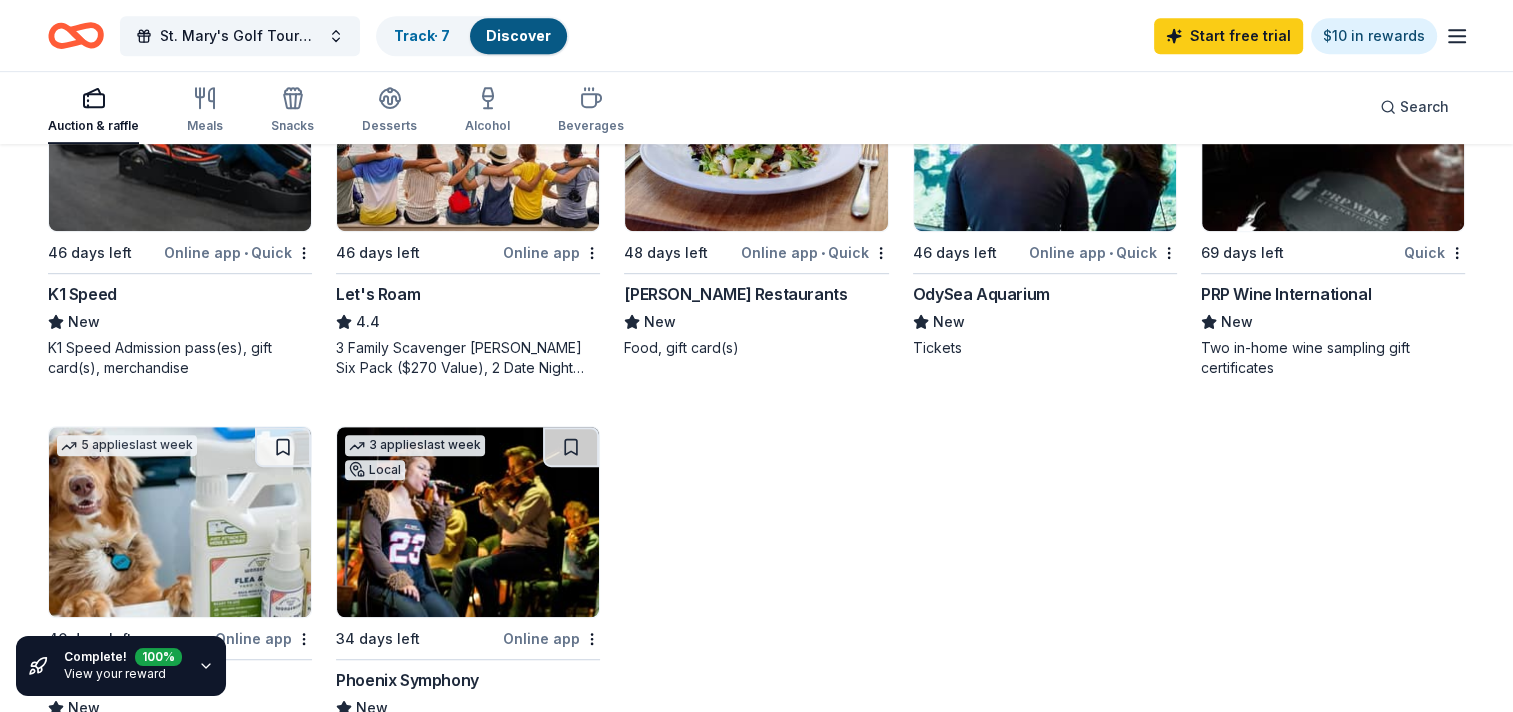 scroll, scrollTop: 900, scrollLeft: 0, axis: vertical 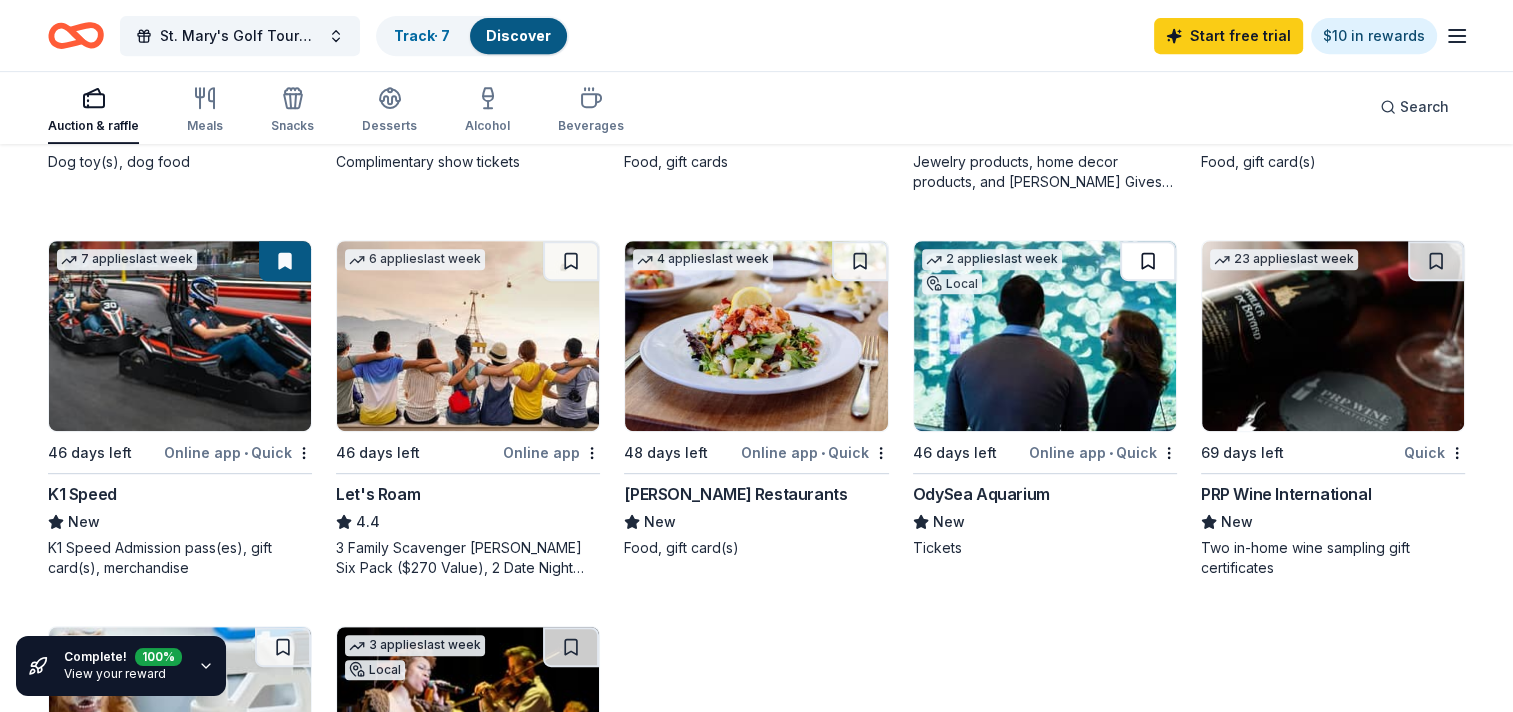 click at bounding box center [1148, 261] 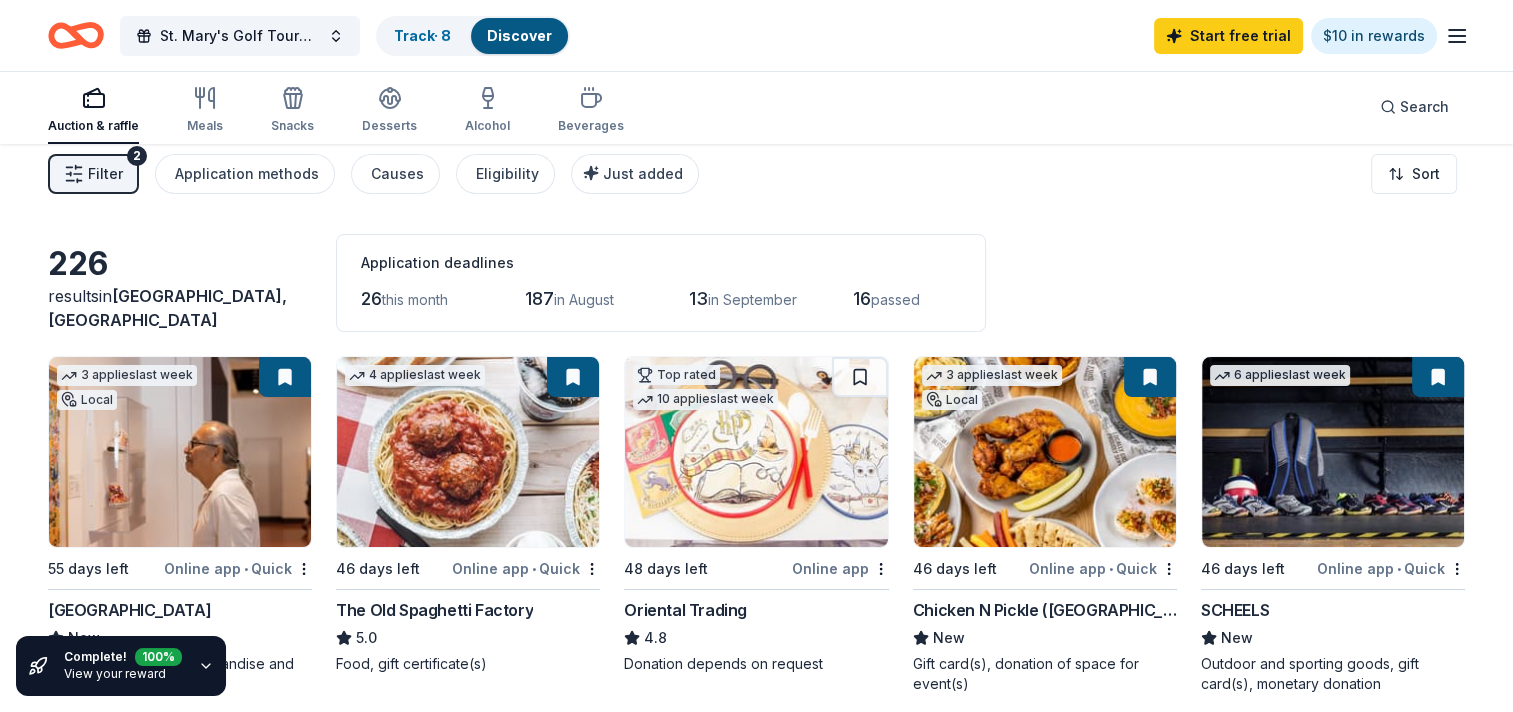 scroll, scrollTop: 0, scrollLeft: 0, axis: both 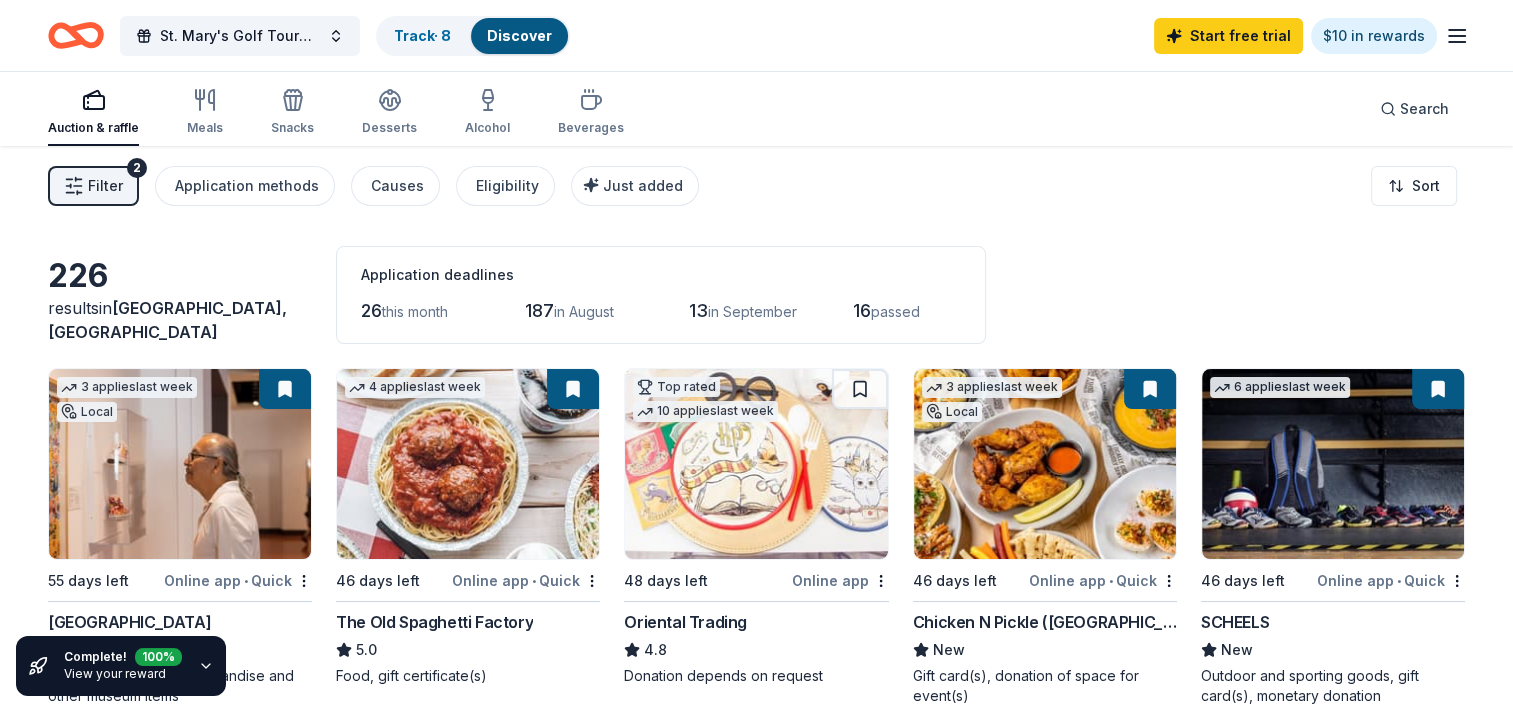 click on "Discover" at bounding box center [519, 35] 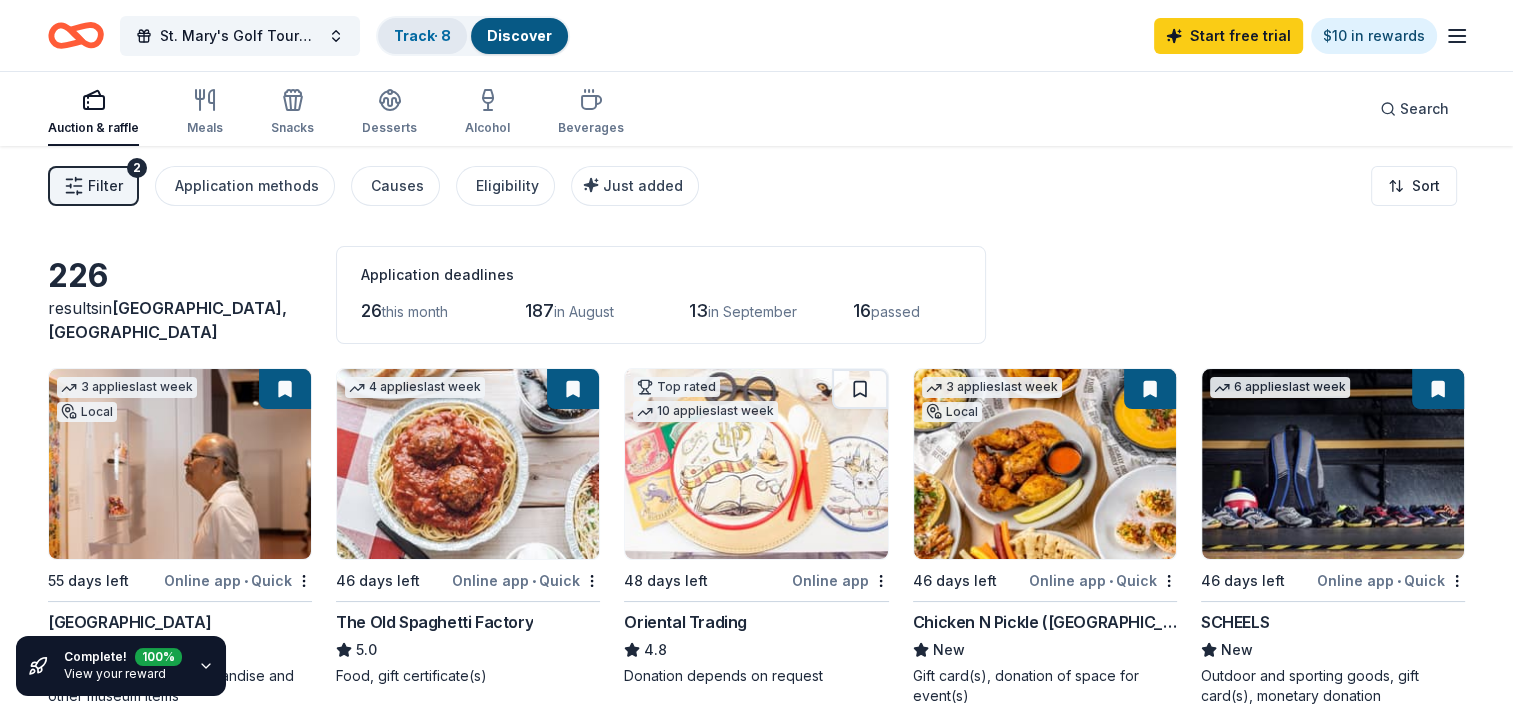 click on "Track  · 8" at bounding box center (422, 35) 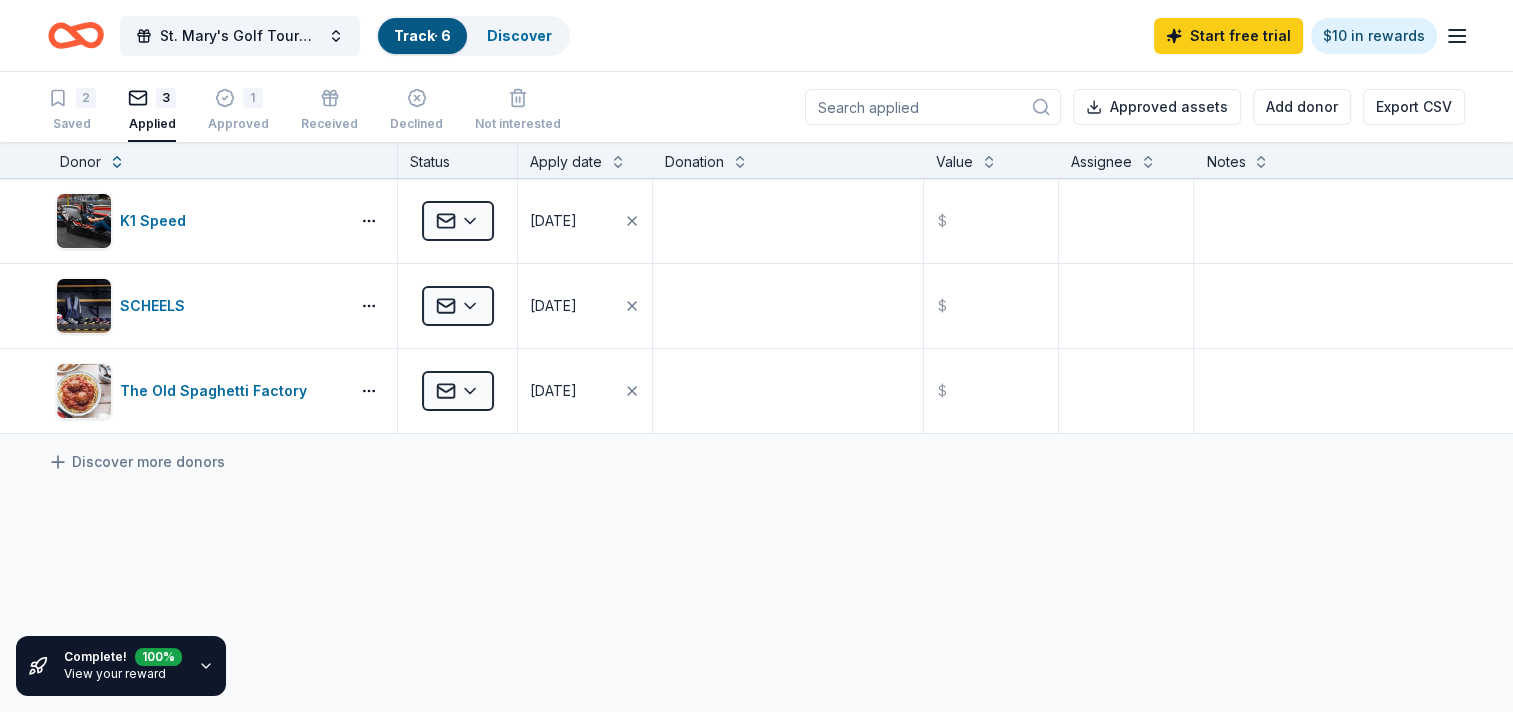 click on "Track  · 6" at bounding box center [422, 35] 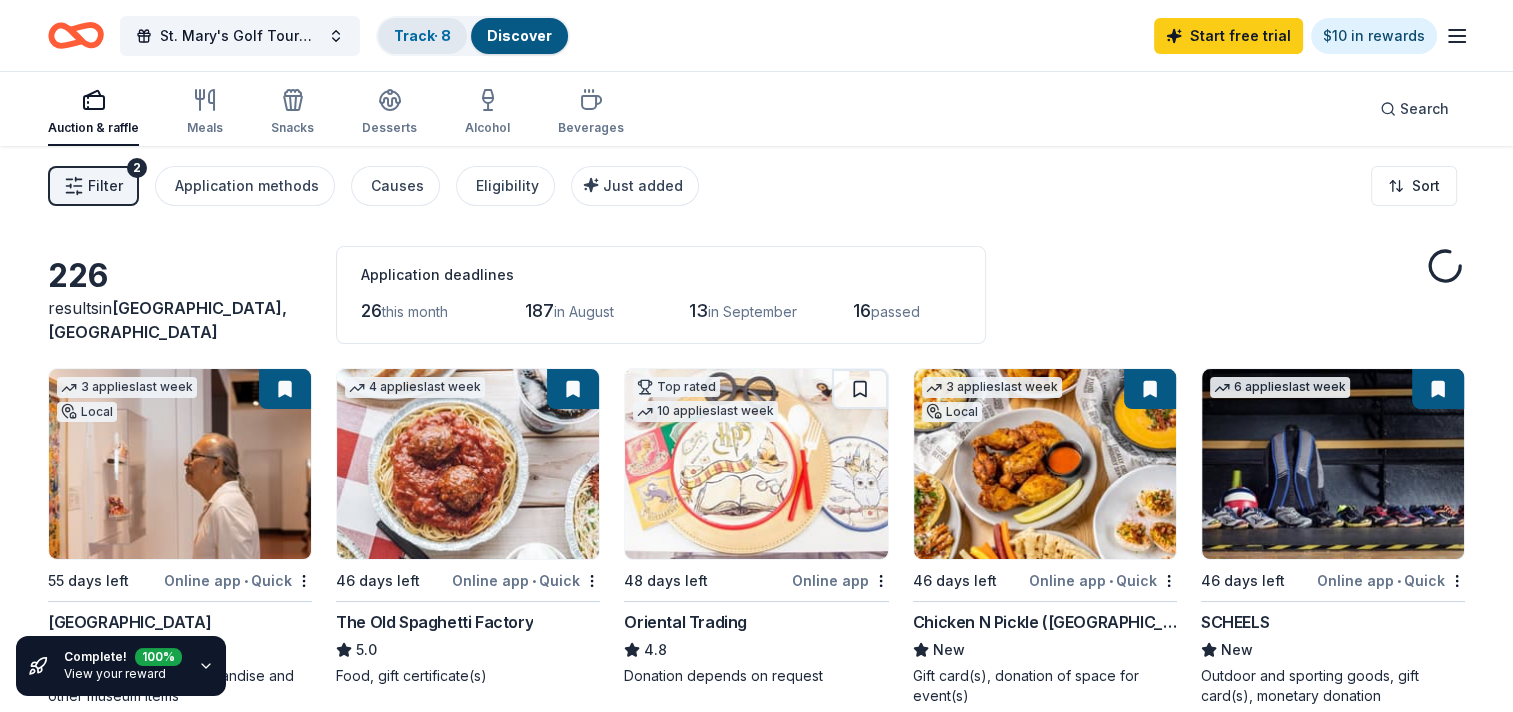 click on "Track  · 8" at bounding box center [422, 35] 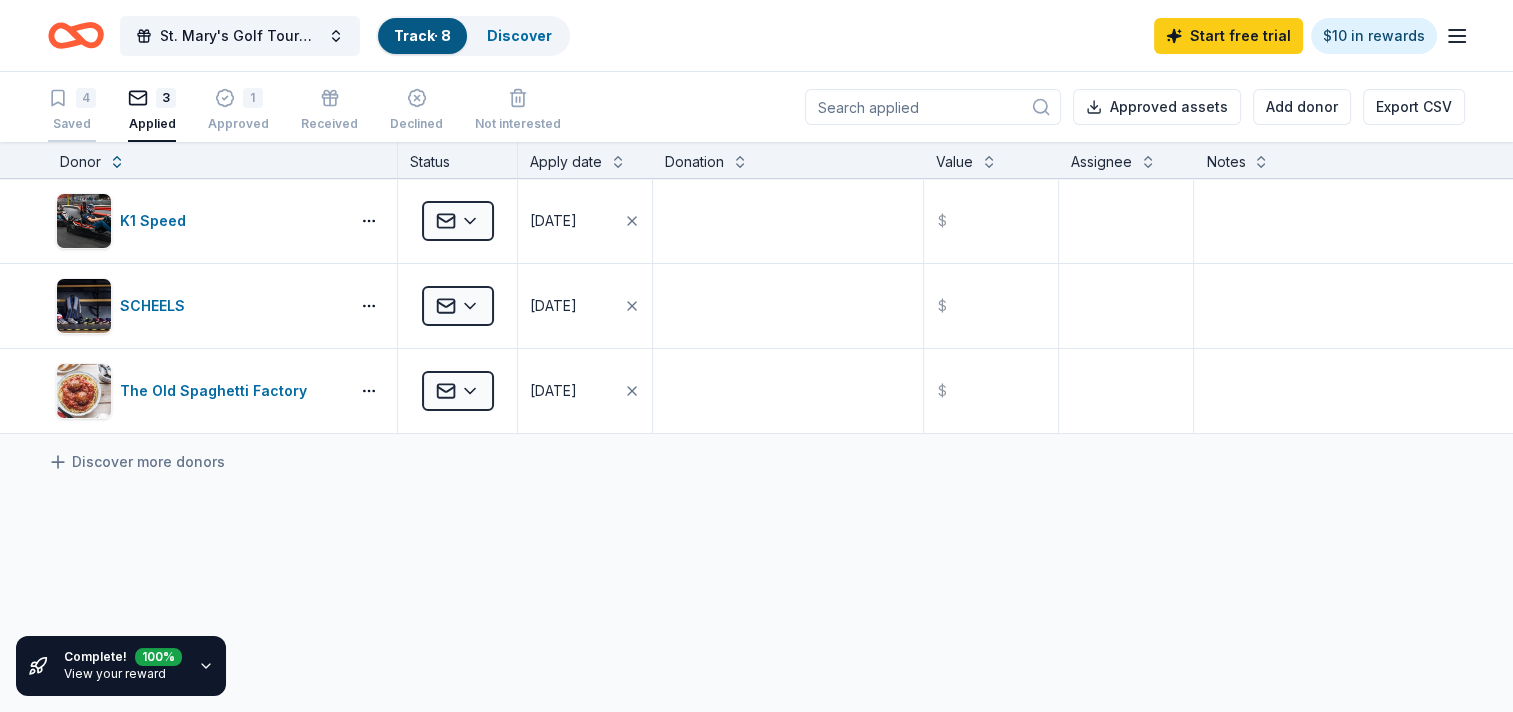 click on "4 Saved" at bounding box center [72, 110] 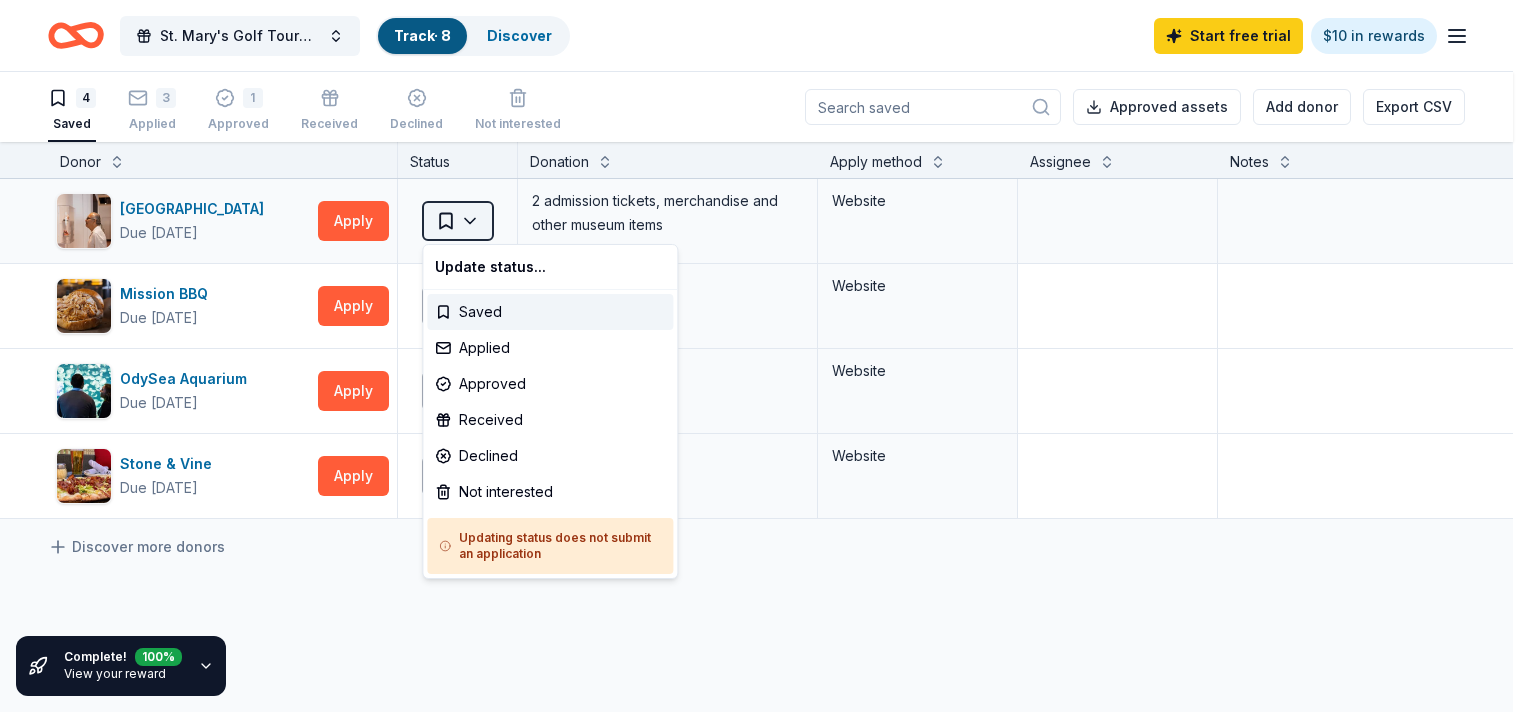 click on "St. Mary's Golf Tournament Track  · 8 Discover Start free  trial $10 in rewards 4 Saved 3 Applied 1 Approved Received Declined Not interested  Approved assets Add donor Export CSV Complete! 100 % View your reward Donor Status Donation Apply method Assignee Notes Heard Museum Due in 55 days Apply Saved 2 admission tickets, merchandise and other museum items Website Mission BBQ Due in 46 days Apply Saved Food, gift cards Website OdySea Aquarium Due in 46 days Apply Saved Tickets Website Stone & Vine Due in 16 days Apply Saved Food, gift card(s) Website   Discover more donors Saved Update status... Saved Applied Approved Received Declined Not interested Updating status does not submit an application" at bounding box center (764, 356) 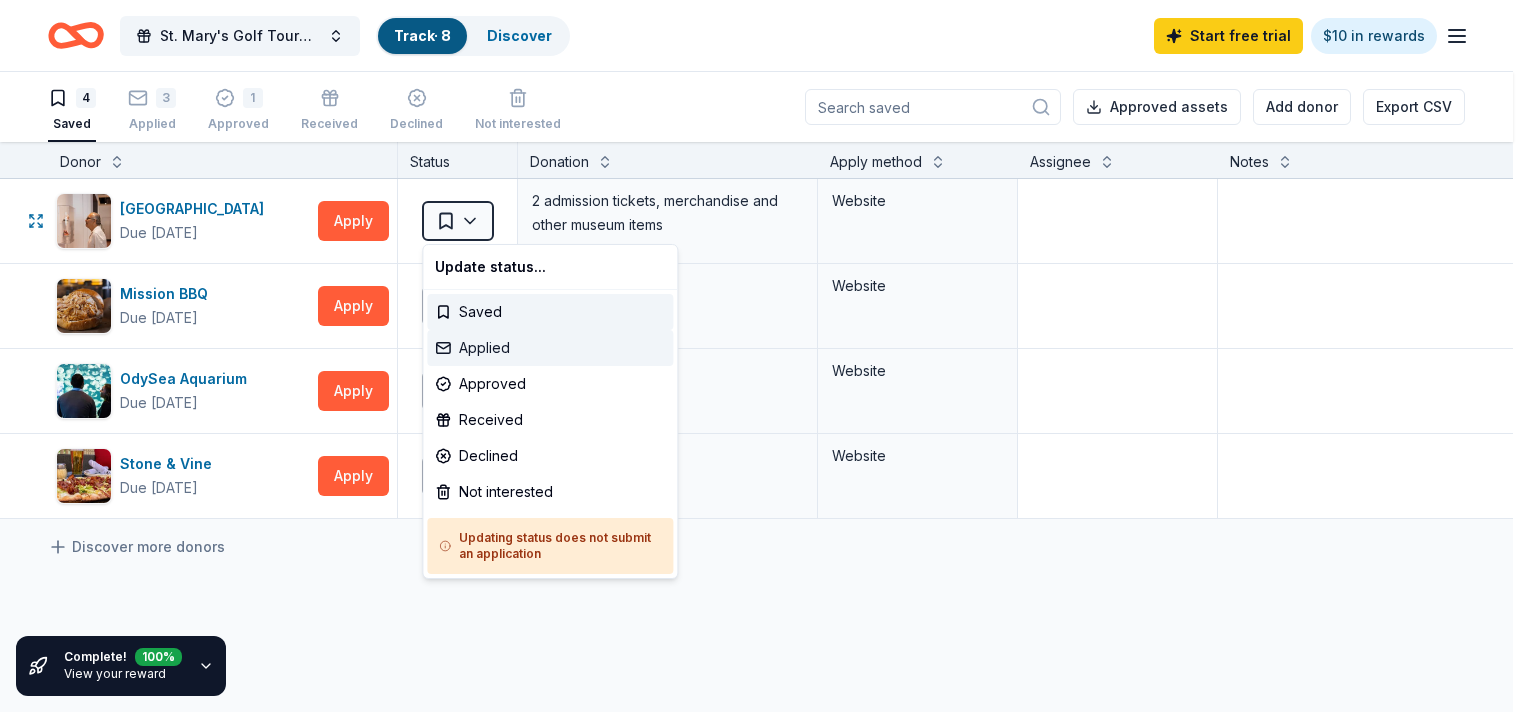 click on "Applied" at bounding box center (550, 348) 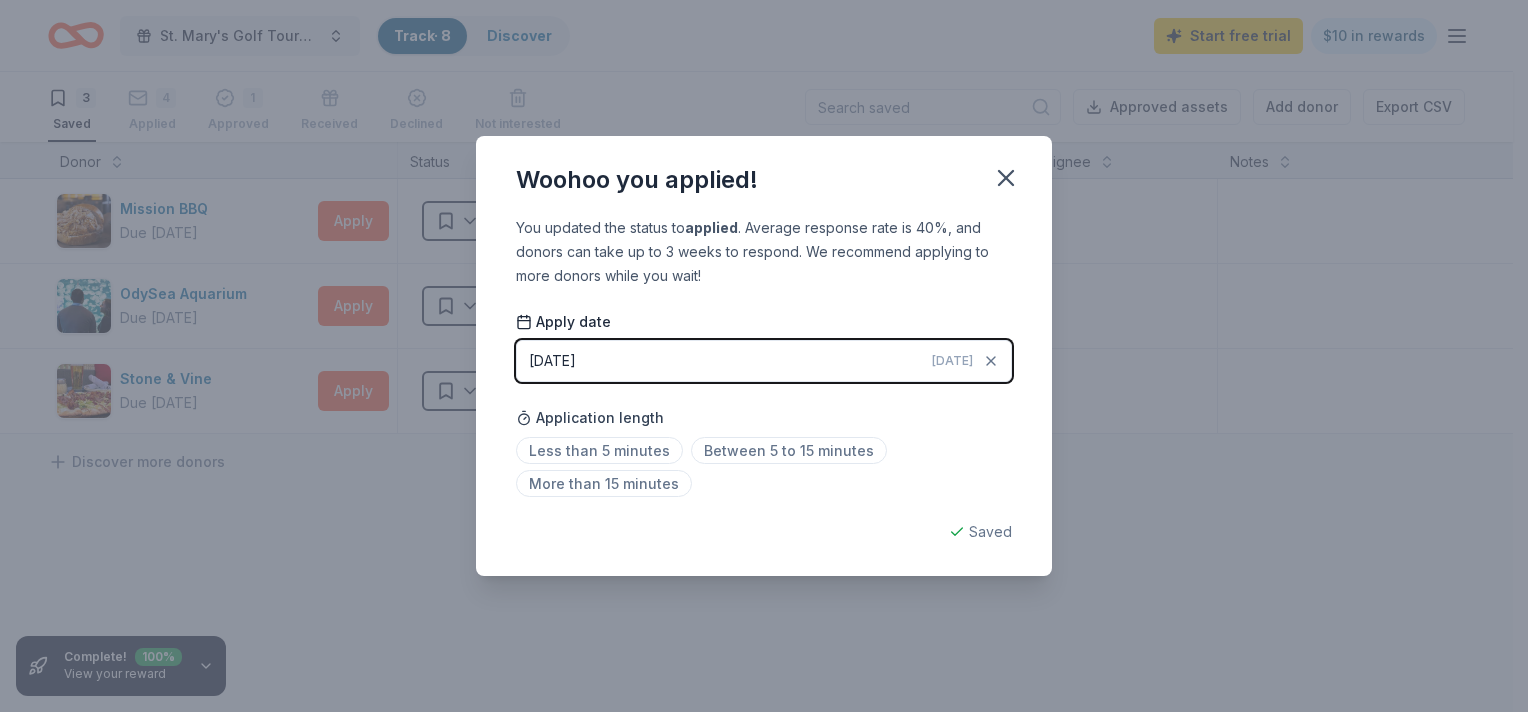 click on "07/11/2025 Today" at bounding box center [764, 361] 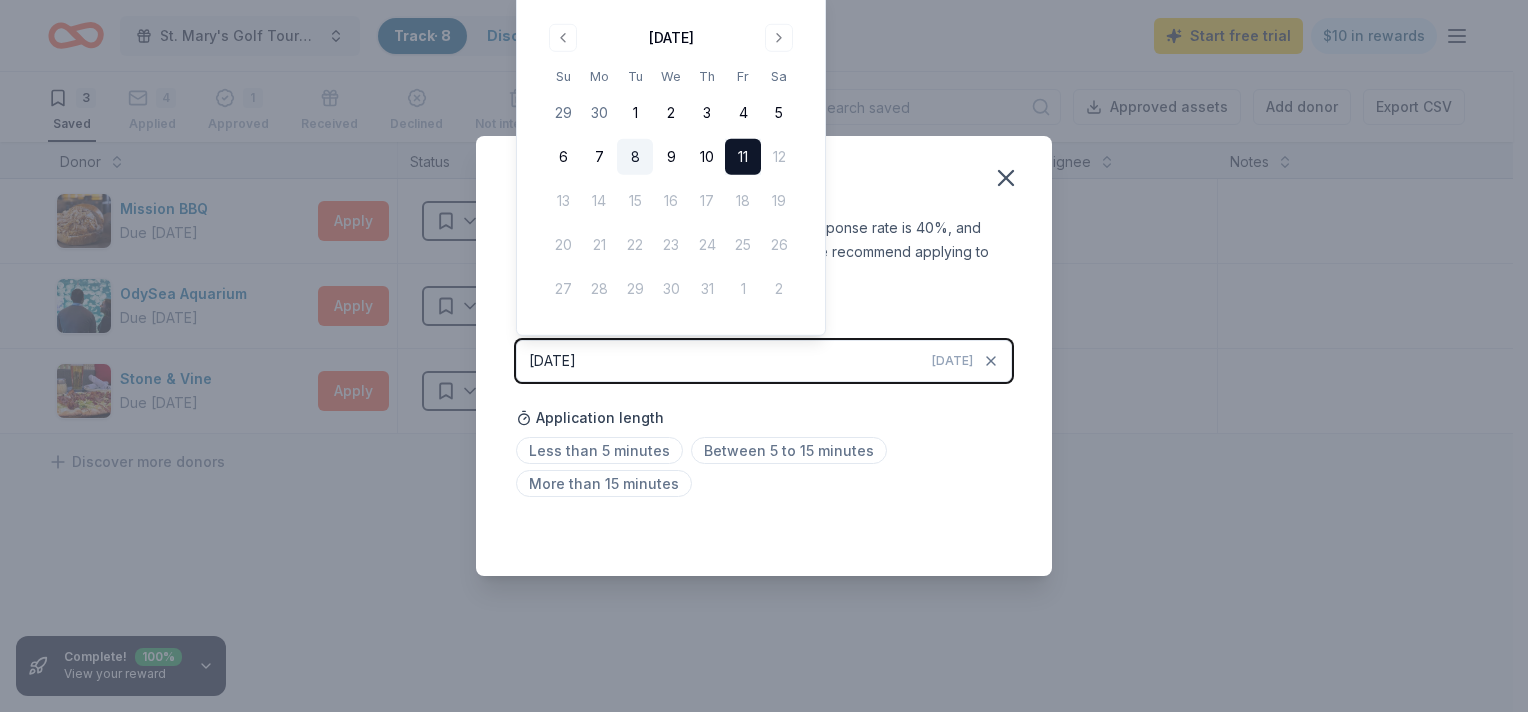 click on "8" at bounding box center (635, 157) 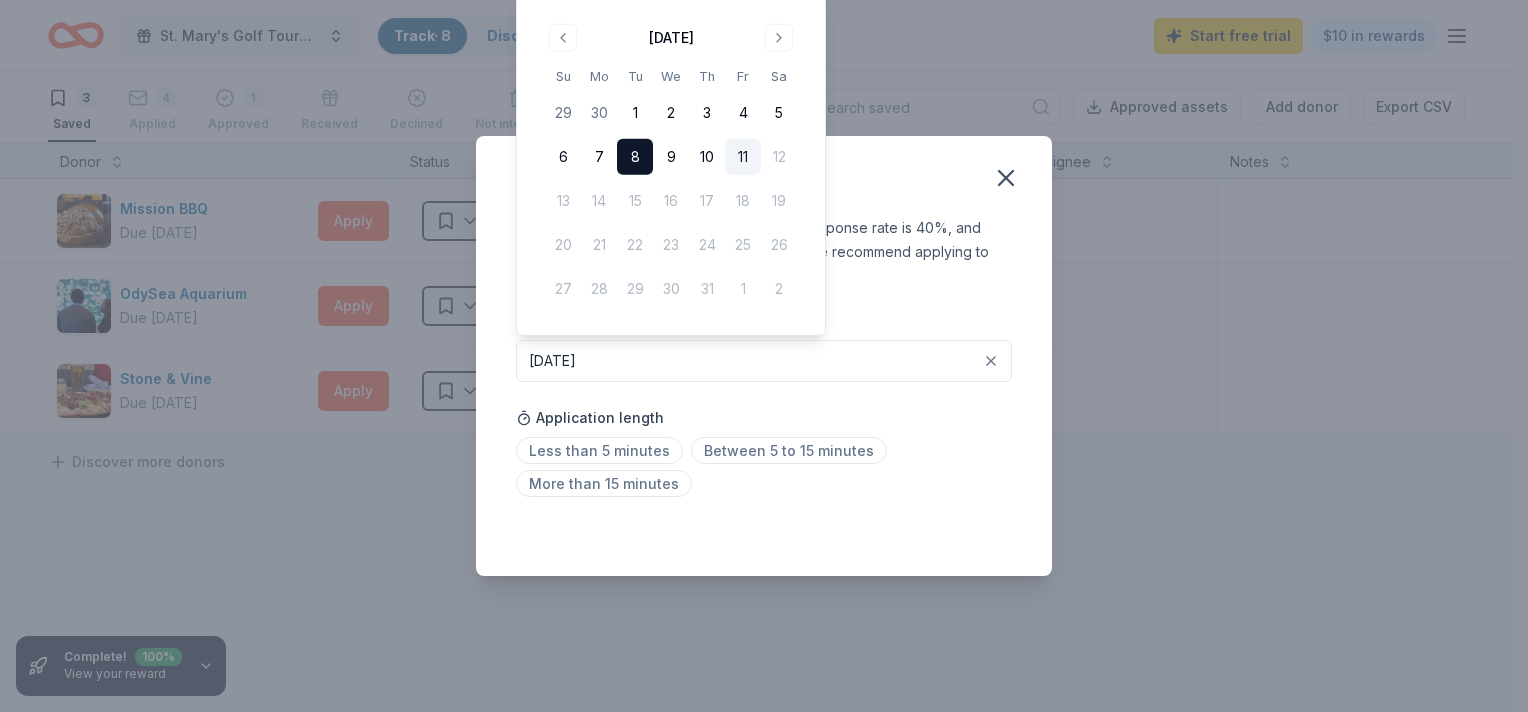 click on "You updated the status to  applied . Average response rate is 40%, and donors can take up to 3 weeks to respond. We recommend applying to more donors while you wait!" at bounding box center (764, 252) 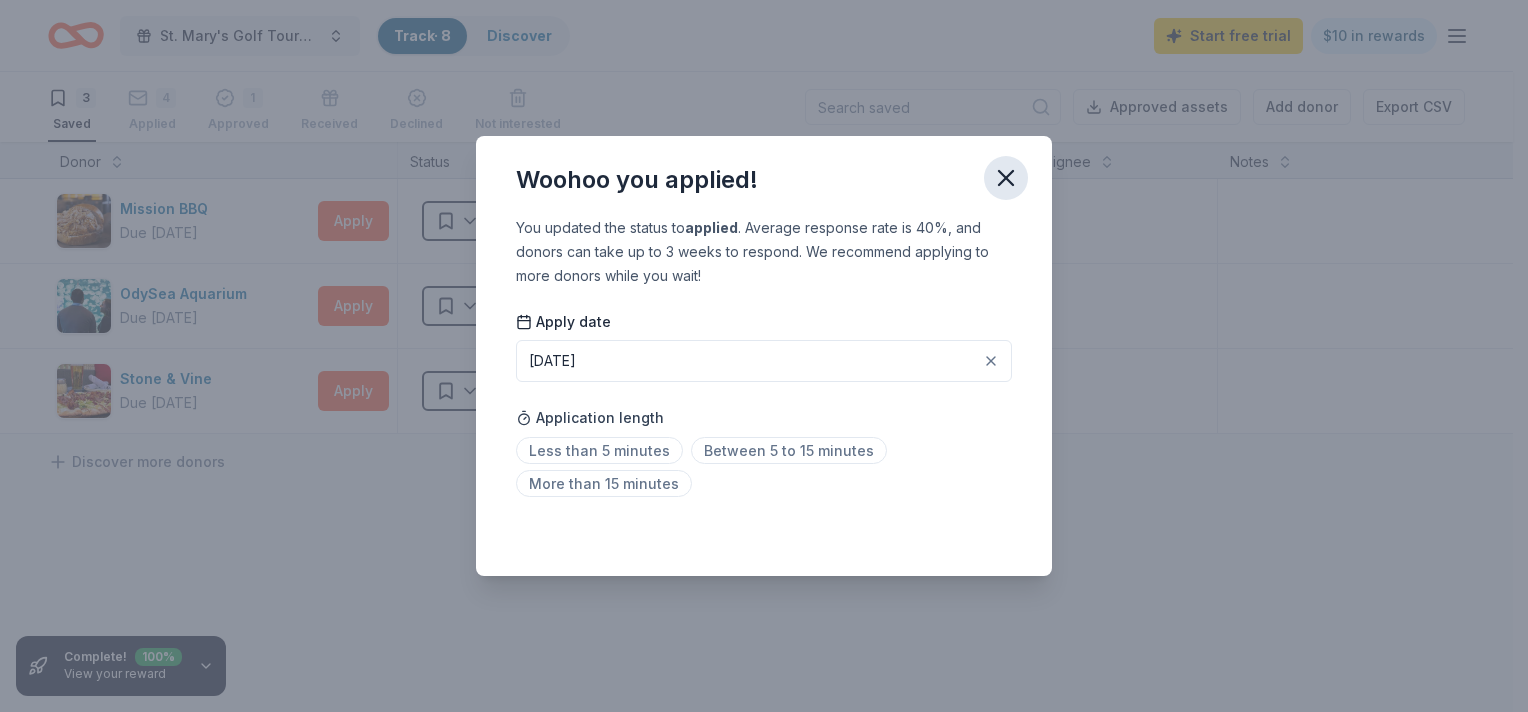 click 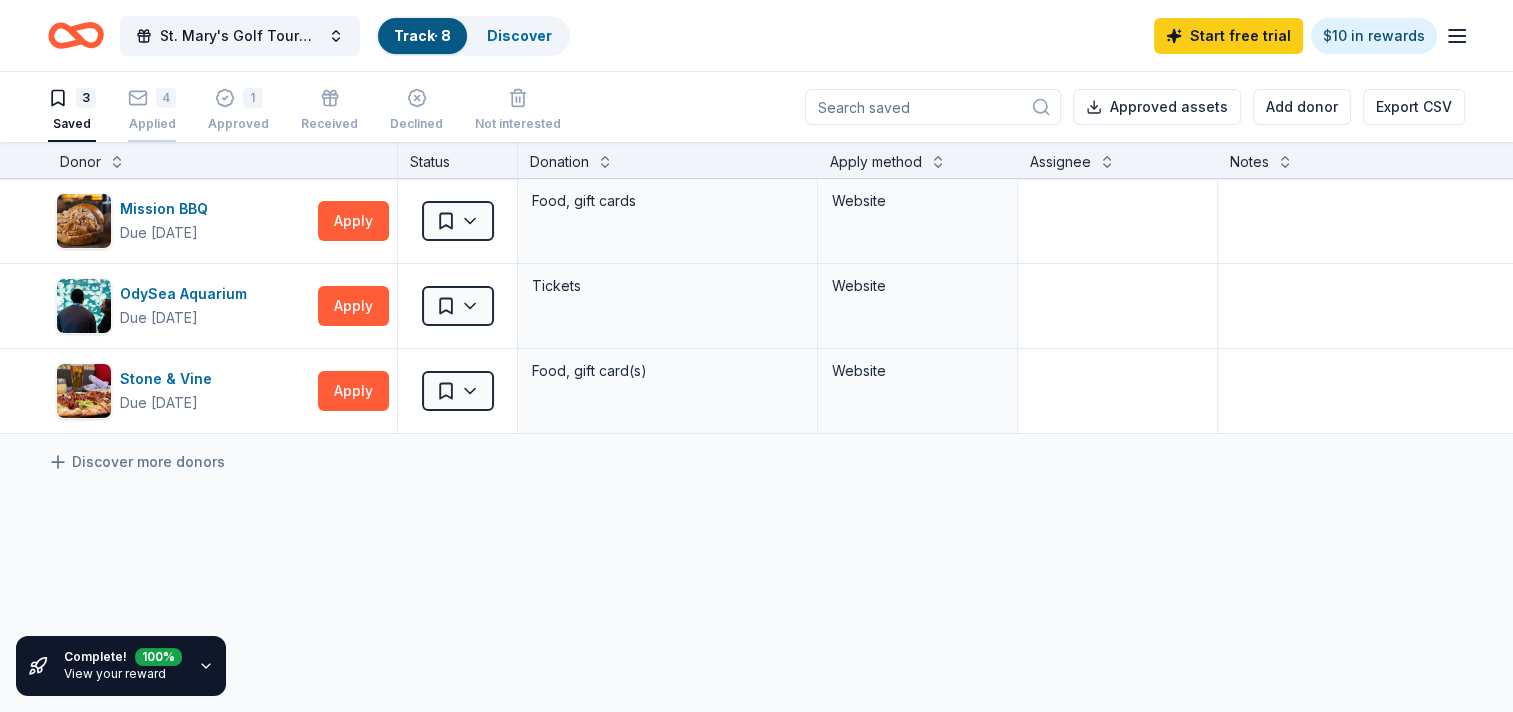 click on "Applied" at bounding box center (152, 113) 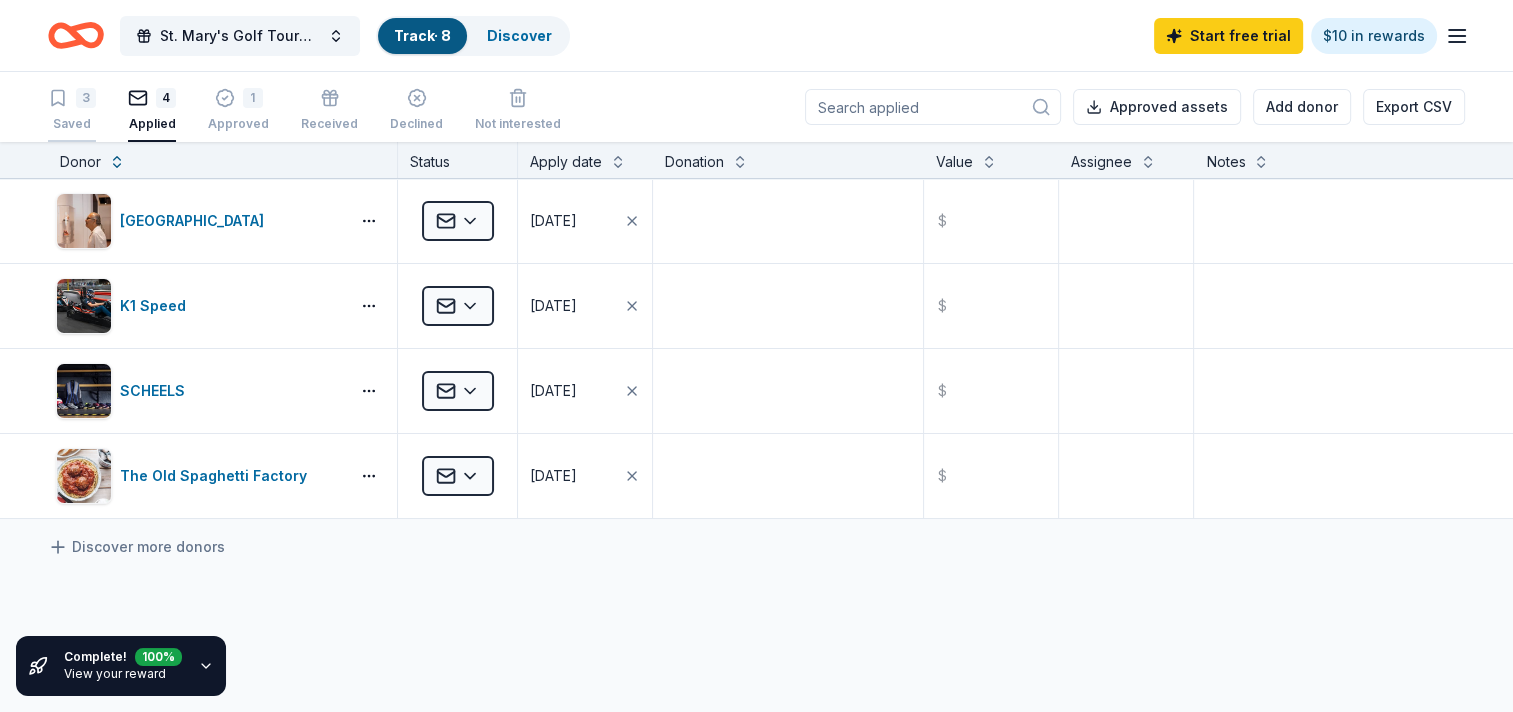 click on "3 Saved" at bounding box center (72, 110) 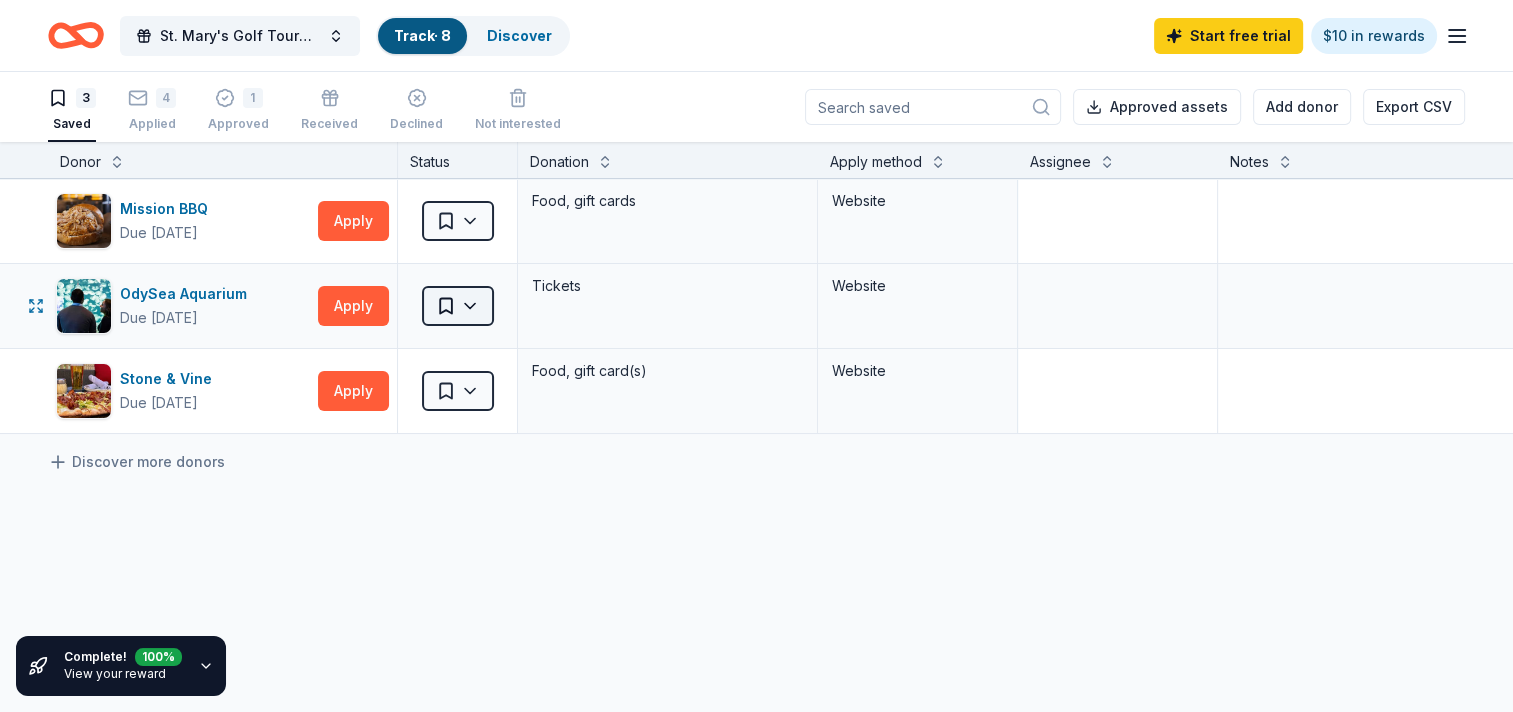 click on "St. Mary's Golf Tournament Track  · 8 Discover Start free  trial $10 in rewards 3 Saved 4 Applied 1 Approved Received Declined Not interested  Approved assets Add donor Export CSV Complete! 100 % View your reward Donor Status Donation Apply method Assignee Notes Mission BBQ Due in 46 days Apply Saved Food, gift cards Website OdySea Aquarium Due in 46 days Apply Saved Tickets Website Stone & Vine Due in 16 days Apply Saved Food, gift card(s) Website   Discover more donors Saved" at bounding box center [756, 356] 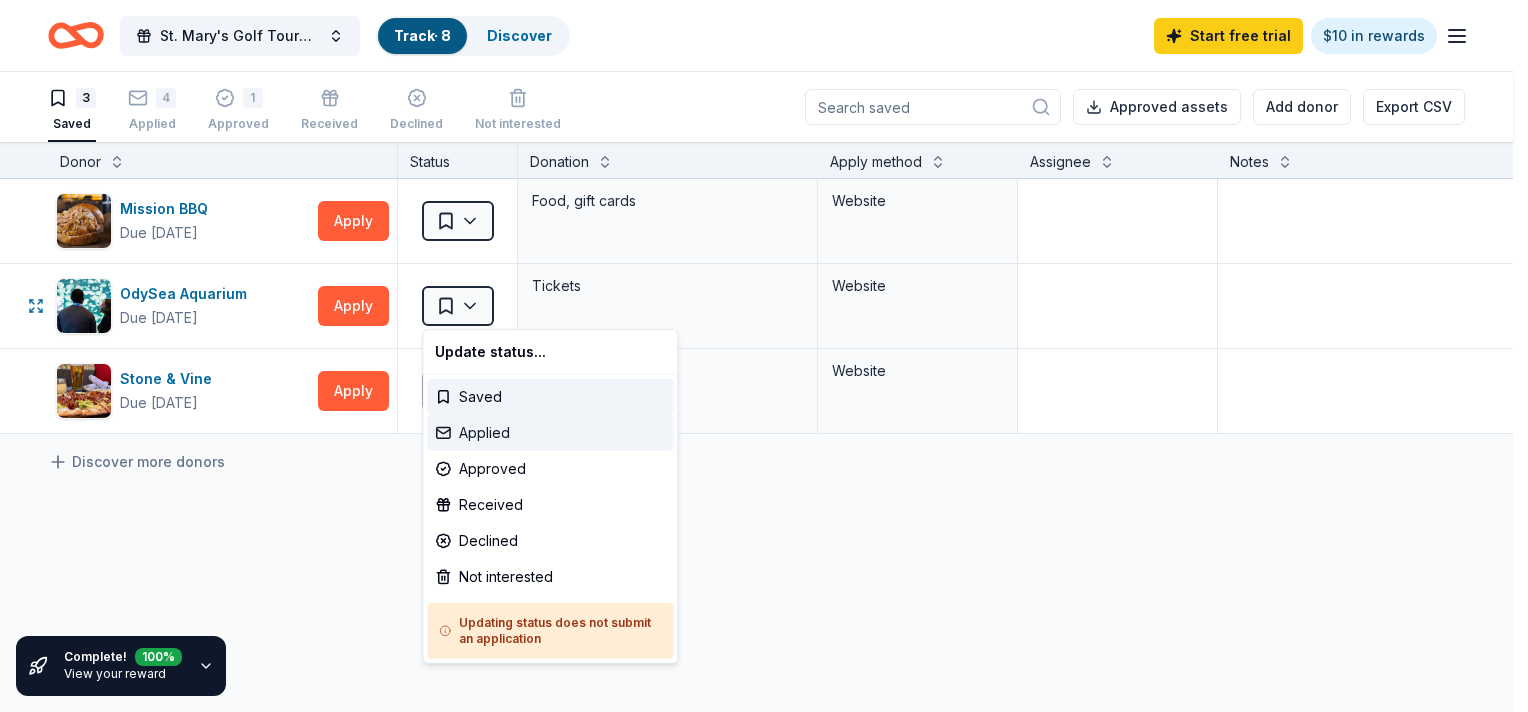 click on "Applied" at bounding box center [550, 433] 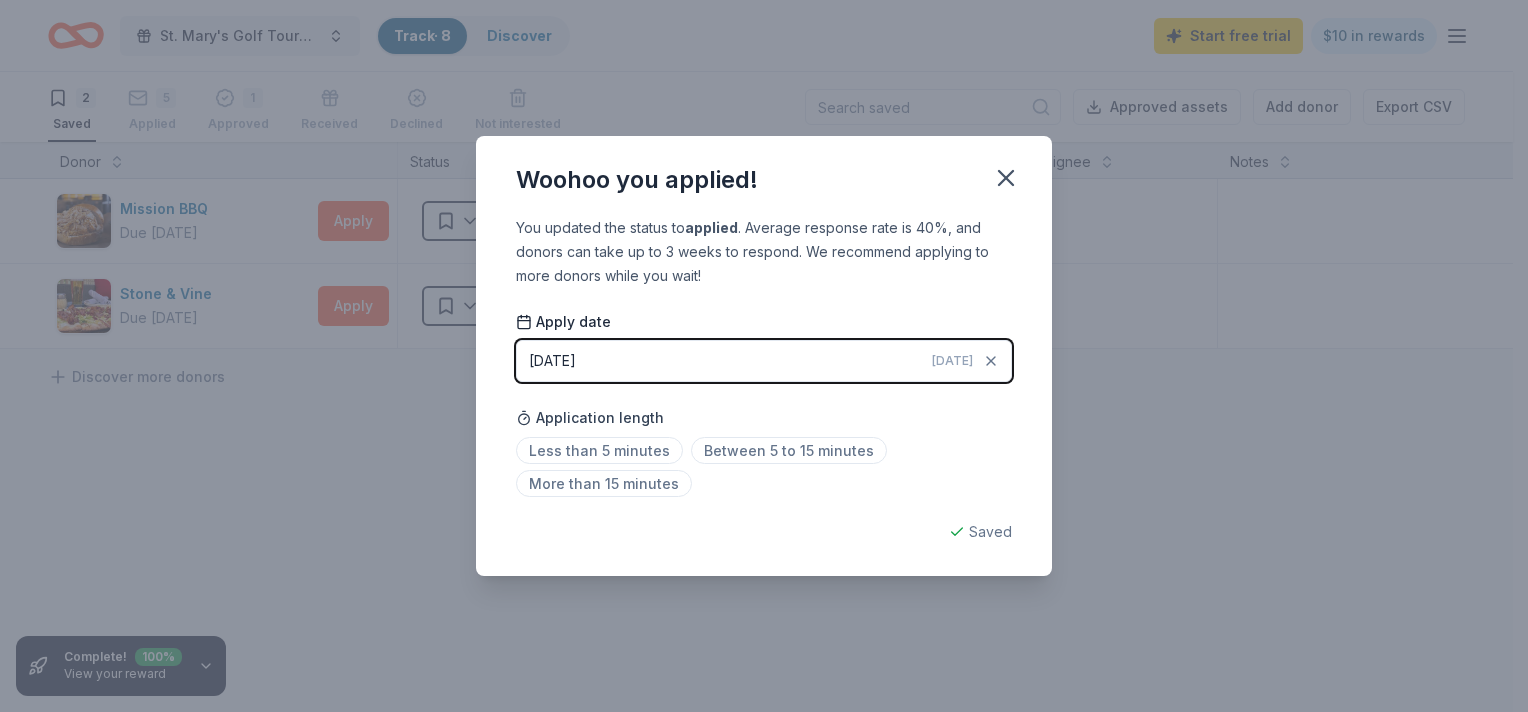 click on "07/11/2025 Today" at bounding box center (764, 361) 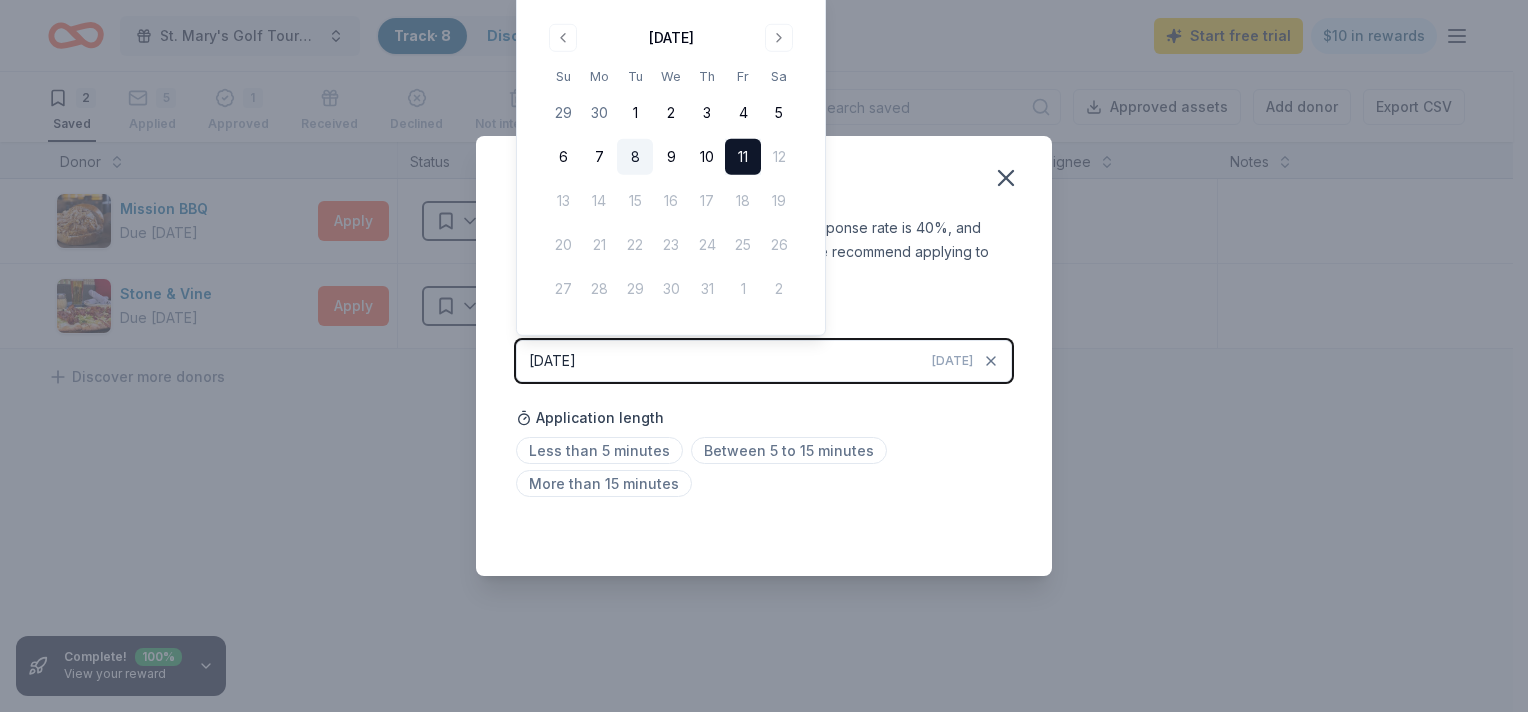 click on "8" at bounding box center [635, 157] 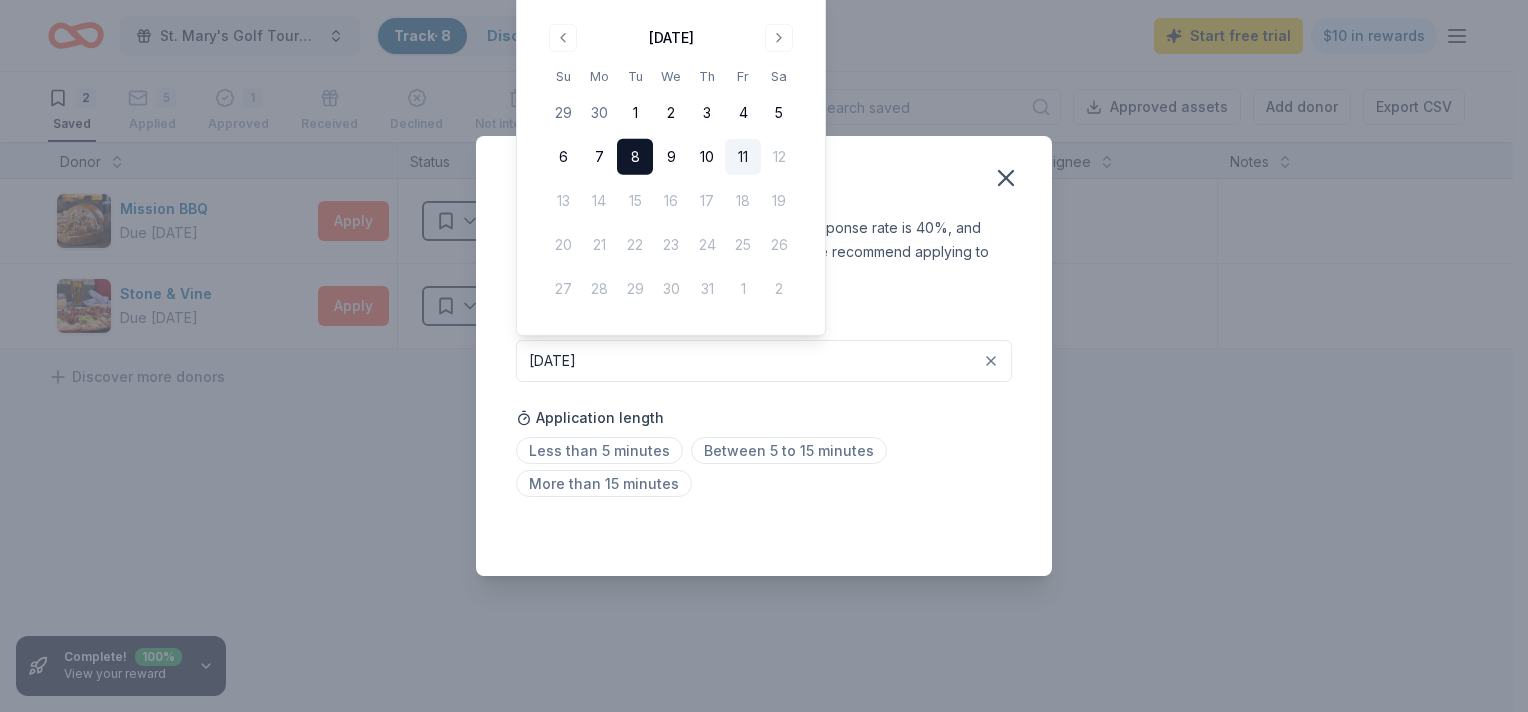 click on "You updated the status to  applied . Average response rate is 40%, and donors can take up to 3 weeks to respond. We recommend applying to more donors while you wait!" at bounding box center (764, 252) 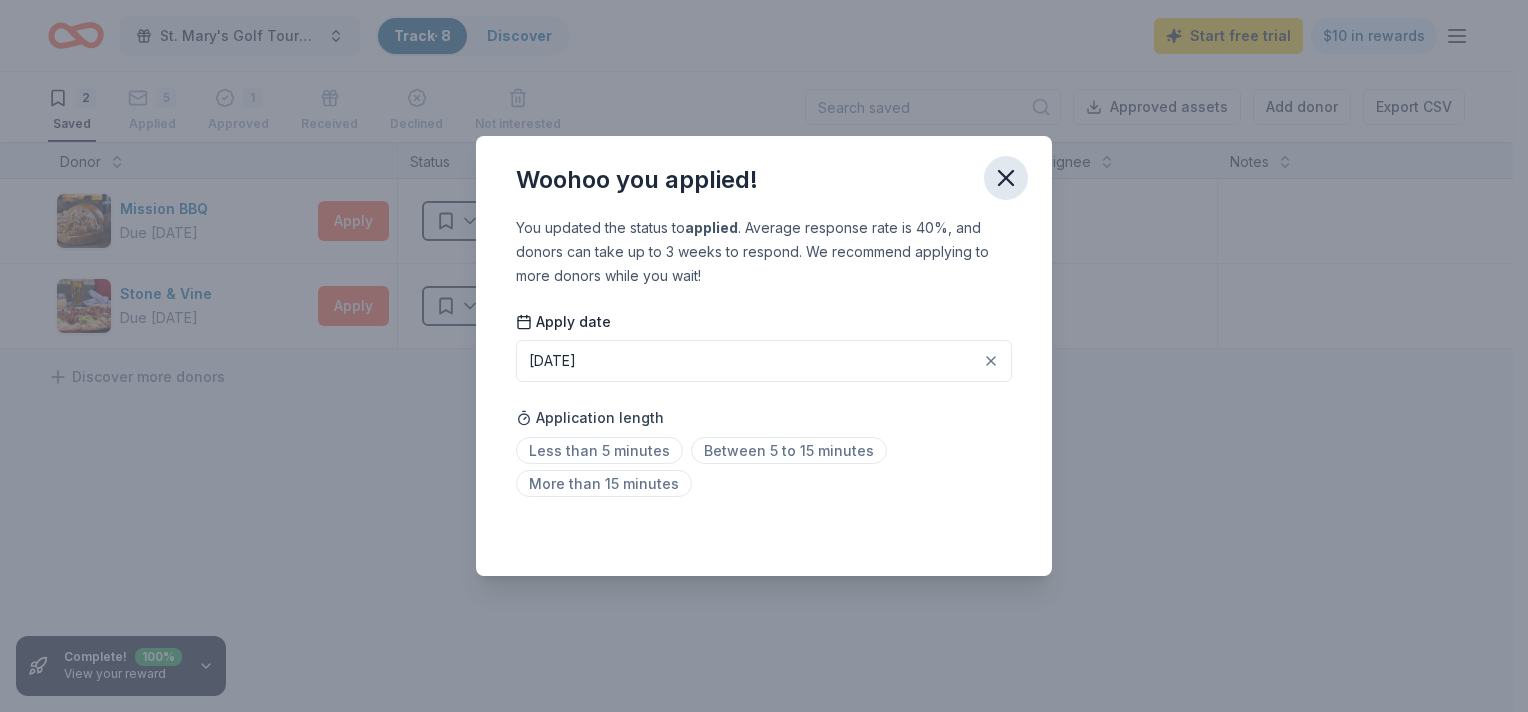 click 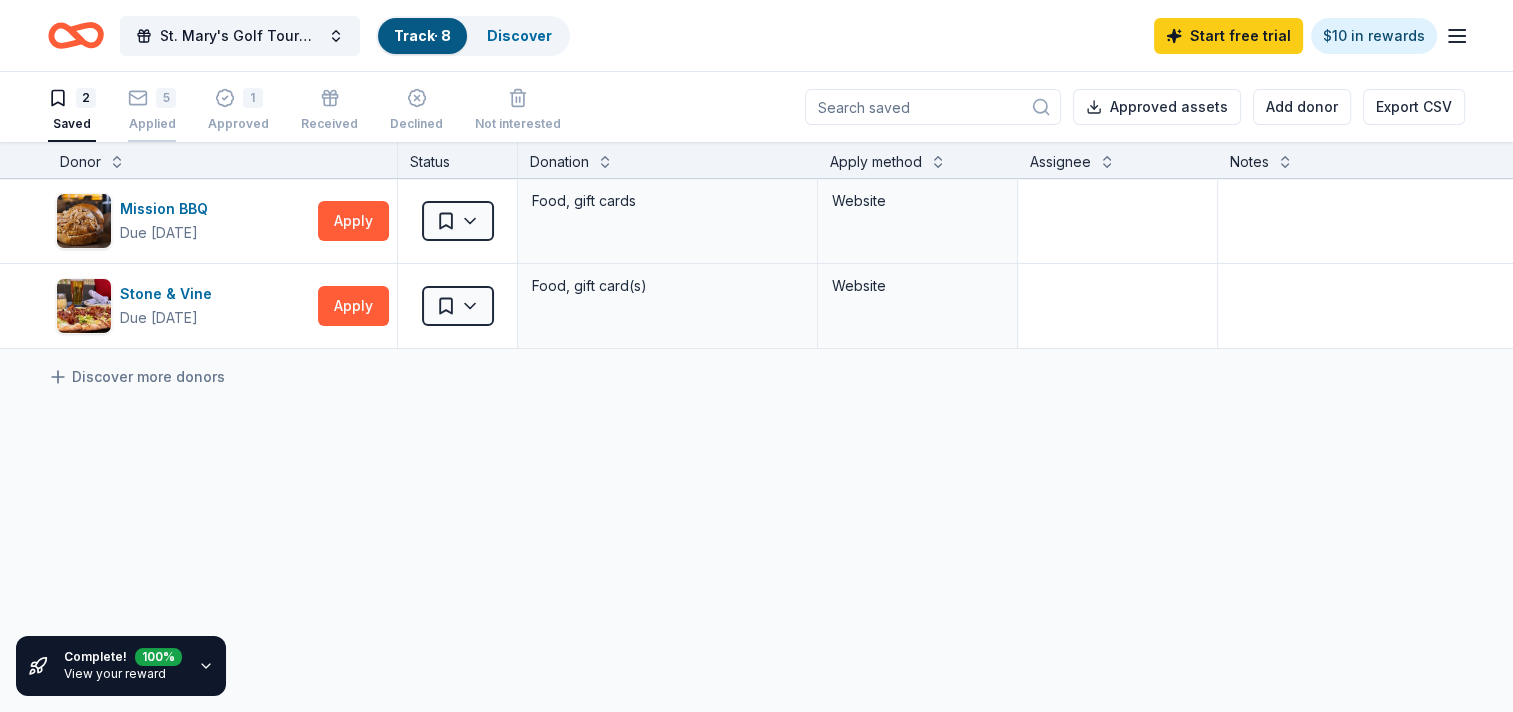 click on "5 Applied" at bounding box center (152, 99) 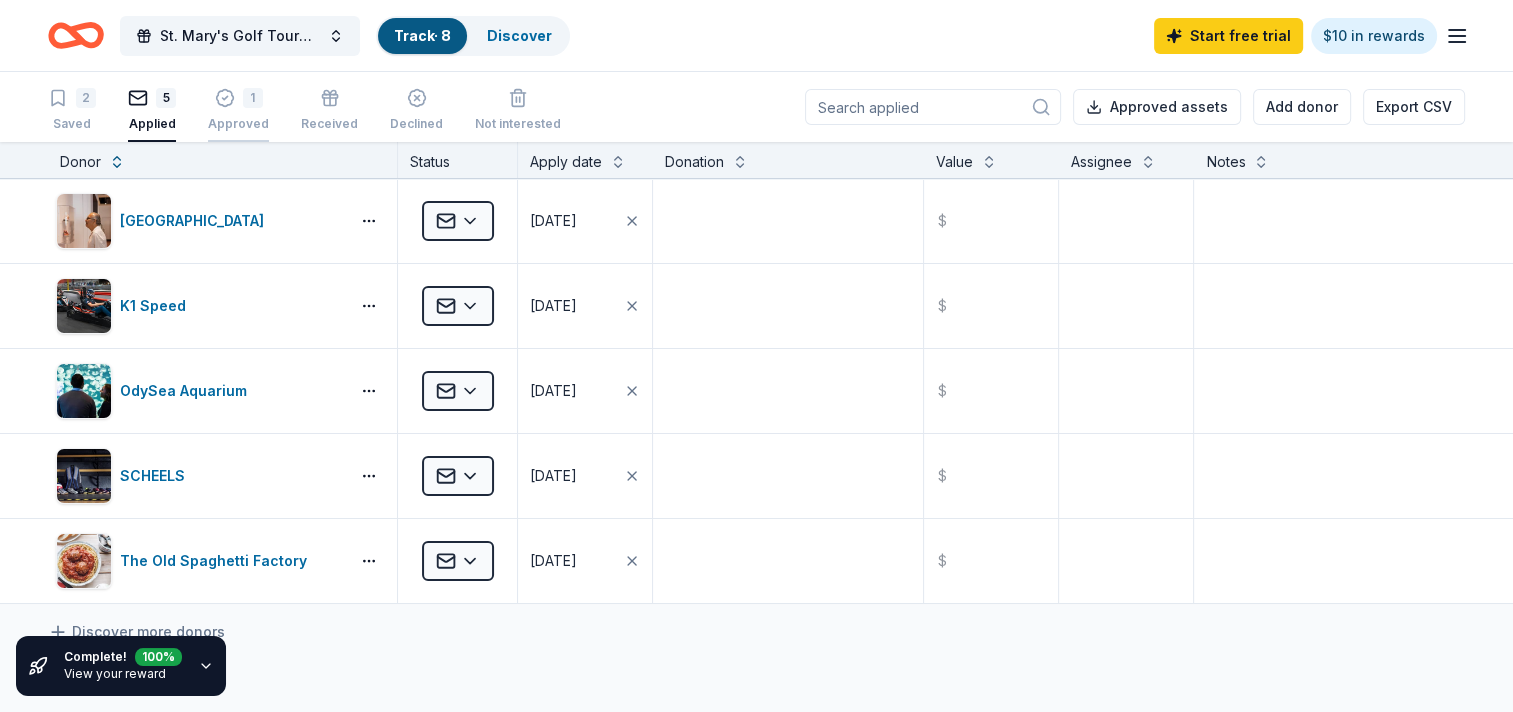 click on "1 Approved" at bounding box center (238, 110) 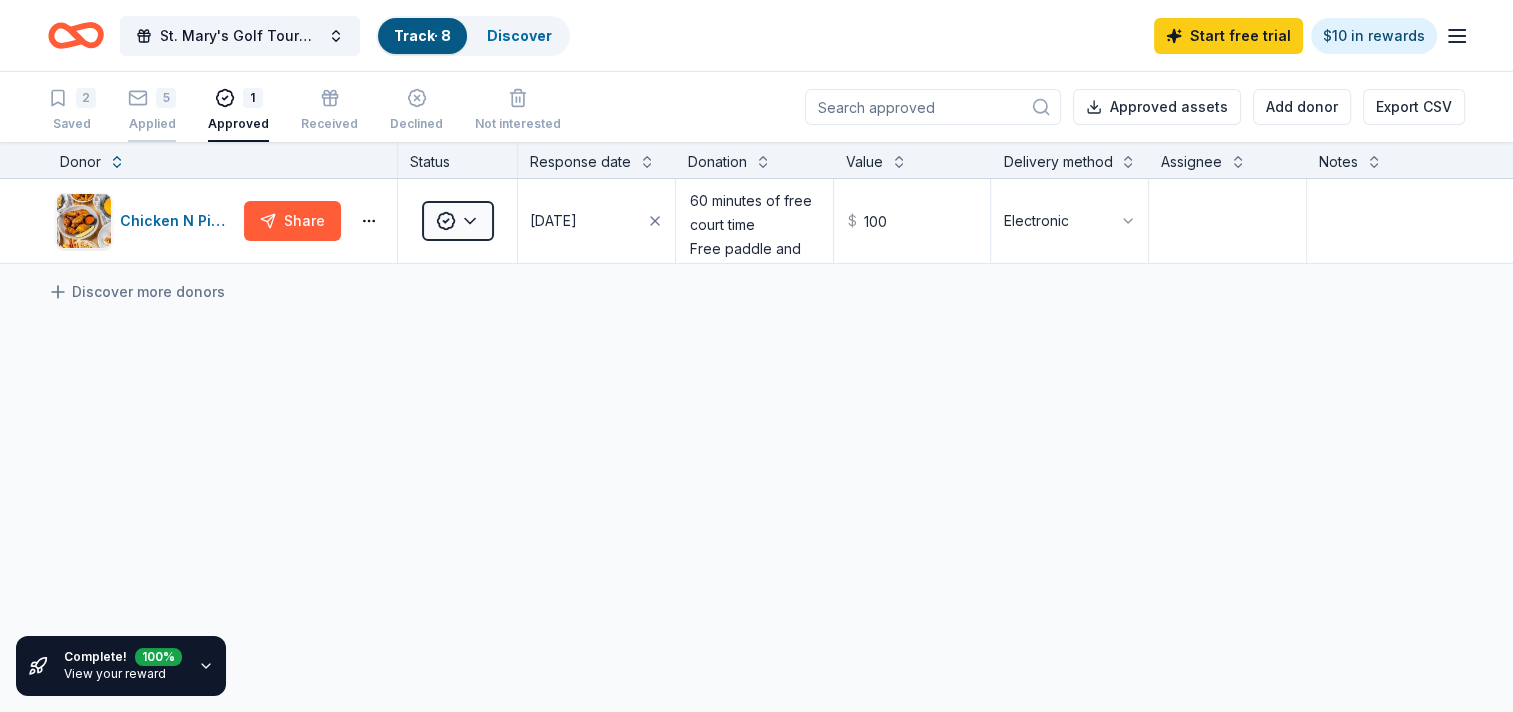 click on "Applied" at bounding box center [152, 113] 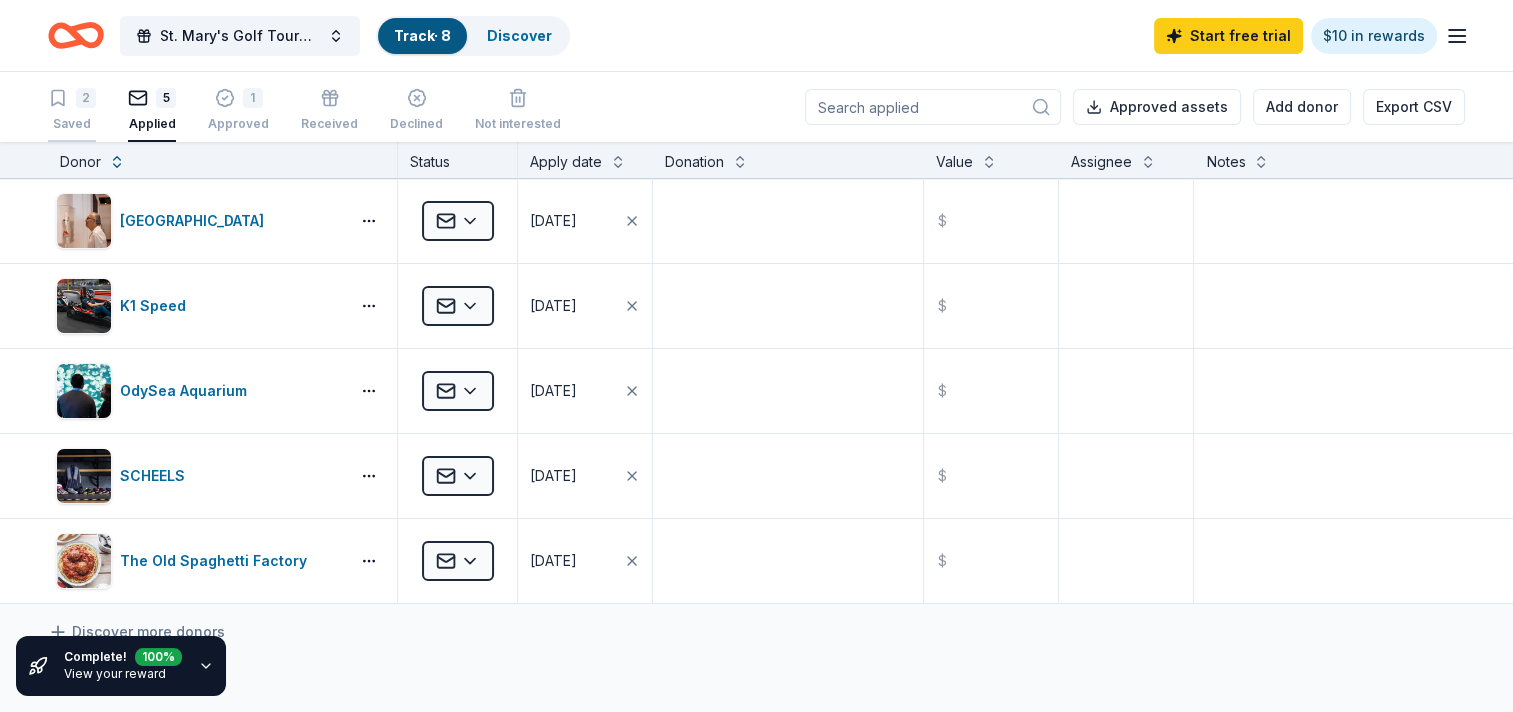 click on "Saved" at bounding box center (72, 124) 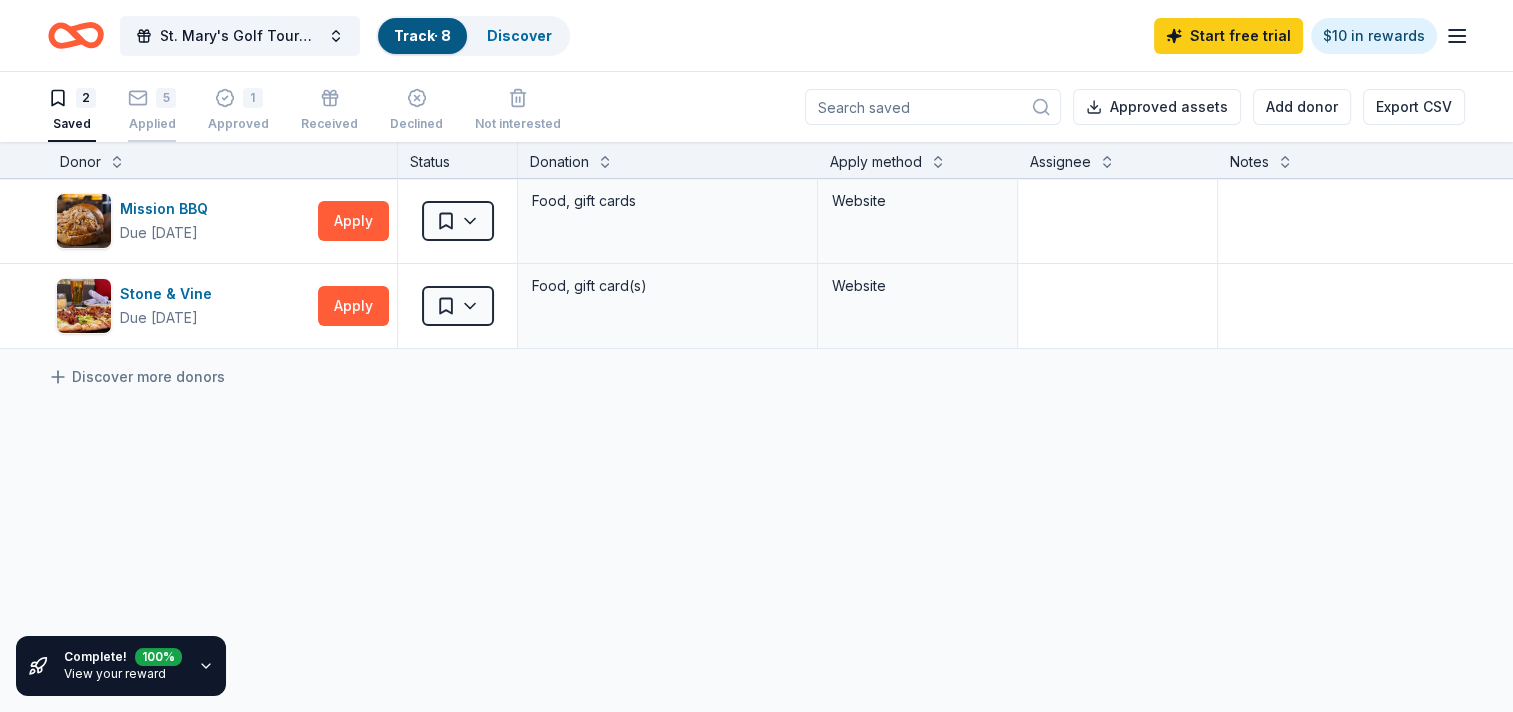 click on "Applied" at bounding box center [152, 113] 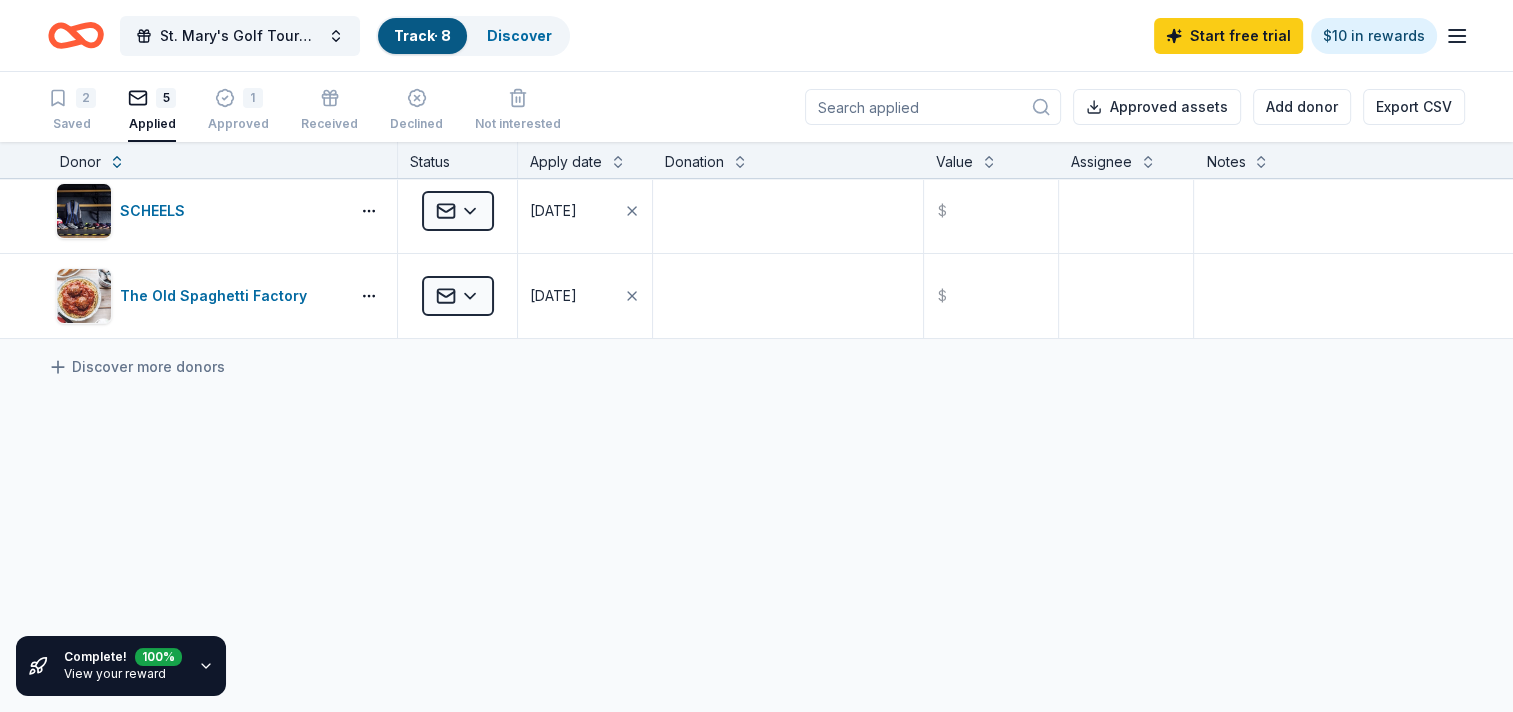 scroll, scrollTop: 0, scrollLeft: 0, axis: both 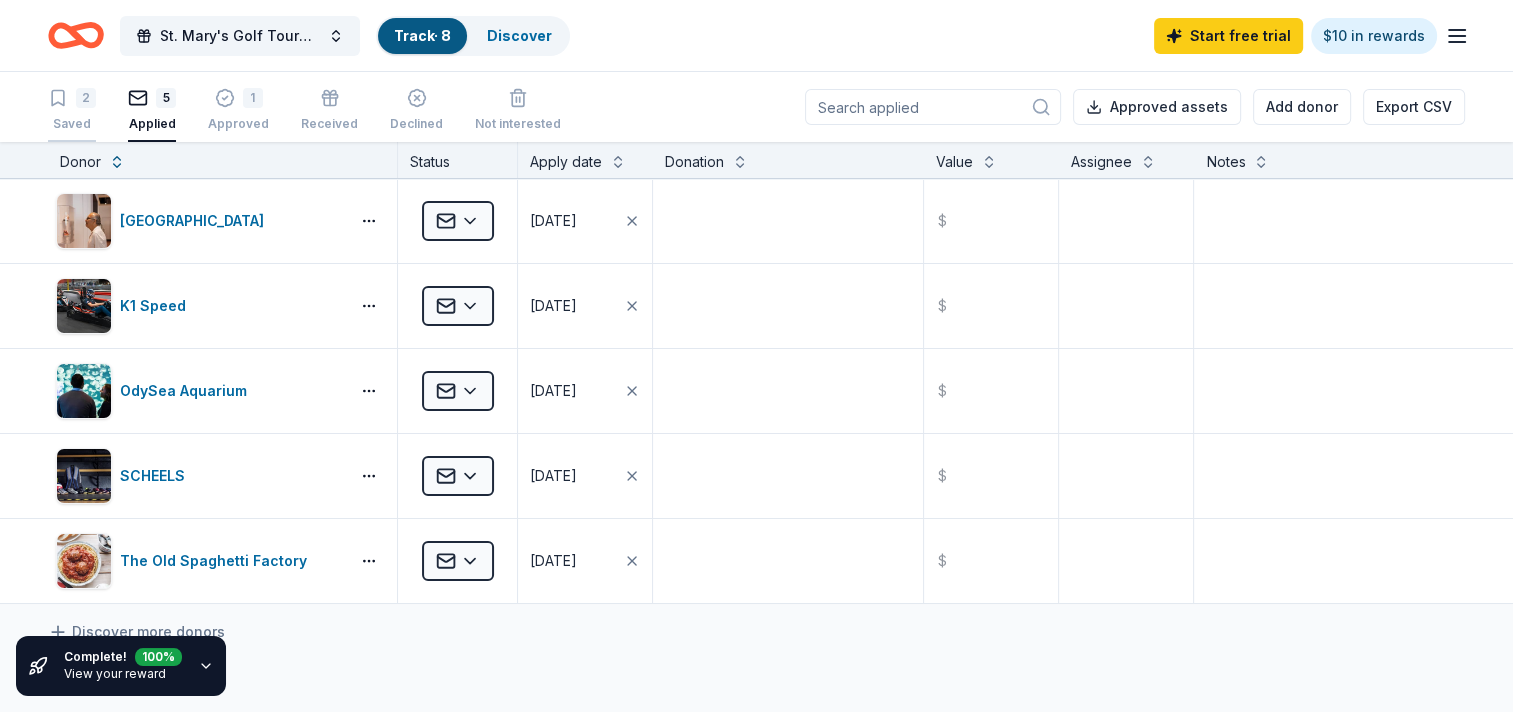 click on "Saved" at bounding box center (72, 124) 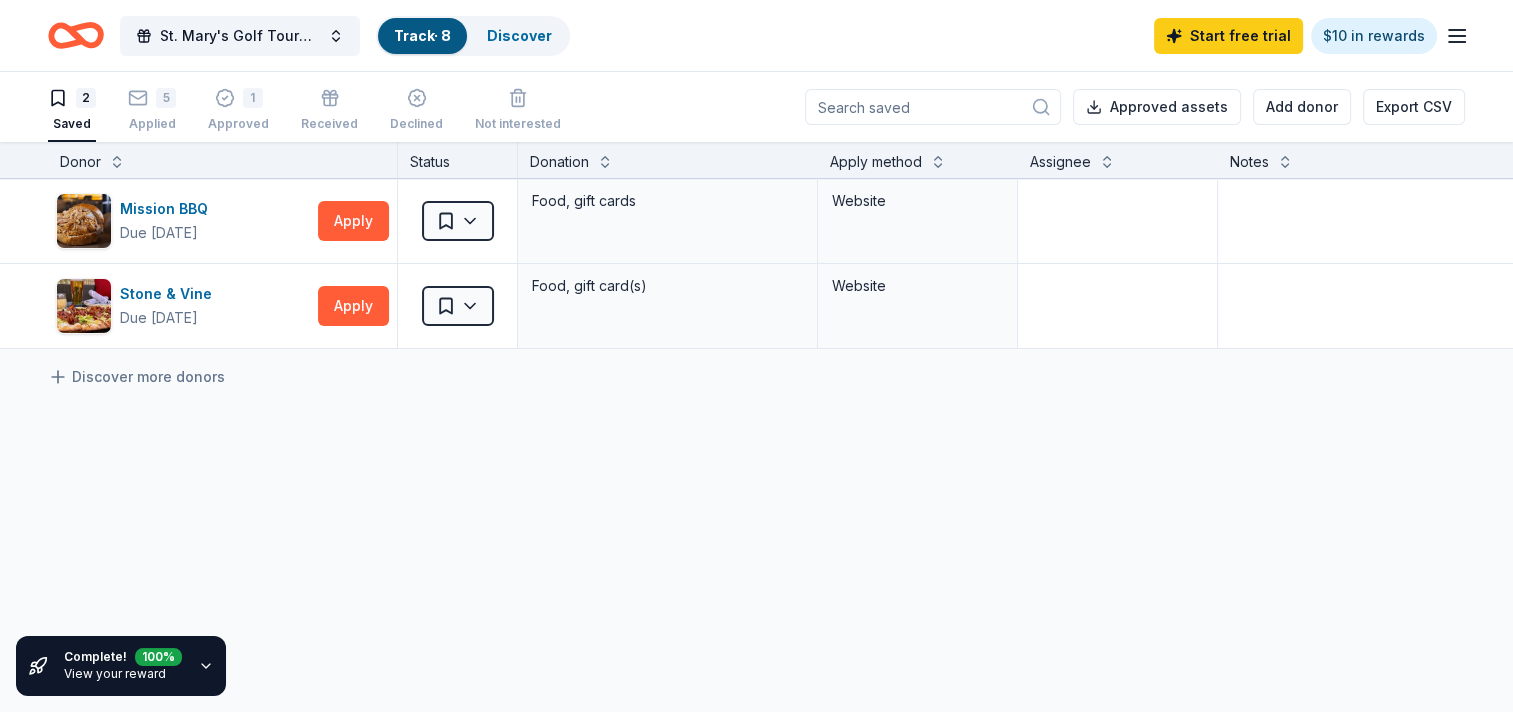 click on "Mission BBQ Due in 46 days Apply Saved Food, gift cards Website Stone & Vine Due in 16 days Apply Saved Food, gift card(s) Website   Discover more donors" at bounding box center (783, 452) 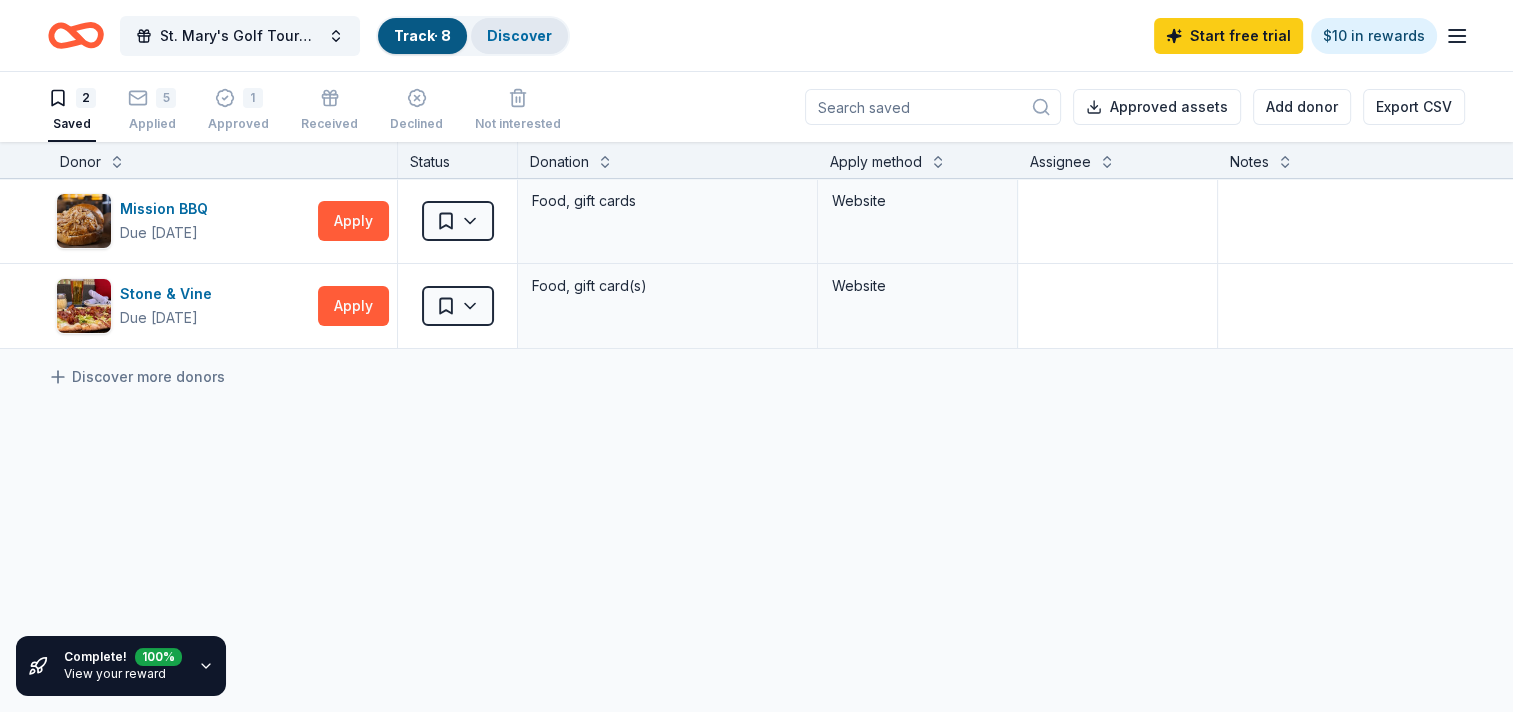 click on "Discover" at bounding box center [519, 35] 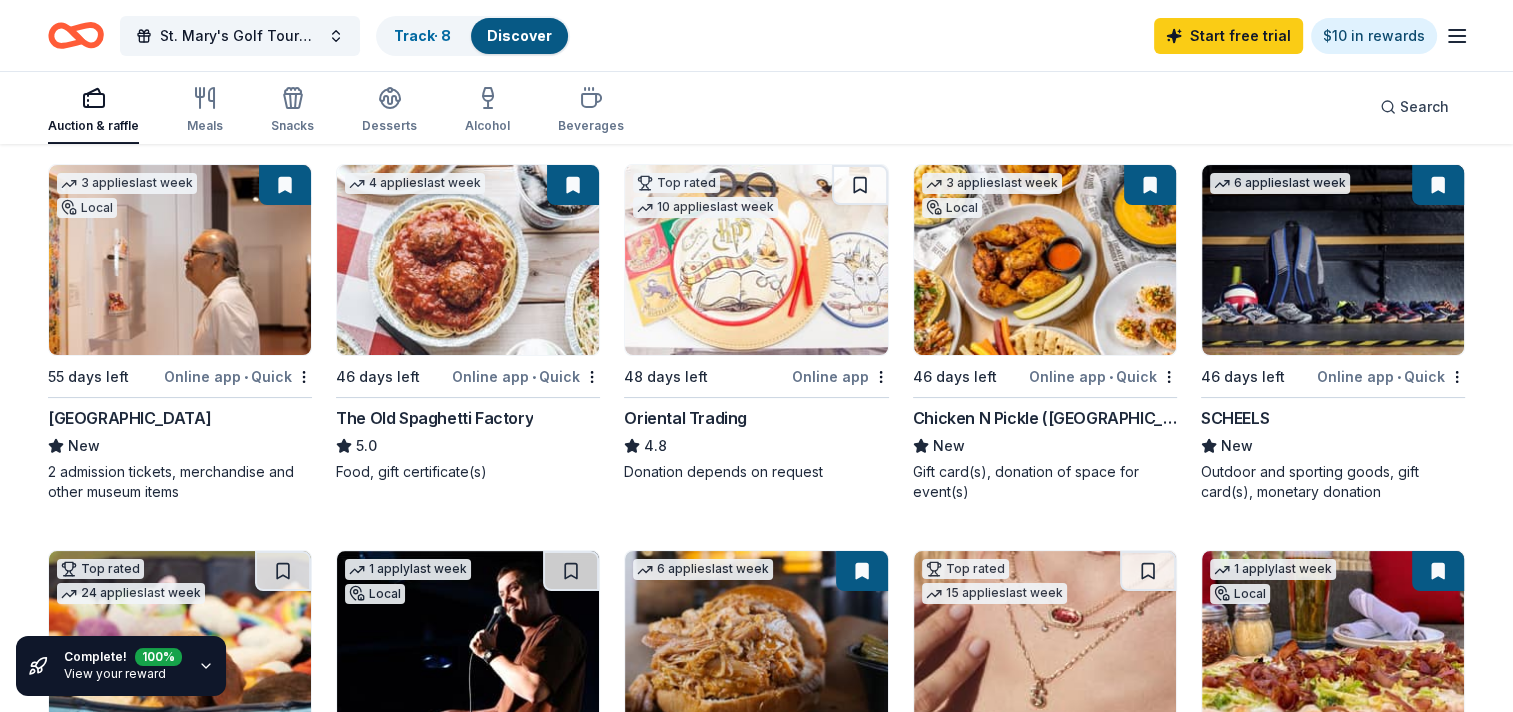 scroll, scrollTop: 0, scrollLeft: 0, axis: both 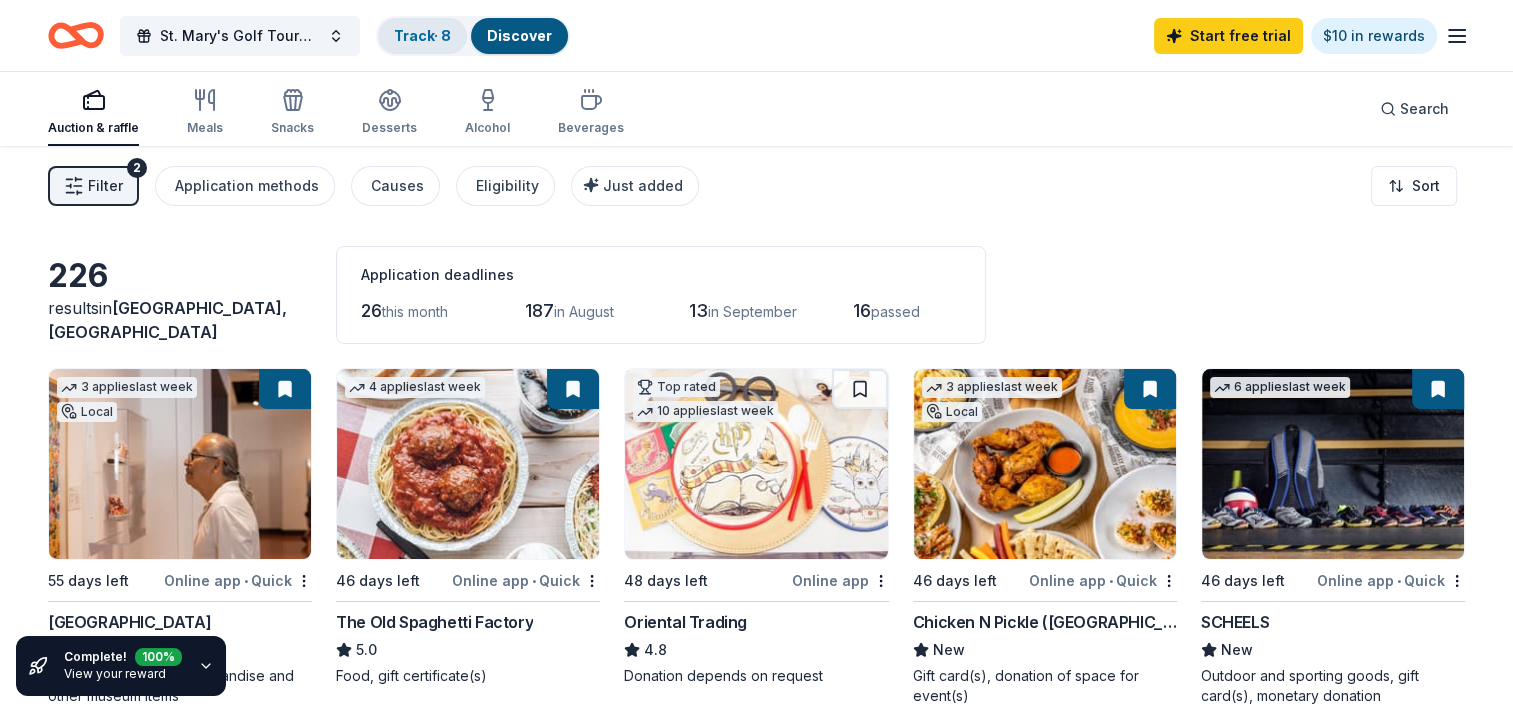 click on "Track  · 8" at bounding box center (422, 35) 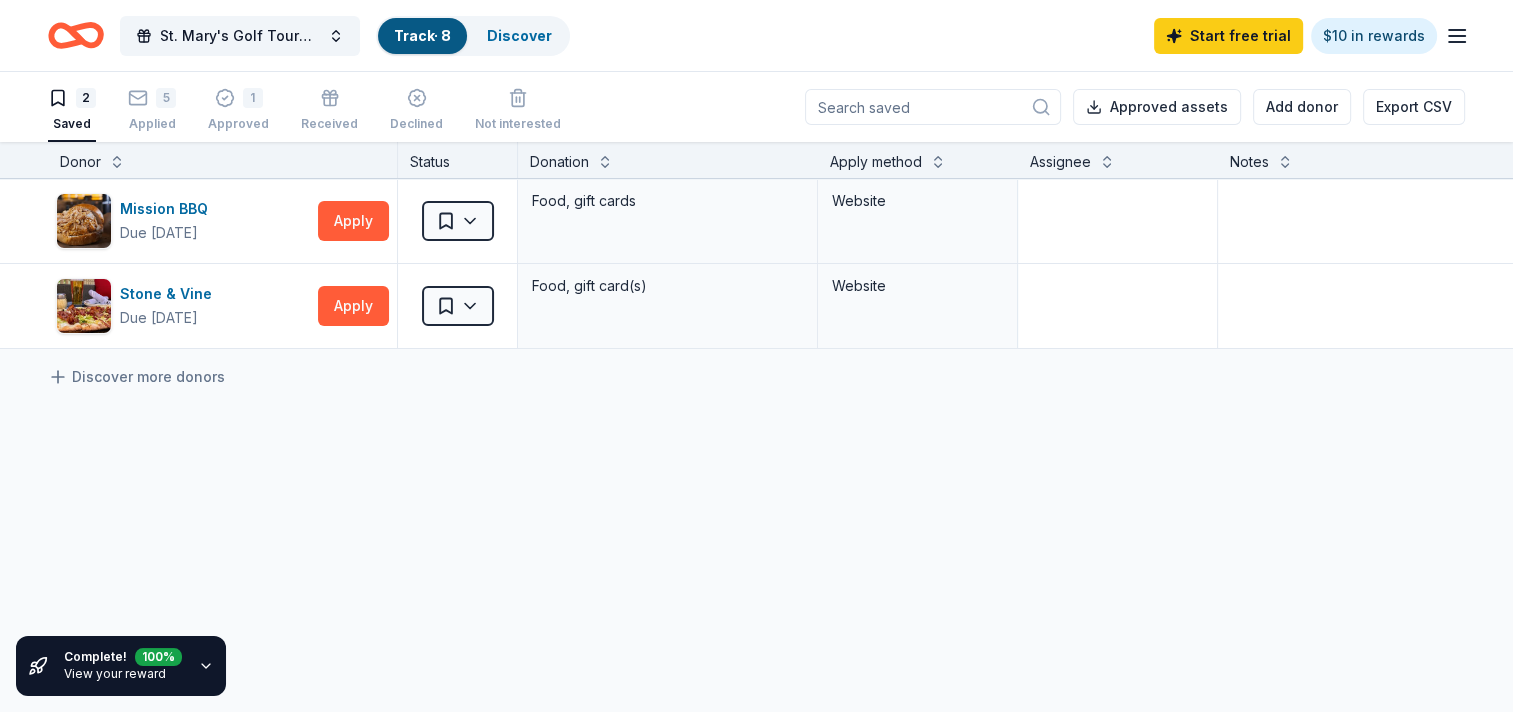click on "Mission BBQ Due in 46 days Apply Saved Food, gift cards Website Stone & Vine Due in 16 days Apply Saved Food, gift card(s) Website   Discover more donors" at bounding box center [783, 452] 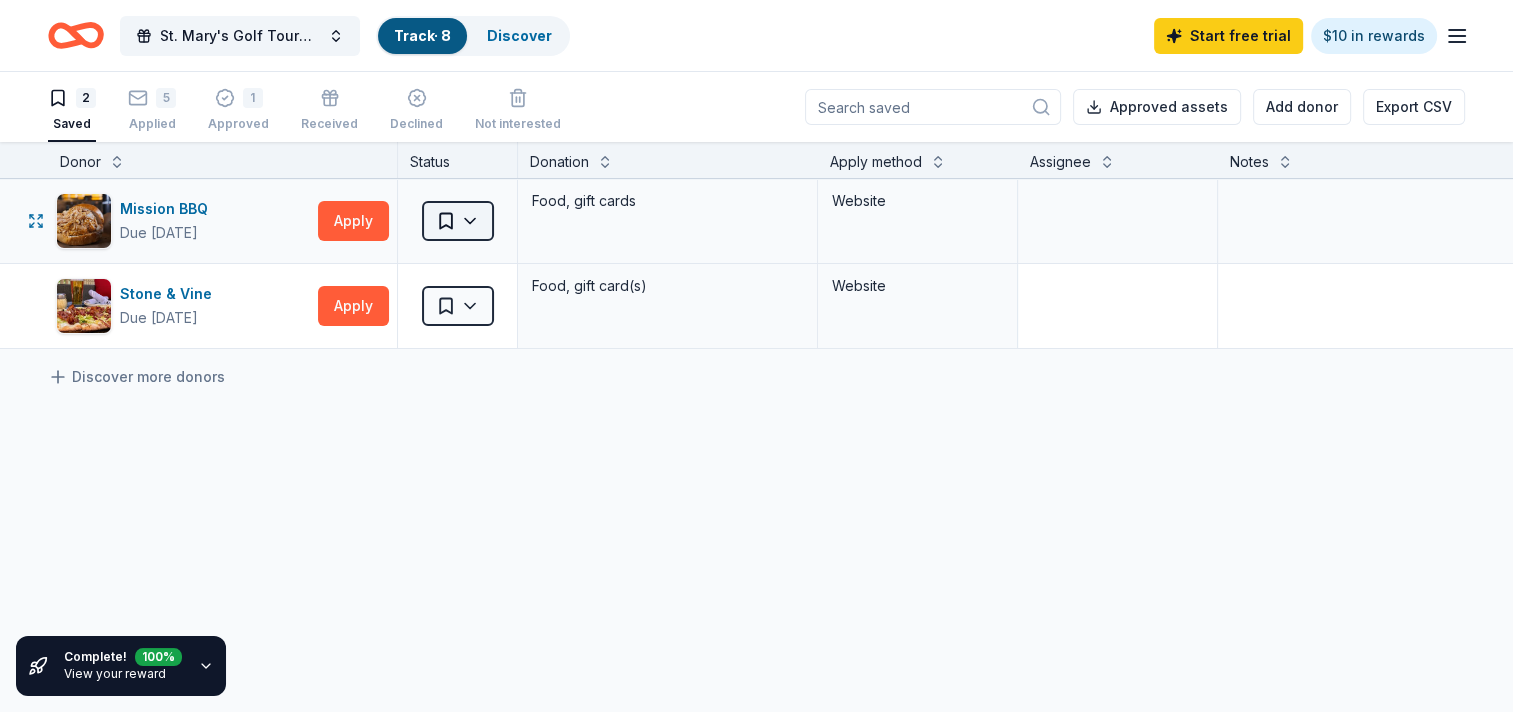 click on "St. Mary's Golf Tournament Track  · 8 Discover Start free  trial $10 in rewards 2 Saved 5 Applied 1 Approved Received Declined Not interested  Approved assets Add donor Export CSV Complete! 100 % View your reward Donor Status Donation Apply method Assignee Notes Mission BBQ Due in 46 days Apply Saved Food, gift cards Website Stone & Vine Due in 16 days Apply Saved Food, gift card(s) Website   Discover more donors Saved" at bounding box center [756, 356] 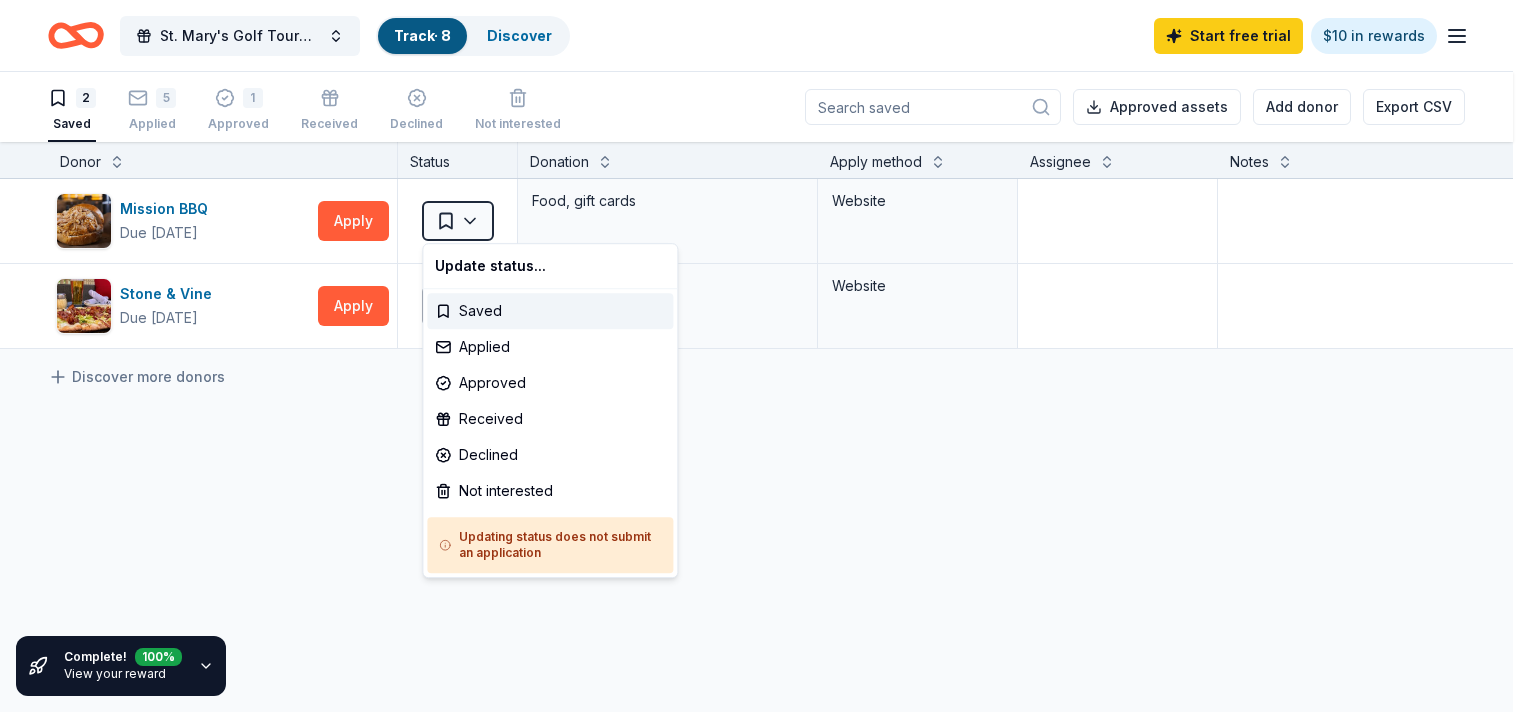 click on "St. Mary's Golf Tournament Track  · 8 Discover Start free  trial $10 in rewards 2 Saved 5 Applied 1 Approved Received Declined Not interested  Approved assets Add donor Export CSV Complete! 100 % View your reward Donor Status Donation Apply method Assignee Notes Mission BBQ Due in 46 days Apply Saved Food, gift cards Website Stone & Vine Due in 16 days Apply Saved Food, gift card(s) Website   Discover more donors Saved Update status... Saved Applied Approved Received Declined Not interested Updating status does not submit an application" at bounding box center (764, 356) 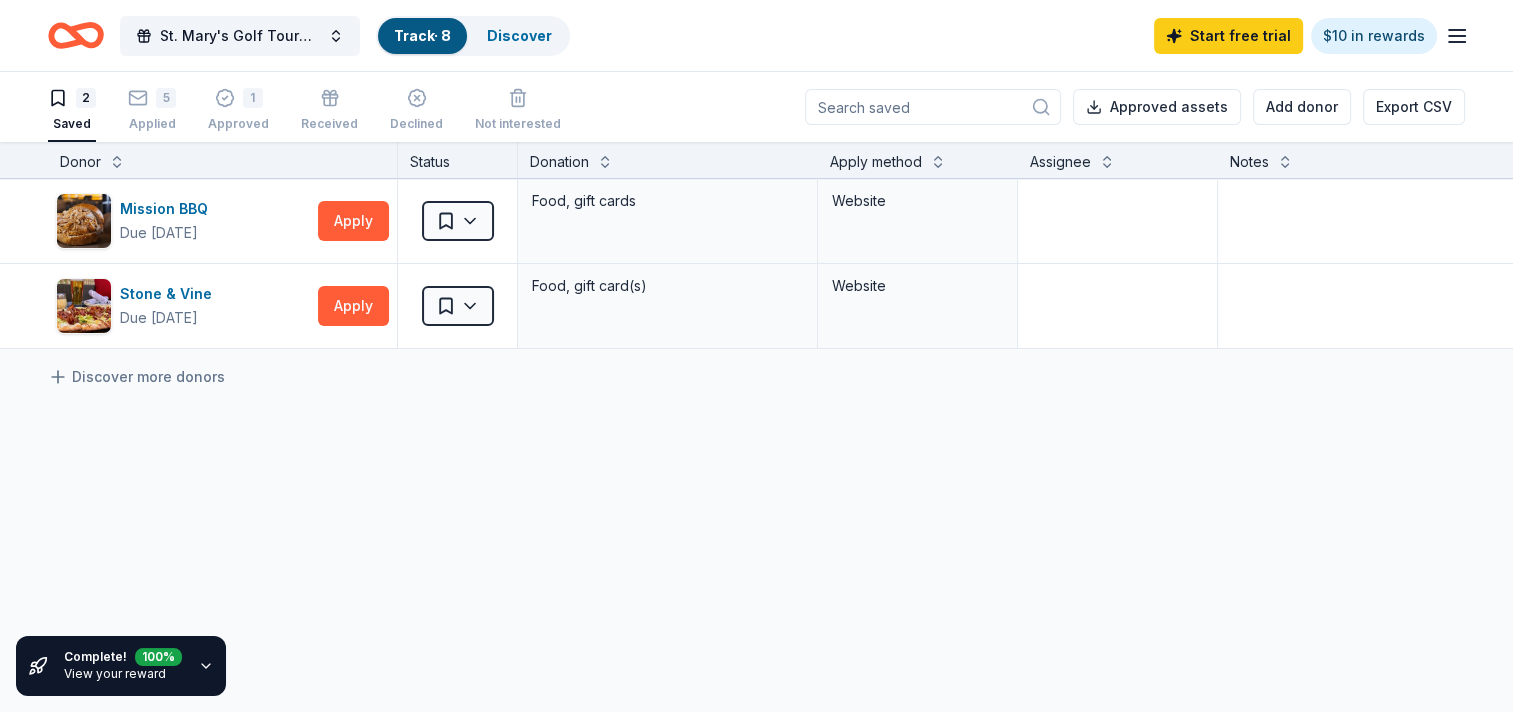 click on "Mission BBQ Due in 46 days Apply Saved Food, gift cards Website Stone & Vine Due in 16 days Apply Saved Food, gift card(s) Website   Discover more donors" at bounding box center (783, 452) 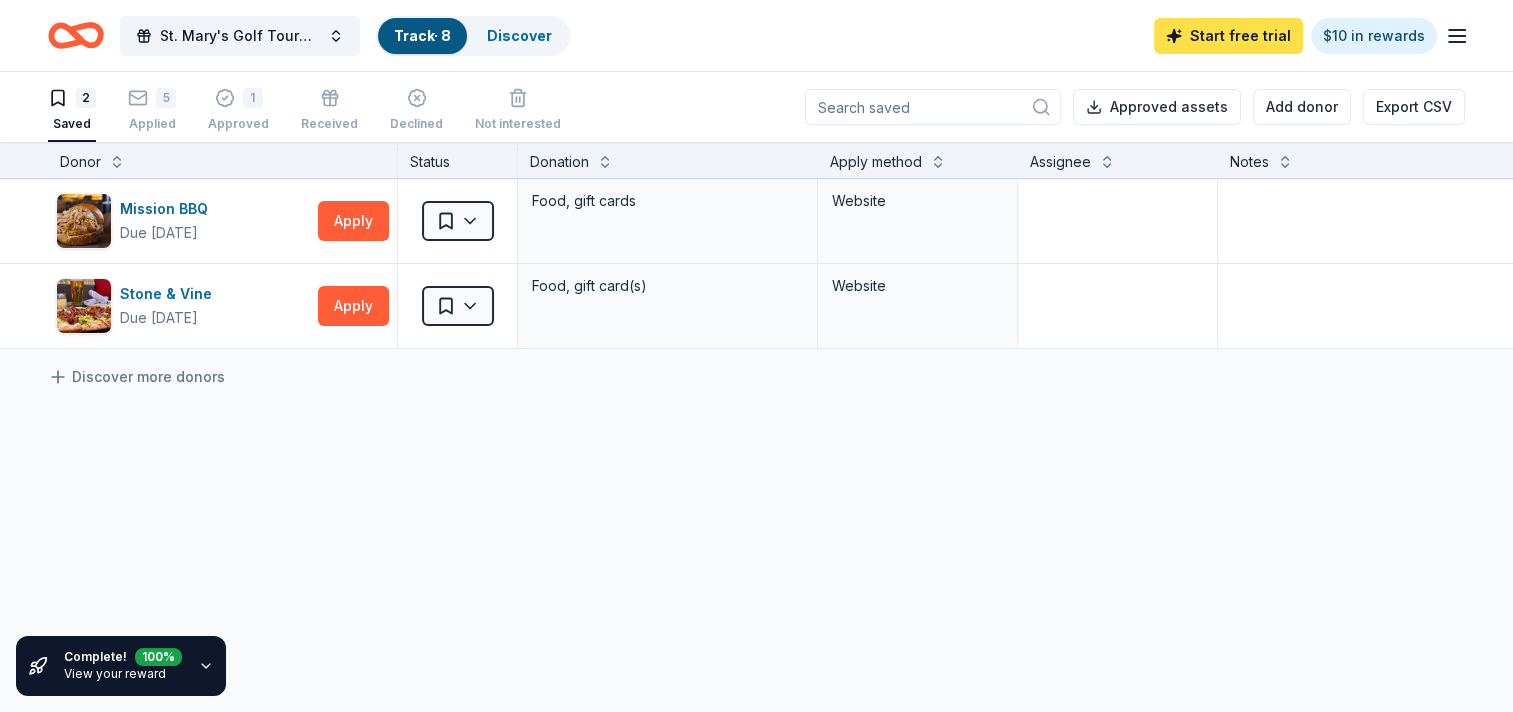 click on "Start free  trial" at bounding box center [1228, 36] 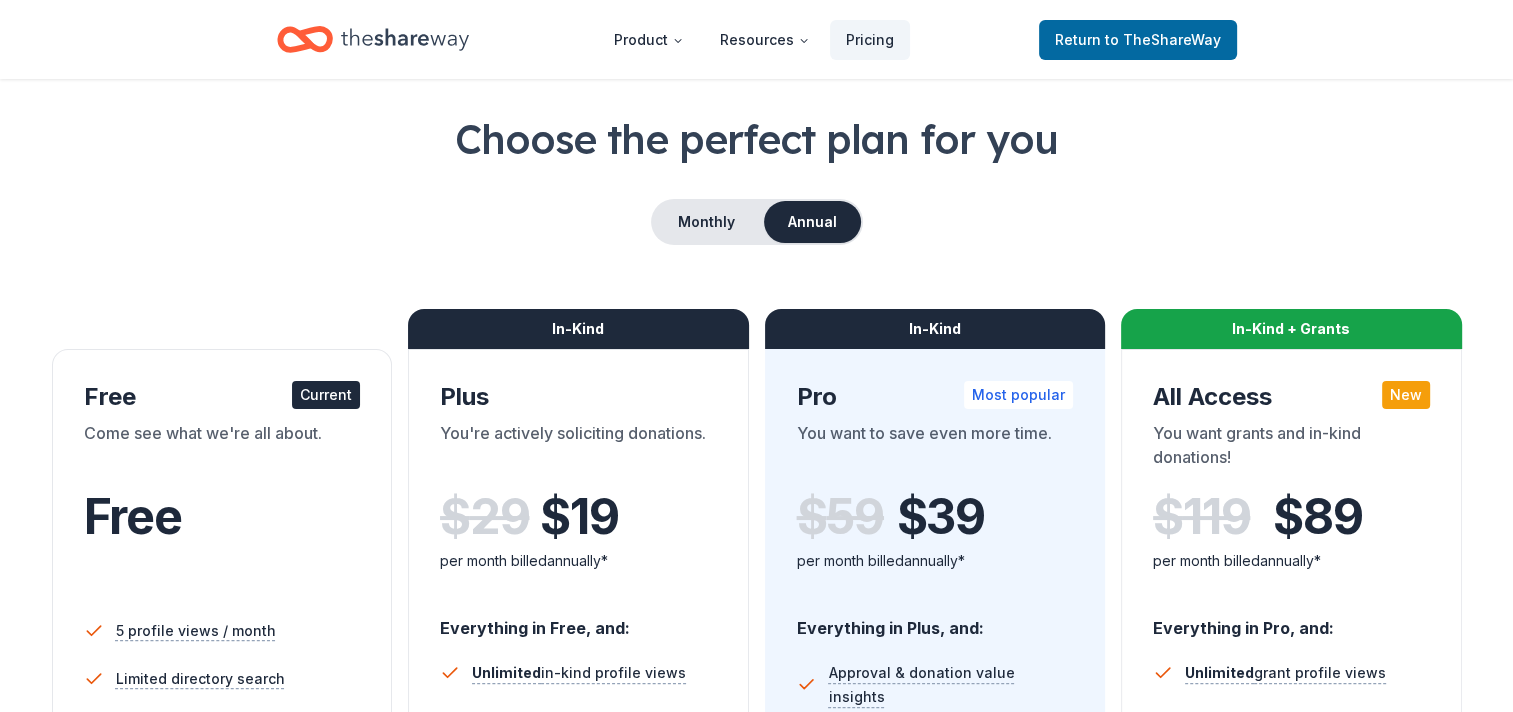 scroll, scrollTop: 0, scrollLeft: 0, axis: both 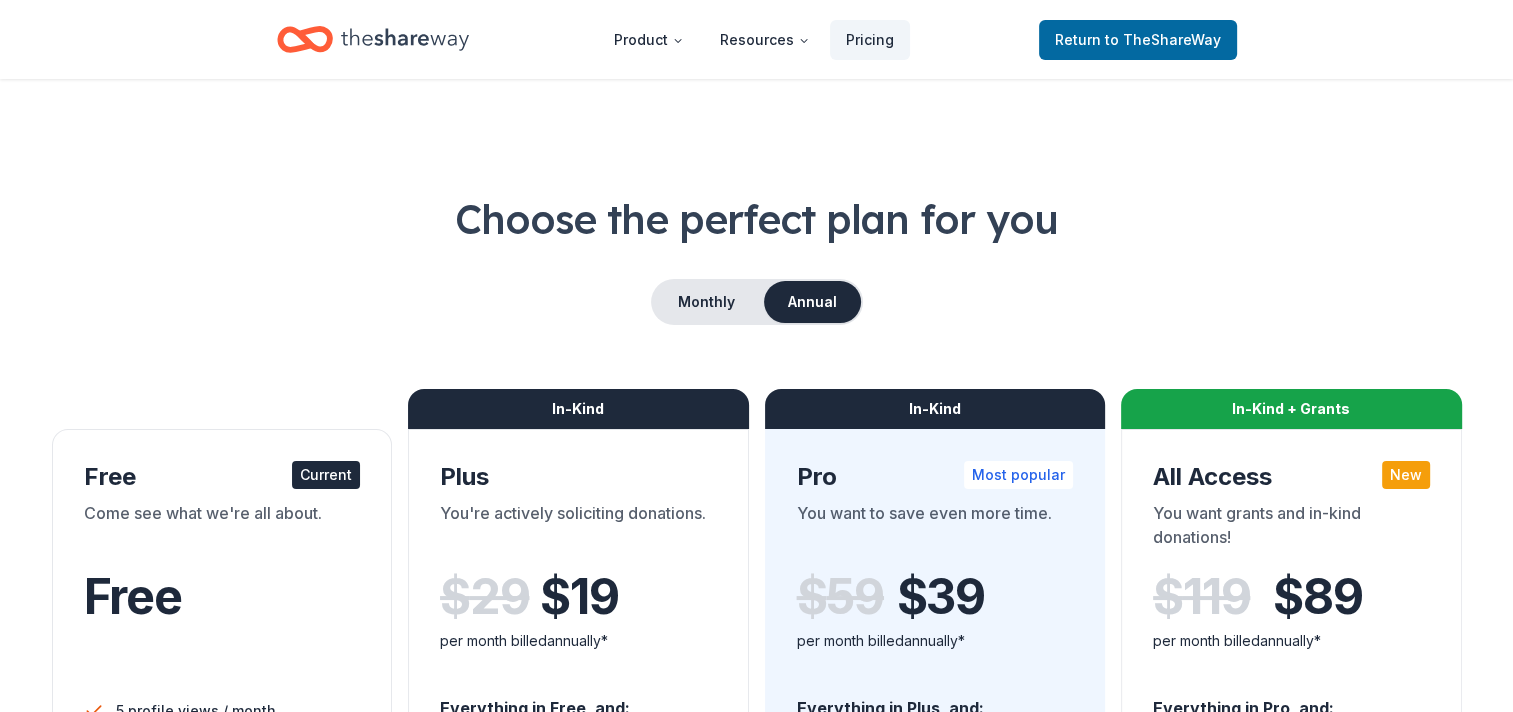 click on "Choose the perfect plan for you Monthly Annual Free Current Come see what we're all about. Free 5 profile views / month Limited directory search 2 new donors / week (in-kind only) Track Reminder emails Up-to-date data In-Kind Plus You're actively soliciting donations. $ 29 $ 19 per month billed  annually* Everything in Free, and: Unlimited  in-kind profile views Full in-kind directory search 10 new in-kind donors / week Filter by new donors Sort donors in Track Limited copy & paste shortcuts * Saving $120 per year Try for free In-Kind Pro Most popular You want to save even more time. $ 59 $ 39 per month billed  annually* Everything in Plus, and: Approval & donation value insights Sort donors by approval rate Sort donors by donation value Sort donors by due date Export donors Unlimited  copy & paste shortcuts * Saving $240 per year Try for free In-Kind + Grants All Access New You want grants and in-kind donations! $ 119 $ 89 per month billed  annually* Everything in Pro, and: Unlimited  grant profile views" at bounding box center (756, 2366) 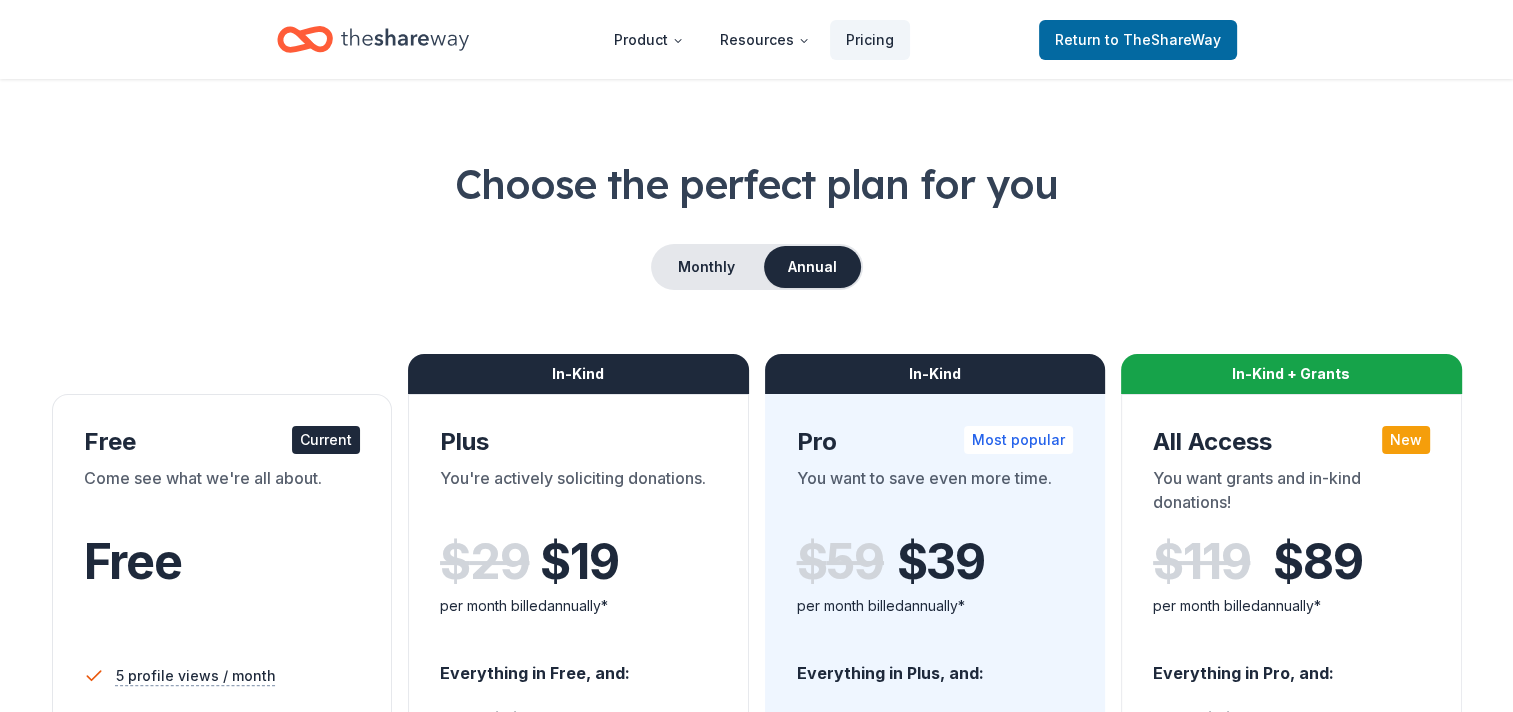 scroll, scrollTop: 0, scrollLeft: 0, axis: both 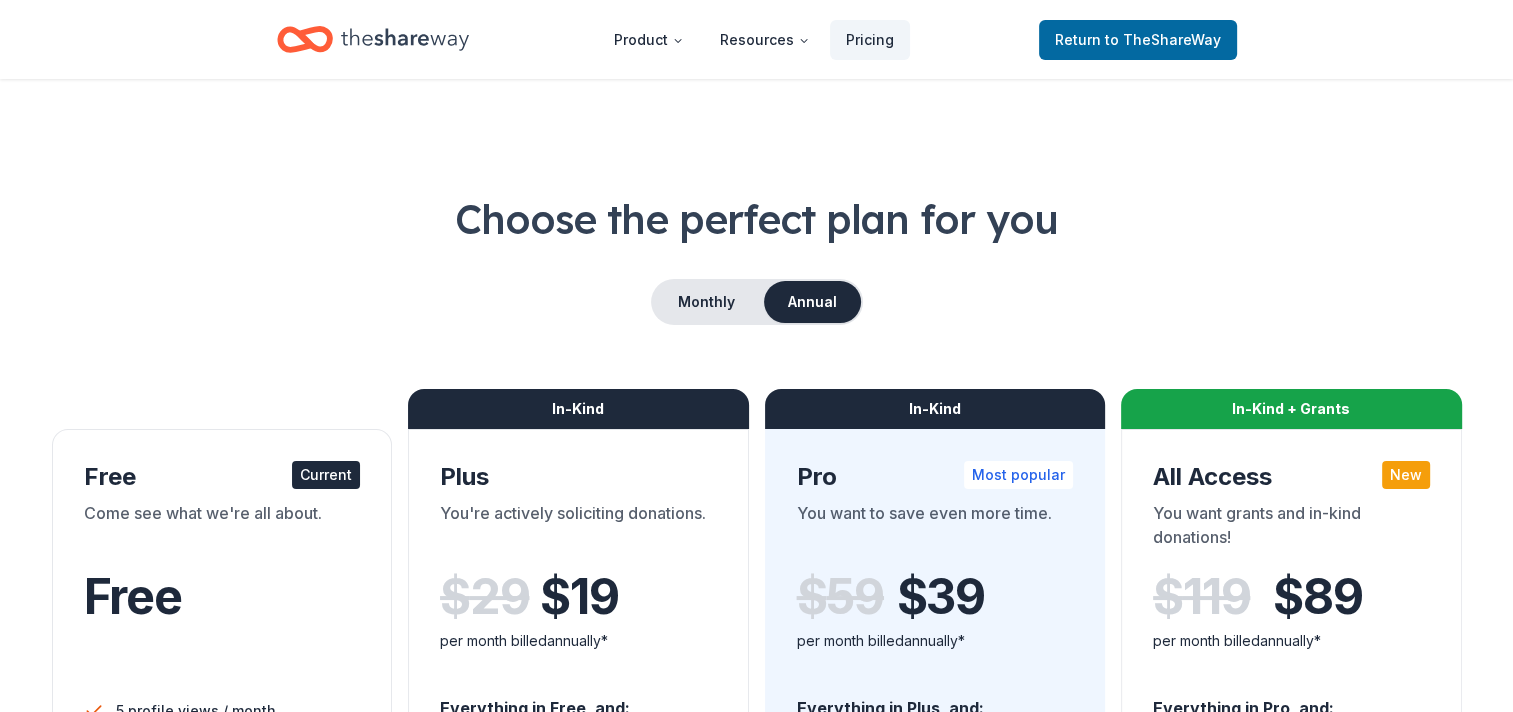click on "Choose the perfect plan for you Monthly Annual Free Current Come see what we're all about. Free 5 profile views / month Limited directory search 2 new donors / week (in-kind only) Track Reminder emails Up-to-date data In-Kind Plus You're actively soliciting donations. $ 29 $ 19 per month billed  annually* Everything in Free, and: Unlimited  in-kind profile views Full in-kind directory search 10 new in-kind donors / week Filter by new donors Sort donors in Track Limited copy & paste shortcuts * Saving $120 per year Try for free In-Kind Pro Most popular You want to save even more time. $ 59 $ 39 per month billed  annually* Everything in Plus, and: Approval & donation value insights Sort donors by approval rate Sort donors by donation value Sort donors by due date Export donors Unlimited  copy & paste shortcuts * Saving $240 per year Try for free In-Kind + Grants All Access New You want grants and in-kind donations! $ 119 $ 89 per month billed  annually* Everything in Pro, and: Unlimited  grant profile views" at bounding box center [756, 2366] 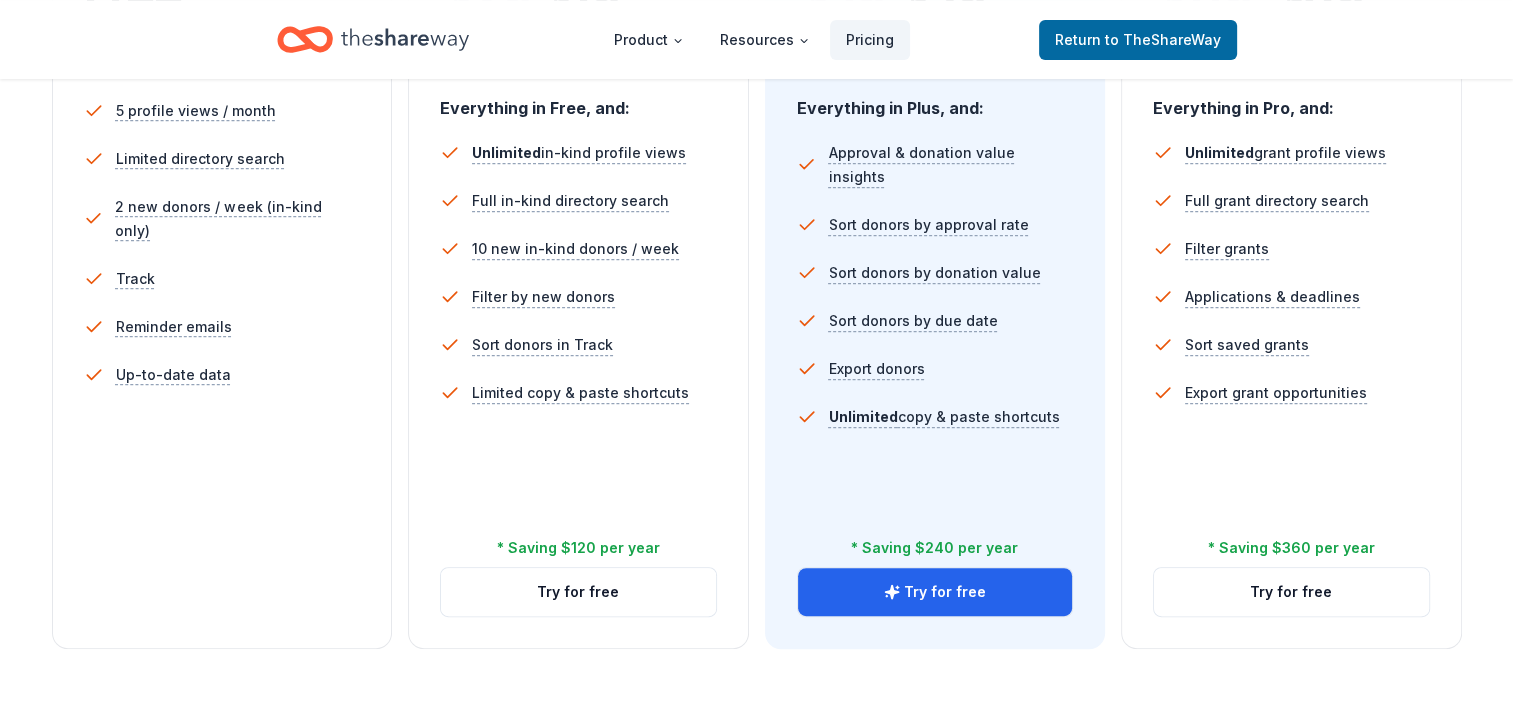 scroll, scrollTop: 300, scrollLeft: 0, axis: vertical 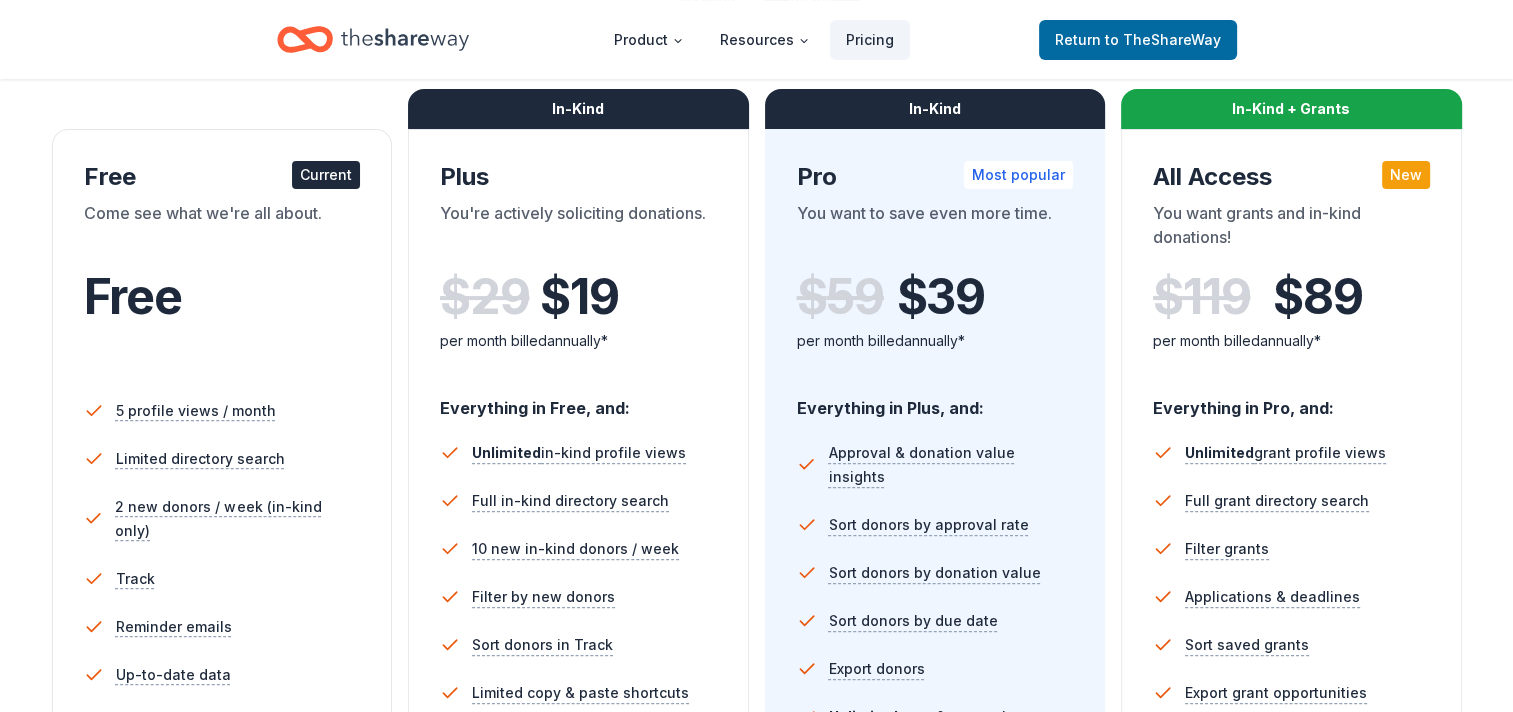 click on "Free Current Come see what we're all about. Free 5 profile views / month Limited directory search 2 new donors / week (in-kind only) Track Reminder emails Up-to-date data In-Kind Plus You're actively soliciting donations. $ 29 $ 19 per month billed  annually* Everything in Free, and: Unlimited  in-kind profile views Full in-kind directory search 10 new in-kind donors / week Filter by new donors Sort donors in Track Limited copy & paste shortcuts * Saving $120 per year Try for free In-Kind Pro Most popular You want to save even more time. $ 59 $ 39 per month billed  annually* Everything in Plus, and: Approval & donation value insights Sort donors by approval rate Sort donors by donation value Sort donors by due date Export donors Unlimited  copy & paste shortcuts * Saving $240 per year Try for free In-Kind + Grants All Access New You want grants and in-kind donations! $ 119 $ 89 per month billed  annually* Everything in Pro, and: Unlimited  grant profile views Full grant directory search Filter grants" at bounding box center (757, 519) 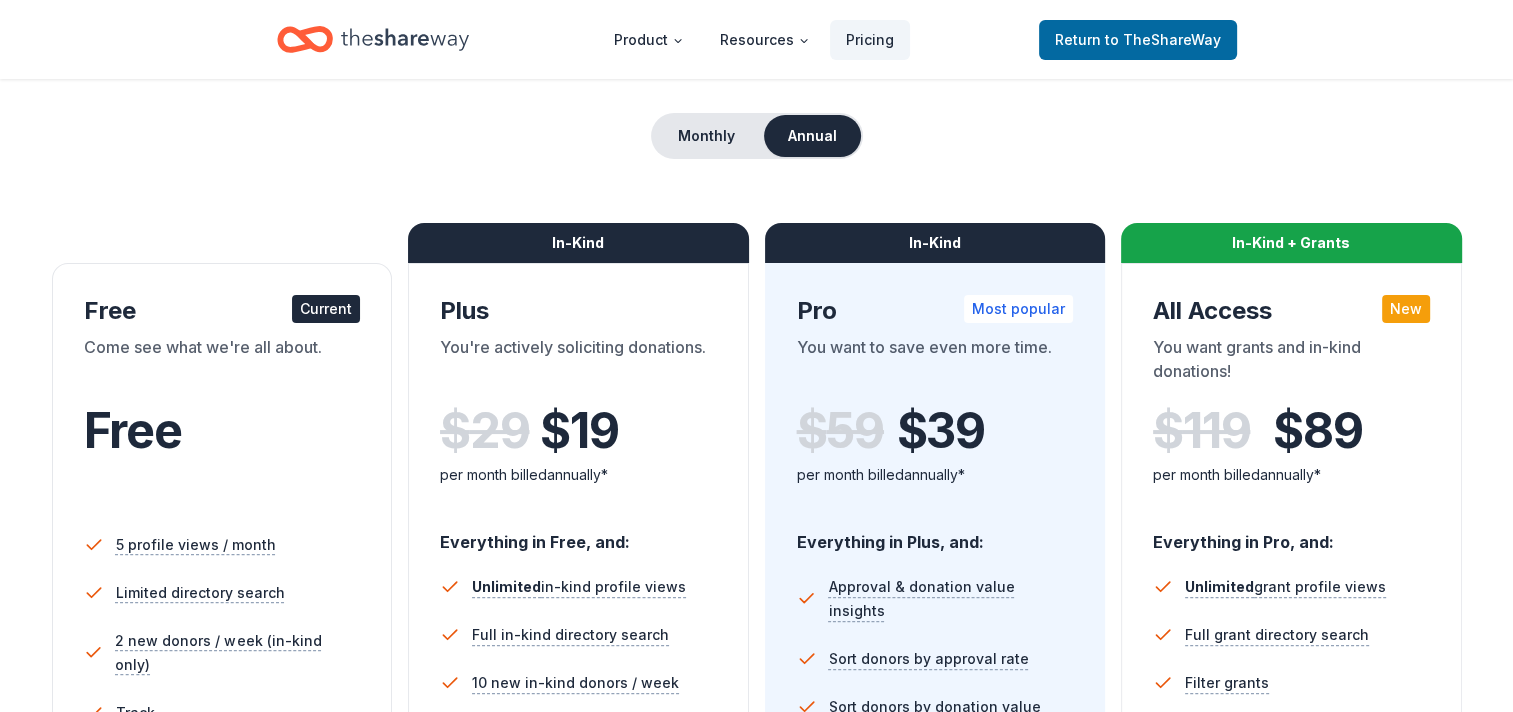 scroll, scrollTop: 0, scrollLeft: 0, axis: both 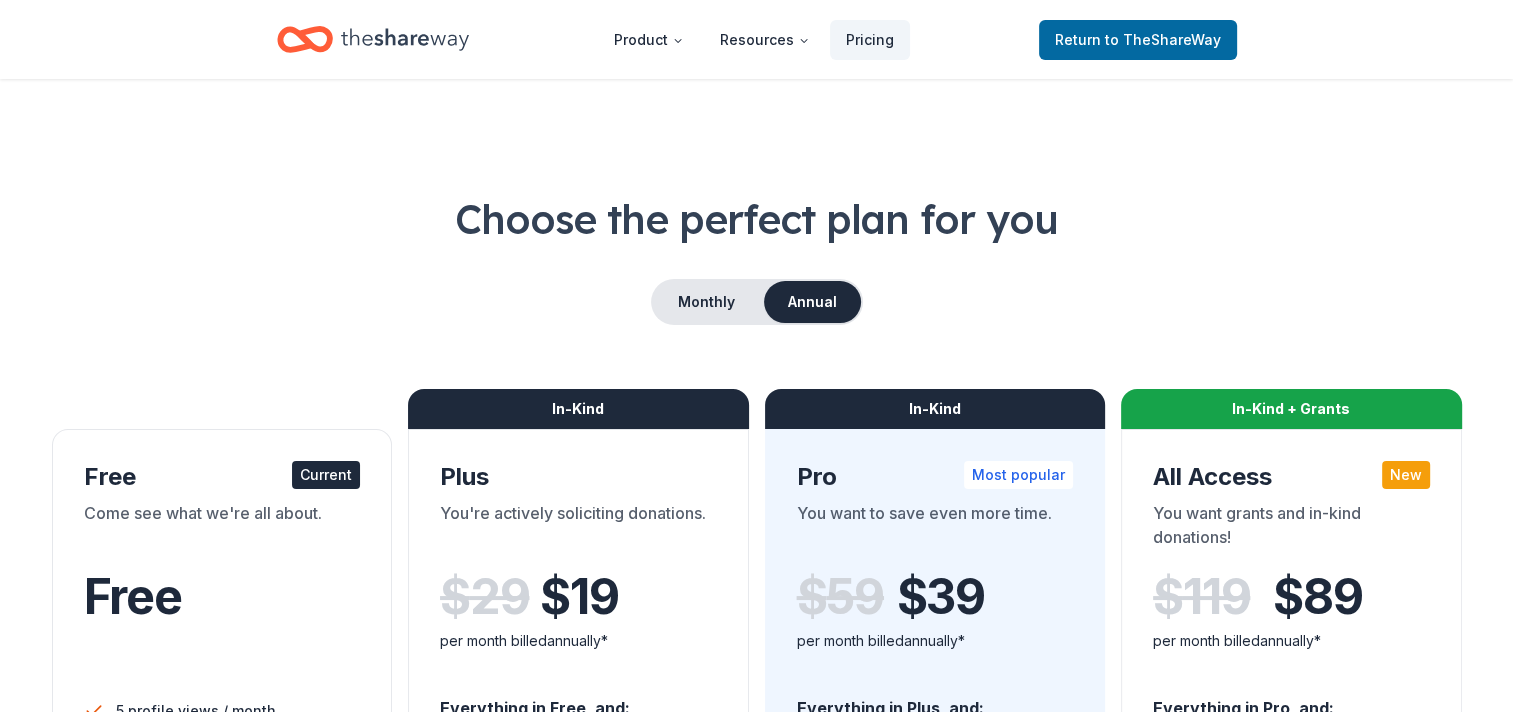 click 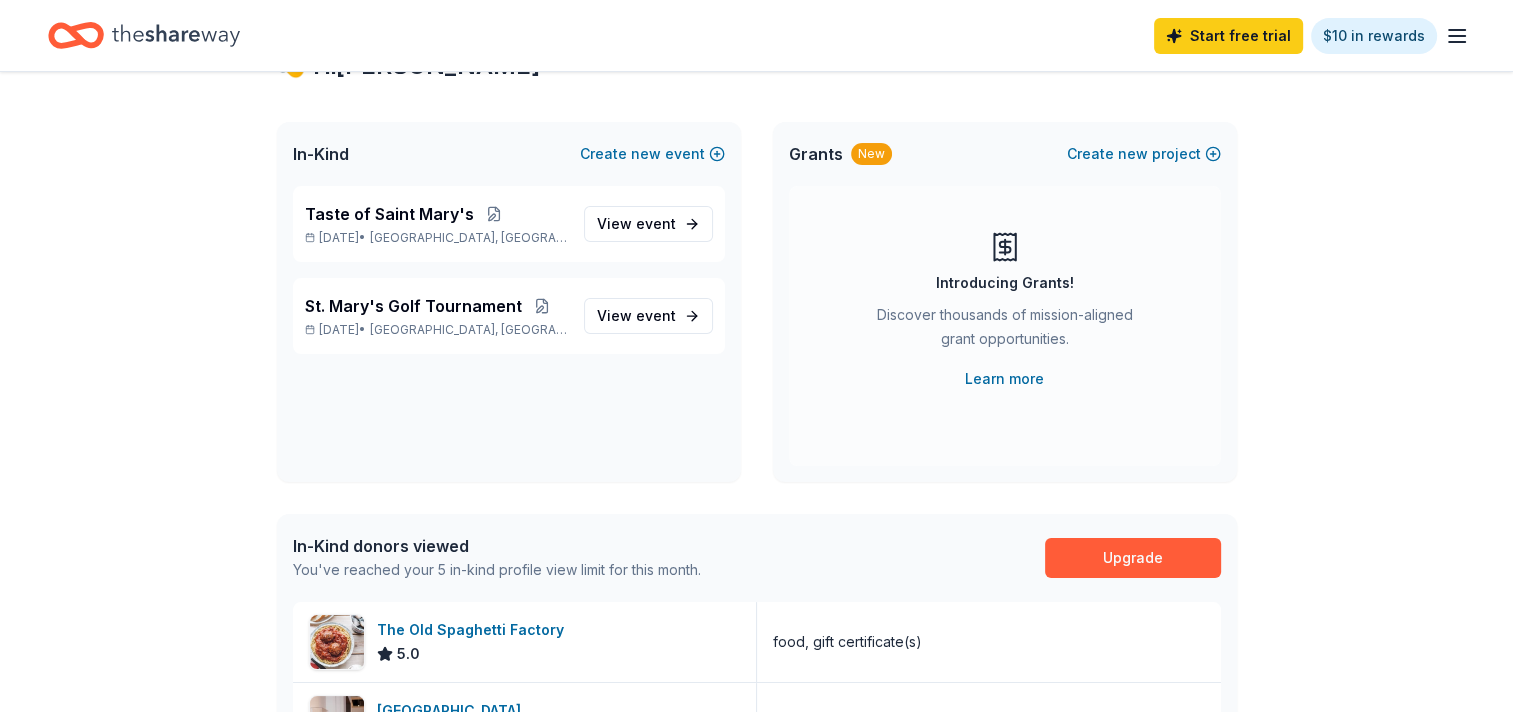 scroll, scrollTop: 0, scrollLeft: 0, axis: both 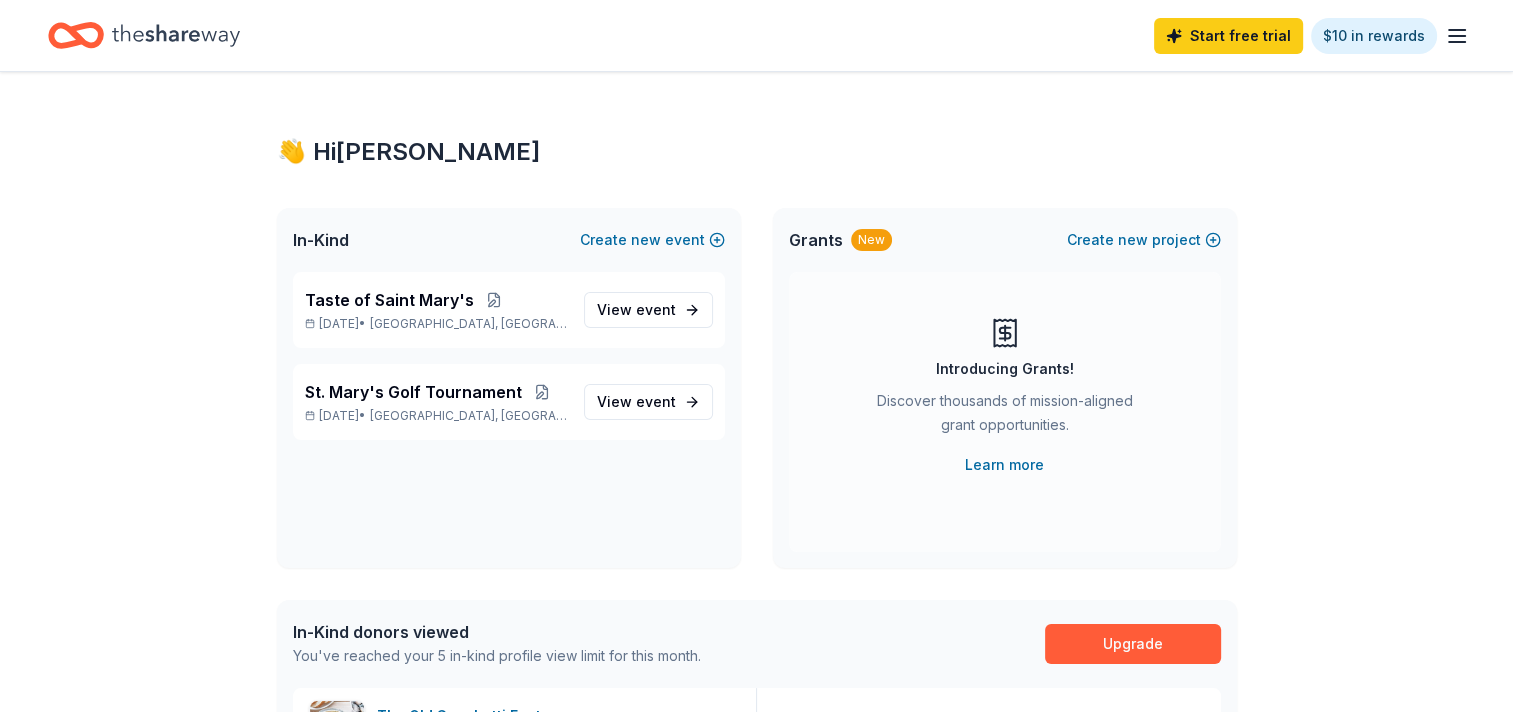 click on "👋 Hi  Paula In-Kind Create  new  event   Taste of Saint Mary's Mar 21, 2026  •  Phoenix, AZ View   event   St. Mary's Golf Tournament Sep 25, 2025  •  Phoenix, AZ View   event   Grants New Create  new  project   Introducing Grants! Discover thousands of mission-aligned grant opportunities. Learn more In-Kind donors viewed You've reached your 5 in-kind profile view limit for this month. Upgrade The Old Spaghetti Factory 5.0 food, gift certificate(s) Heard Museum New 2 admission tickets, merchandise and other museum items OdySea Aquarium New Tickets Chicken N Pickle (Glendale) New Gift card(s), donation of space for event(s) SCHEELS New Outdoor and sporting goods, gift card(s), monetary donation Grants viewed On the Free plan, you get 5 grant profile views each month. You have not yet viewed any  grant  profiles this month. Create a new  project   to view  grants ." at bounding box center [756, 774] 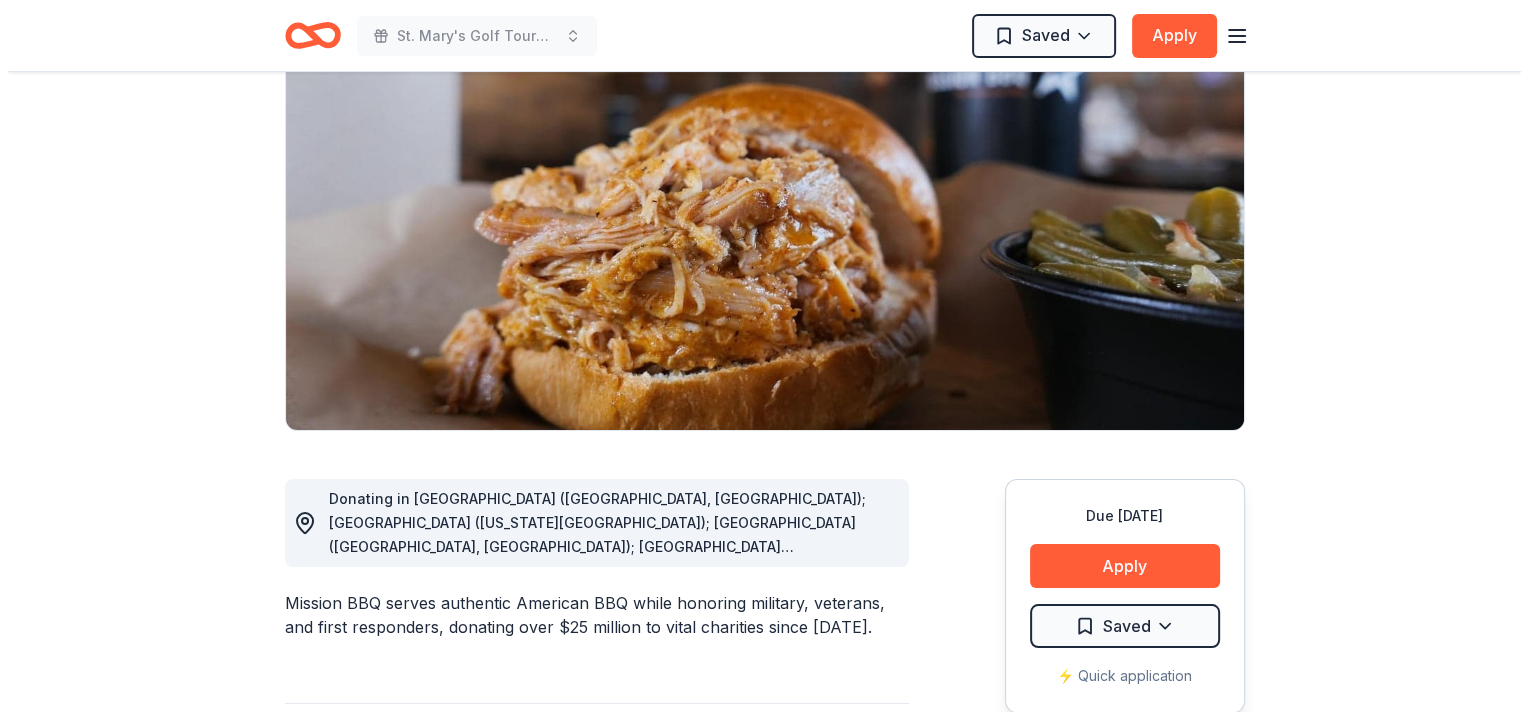 scroll, scrollTop: 500, scrollLeft: 0, axis: vertical 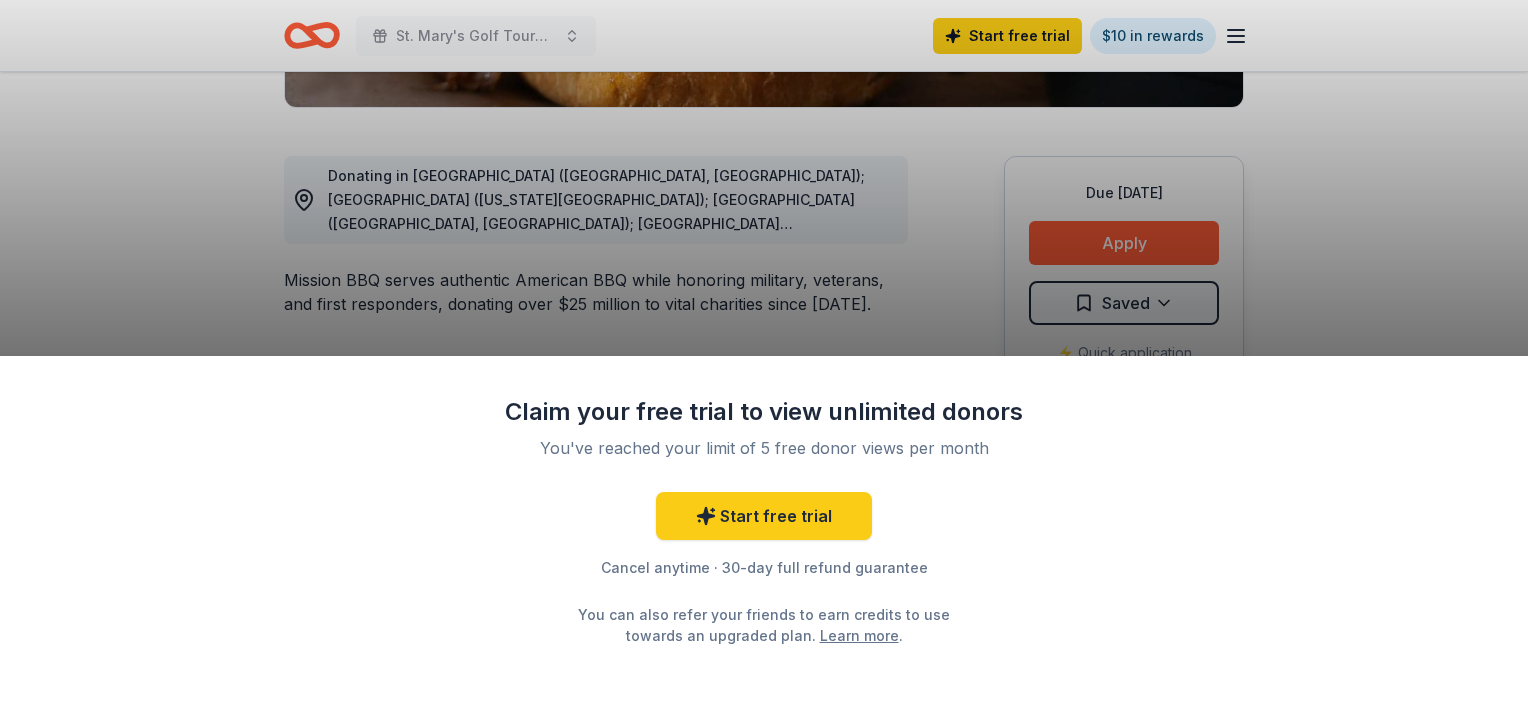 click on "Claim your free trial to view unlimited donors You've reached your limit of 5 free donor views per month Start free  trial Cancel anytime · 30-day full refund guarantee You can also refer your friends to earn credits to use towards an upgraded plan.   Learn more ." at bounding box center (764, 356) 